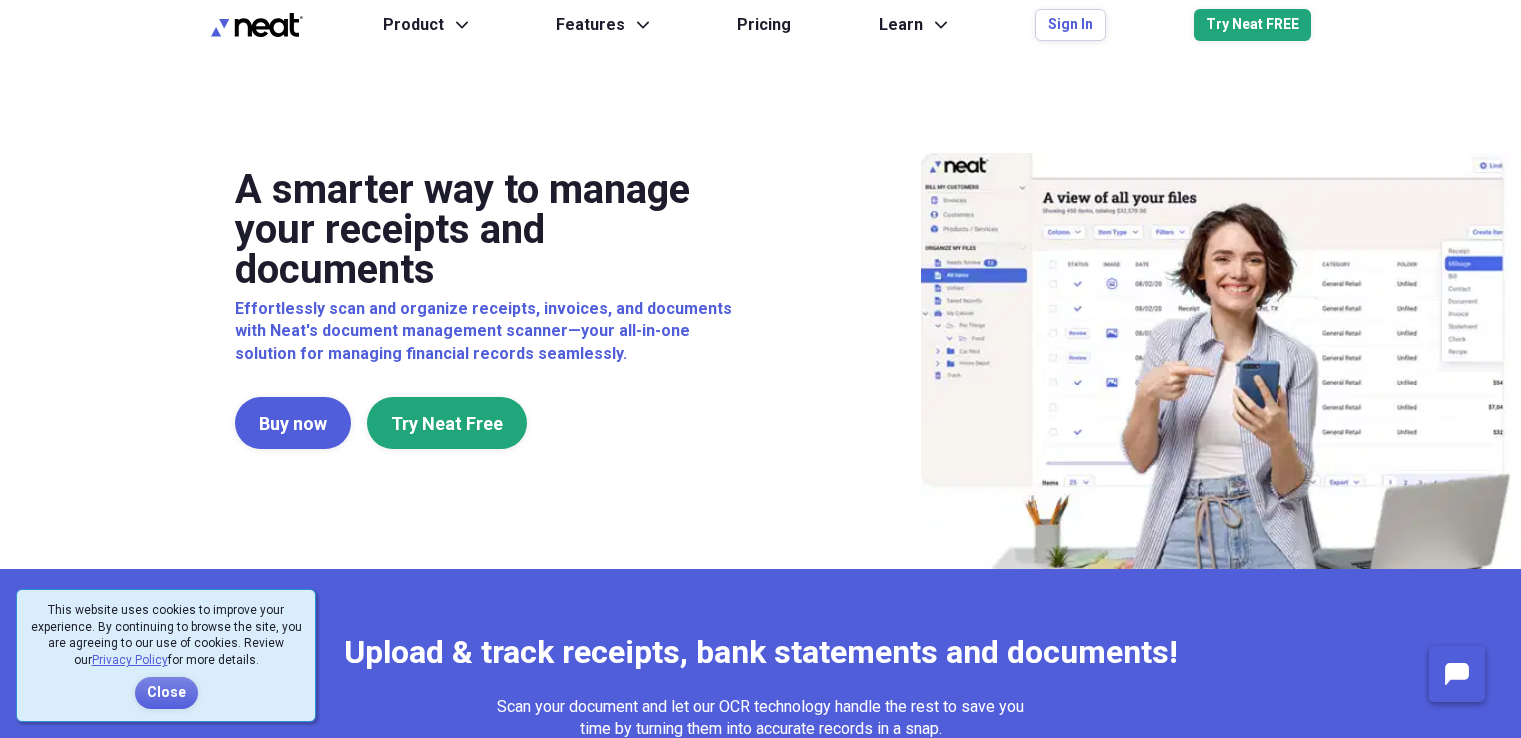 scroll, scrollTop: 0, scrollLeft: 0, axis: both 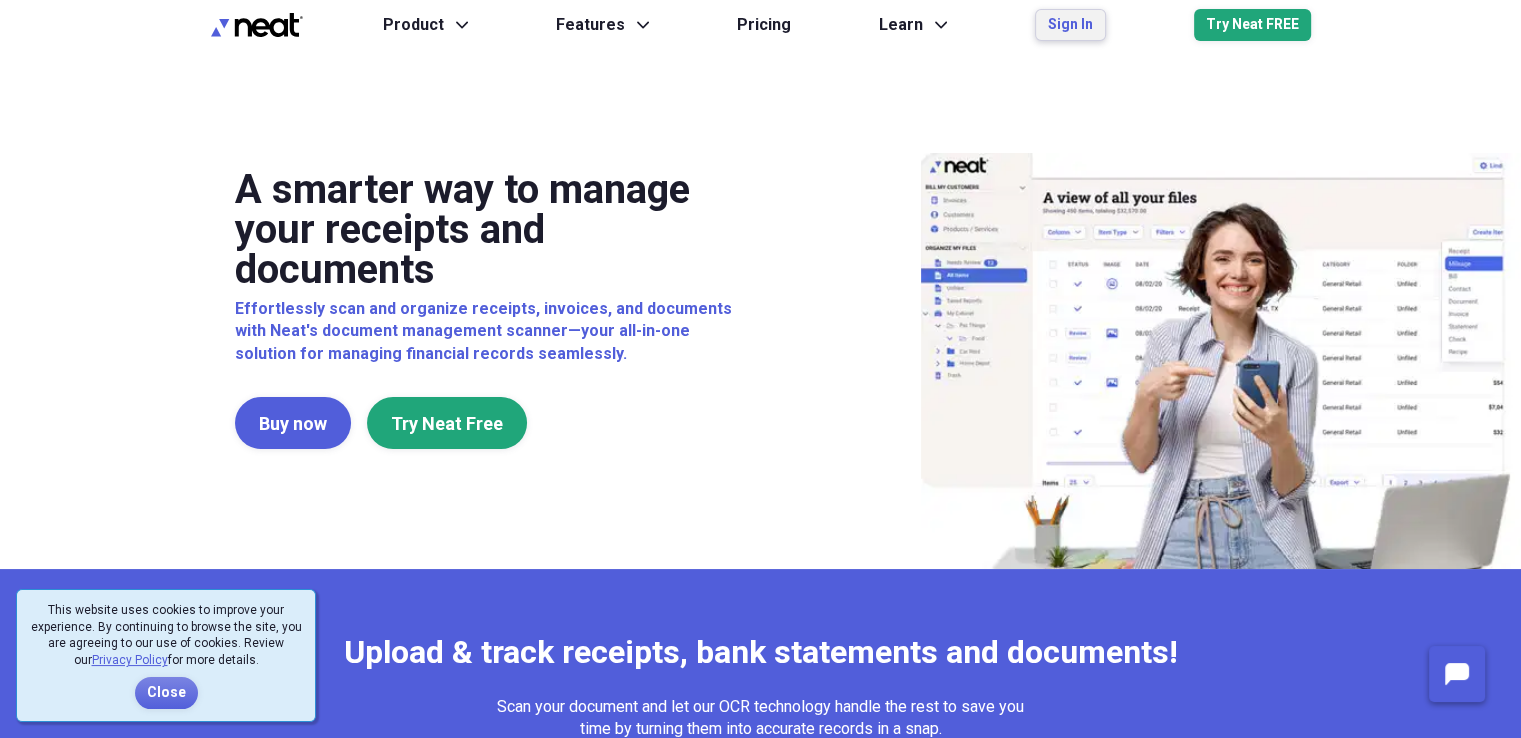 click on "Sign In" at bounding box center [1070, 25] 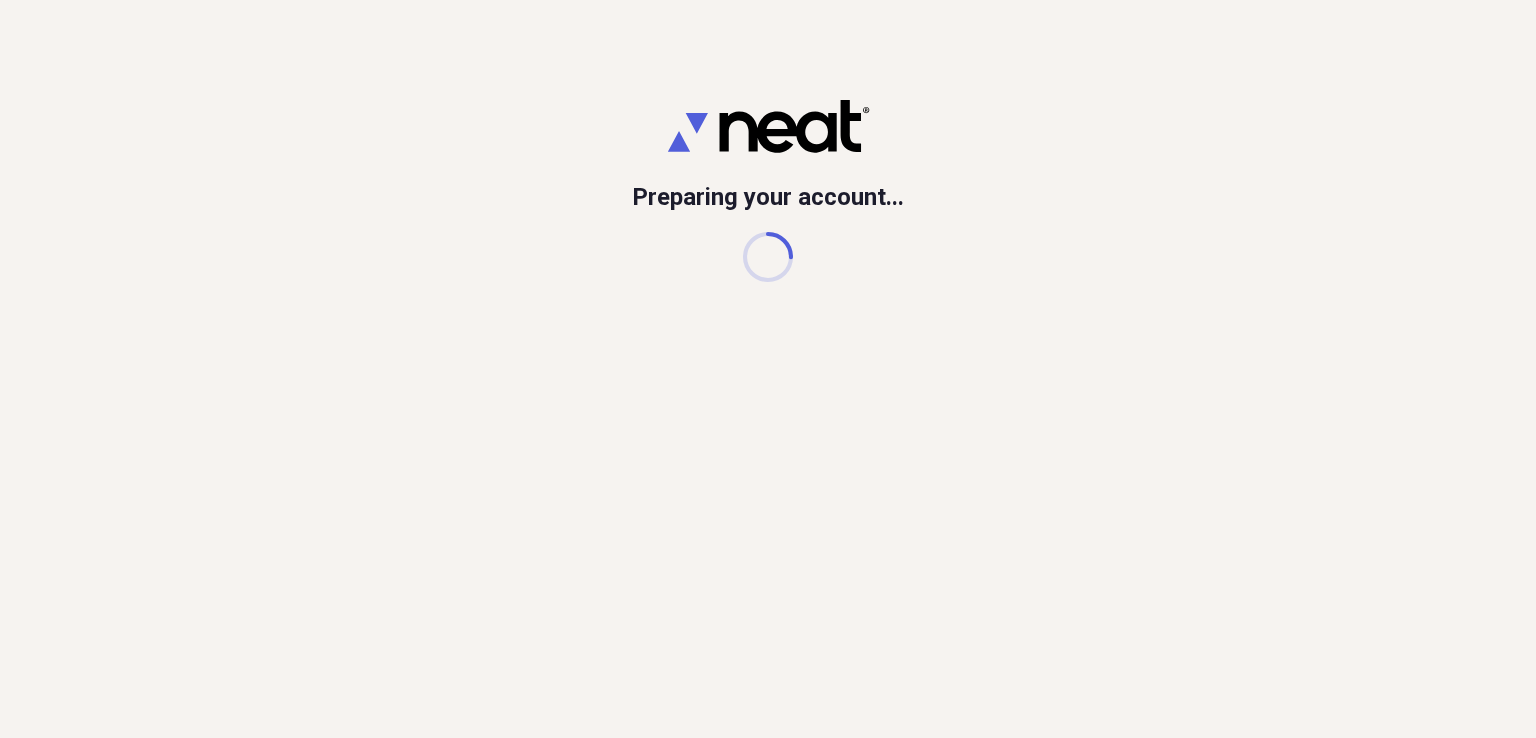 scroll, scrollTop: 0, scrollLeft: 0, axis: both 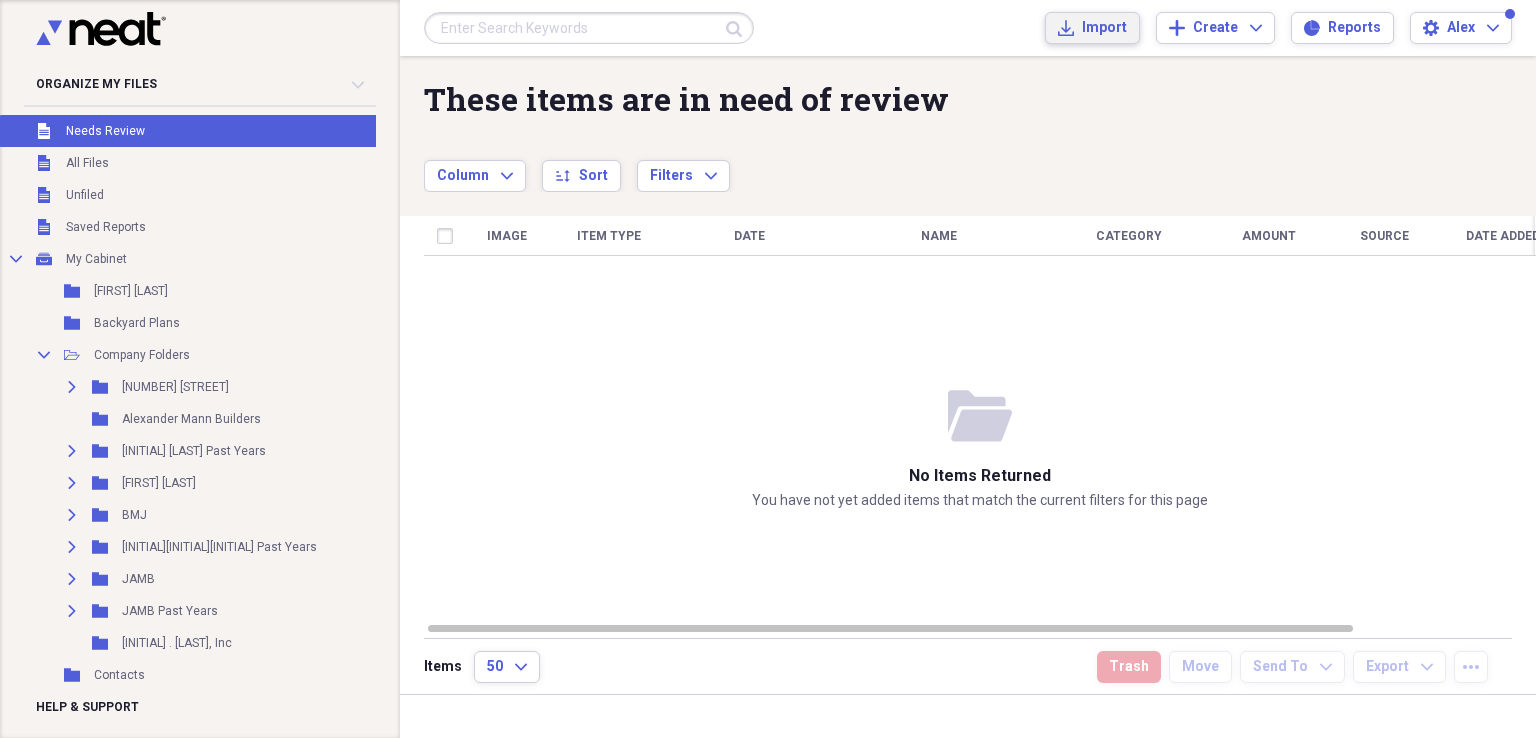 click on "Import" at bounding box center [1104, 28] 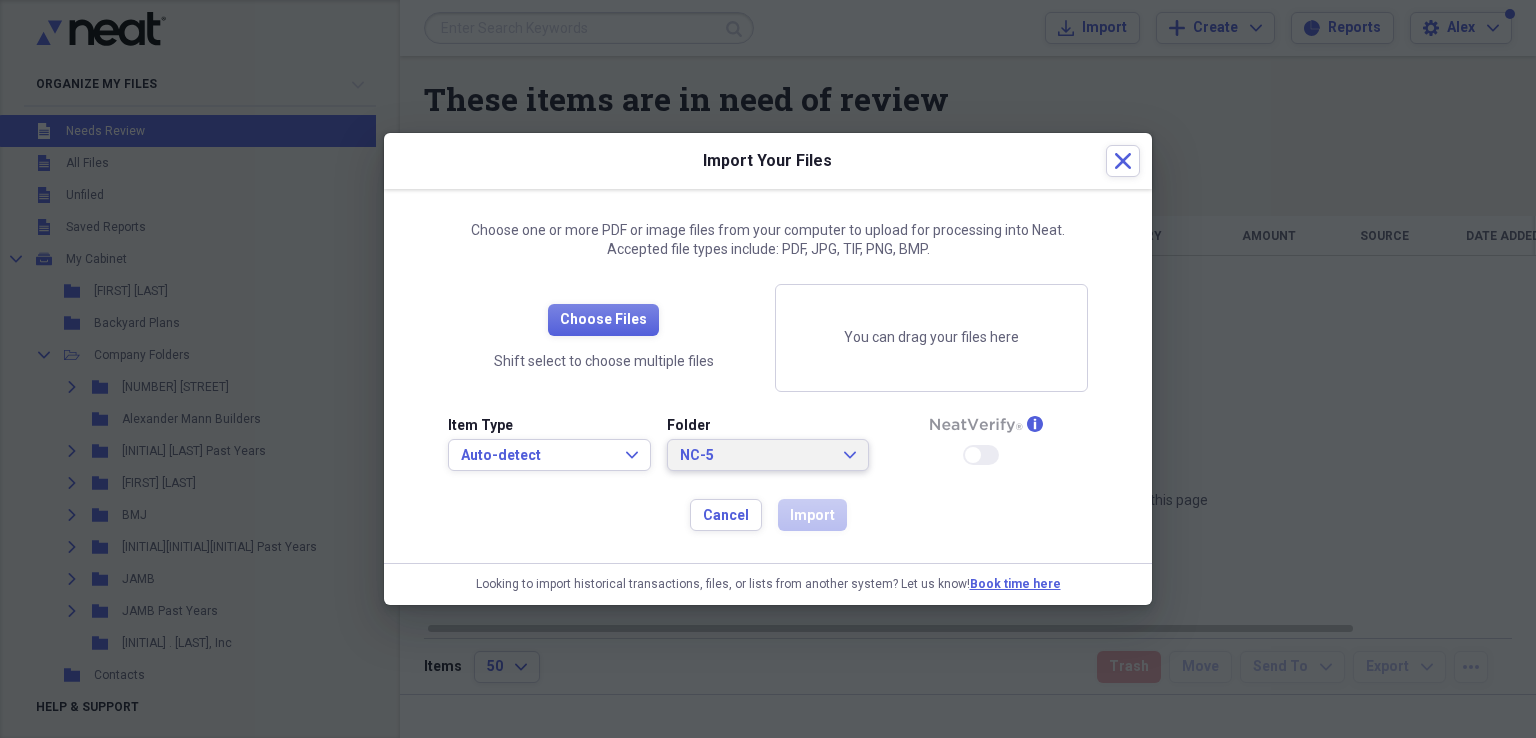 click on "Expand" 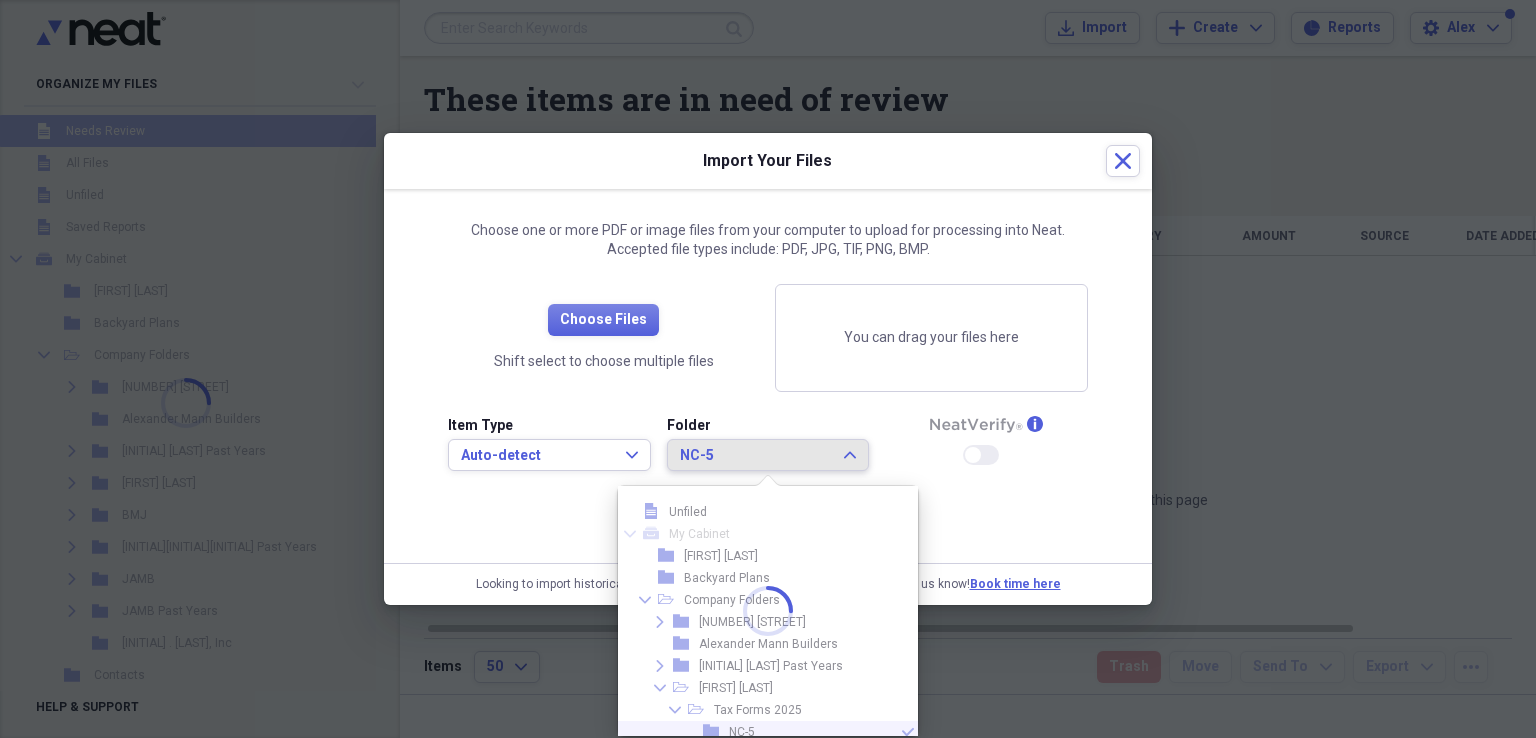 scroll, scrollTop: 120, scrollLeft: 0, axis: vertical 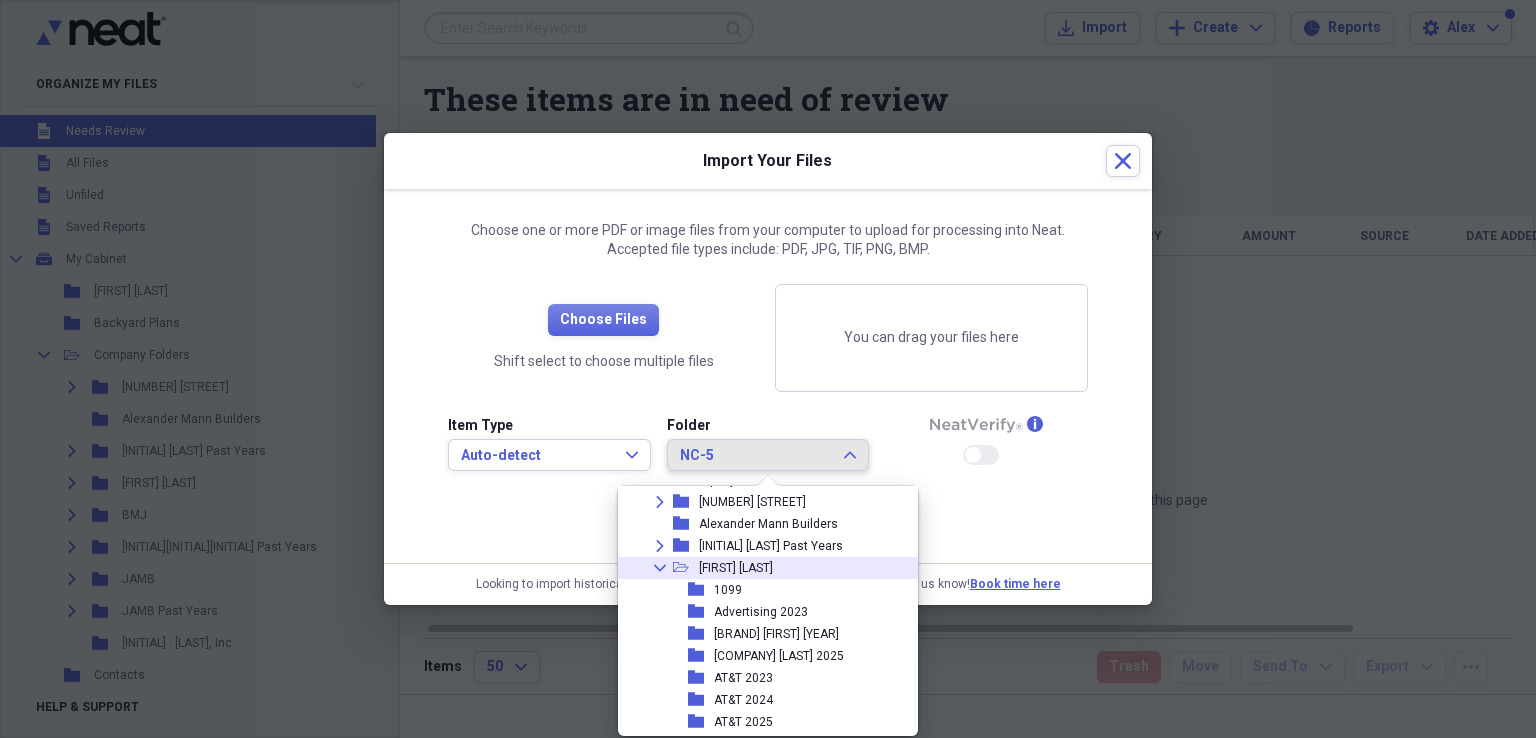 click on "Collapse" at bounding box center (660, 568) 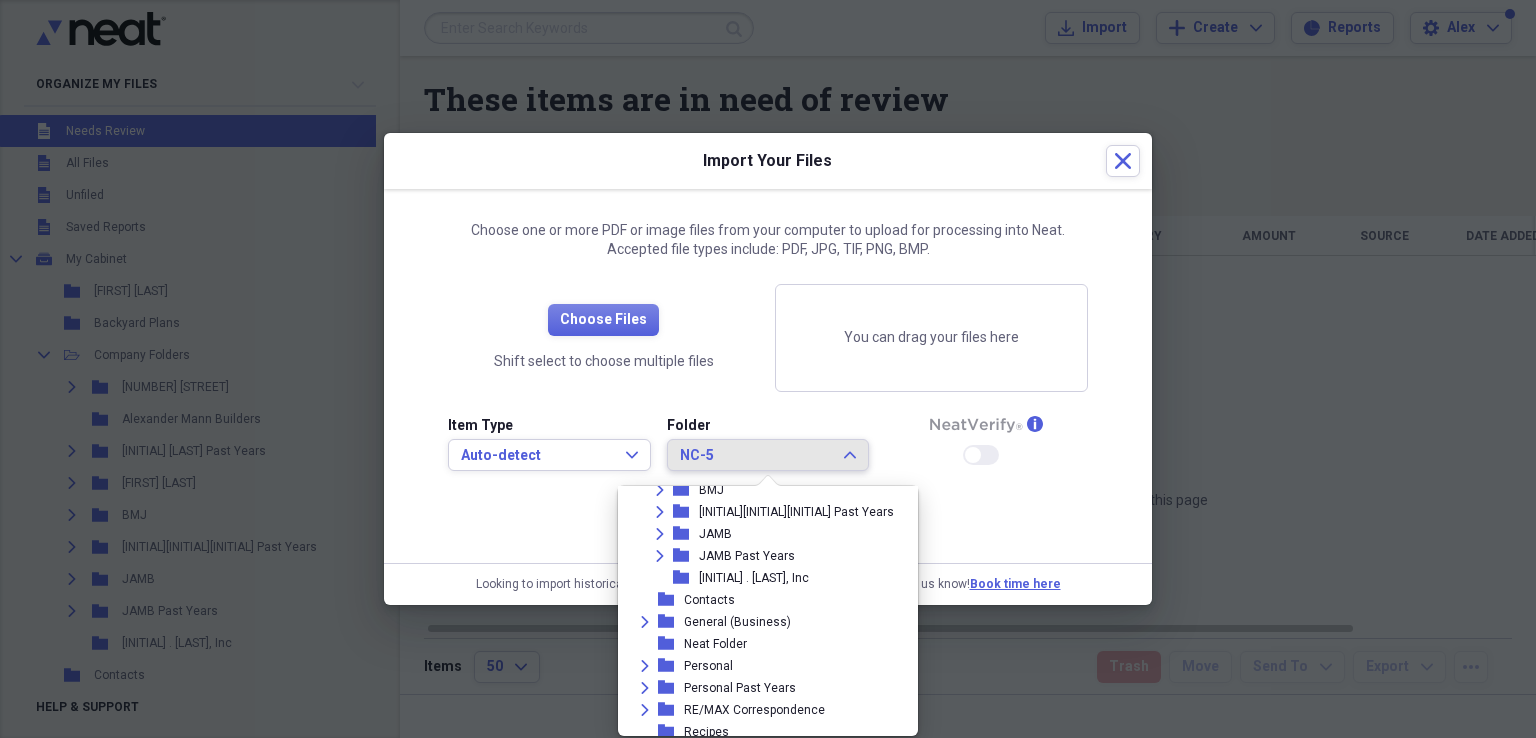 scroll, scrollTop: 226, scrollLeft: 0, axis: vertical 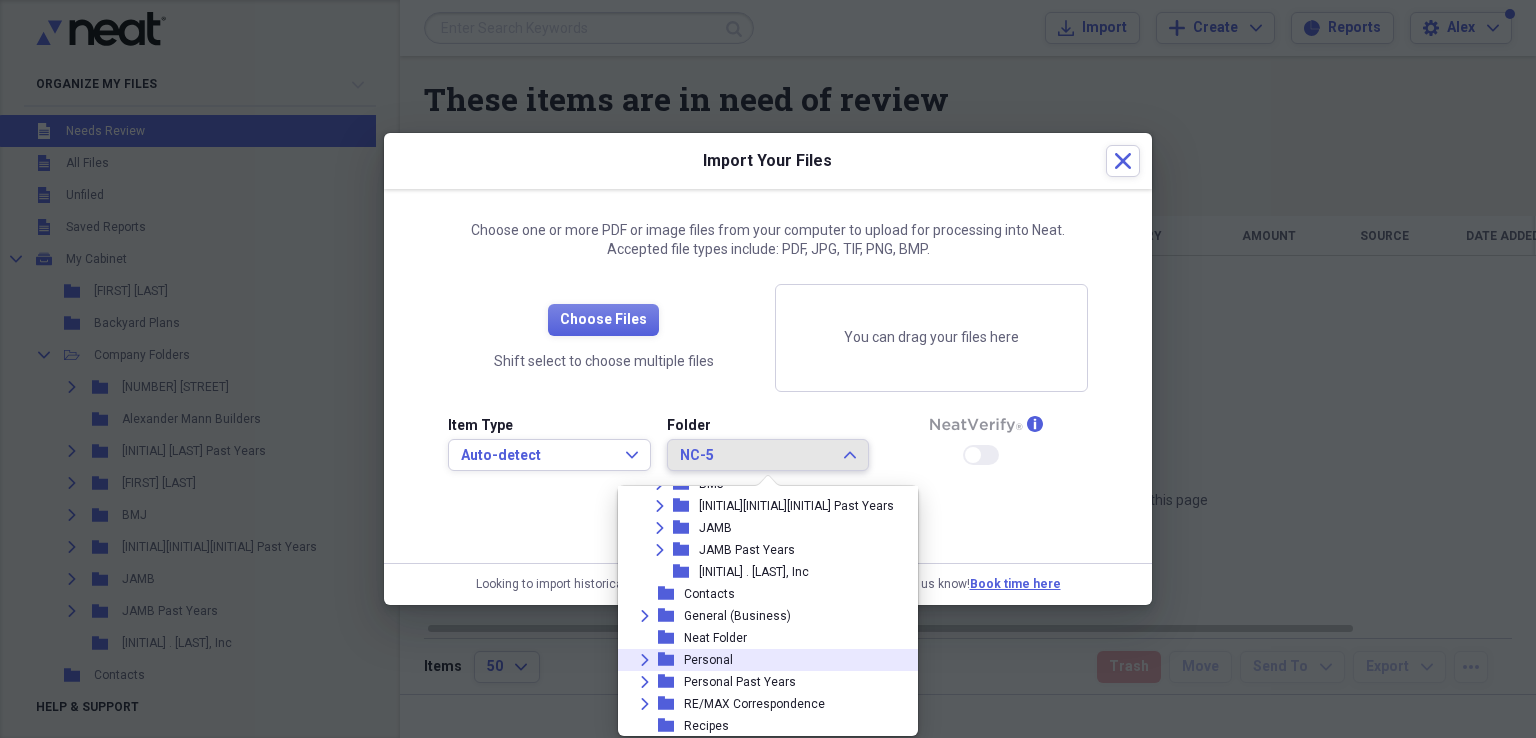 click on "Expand" 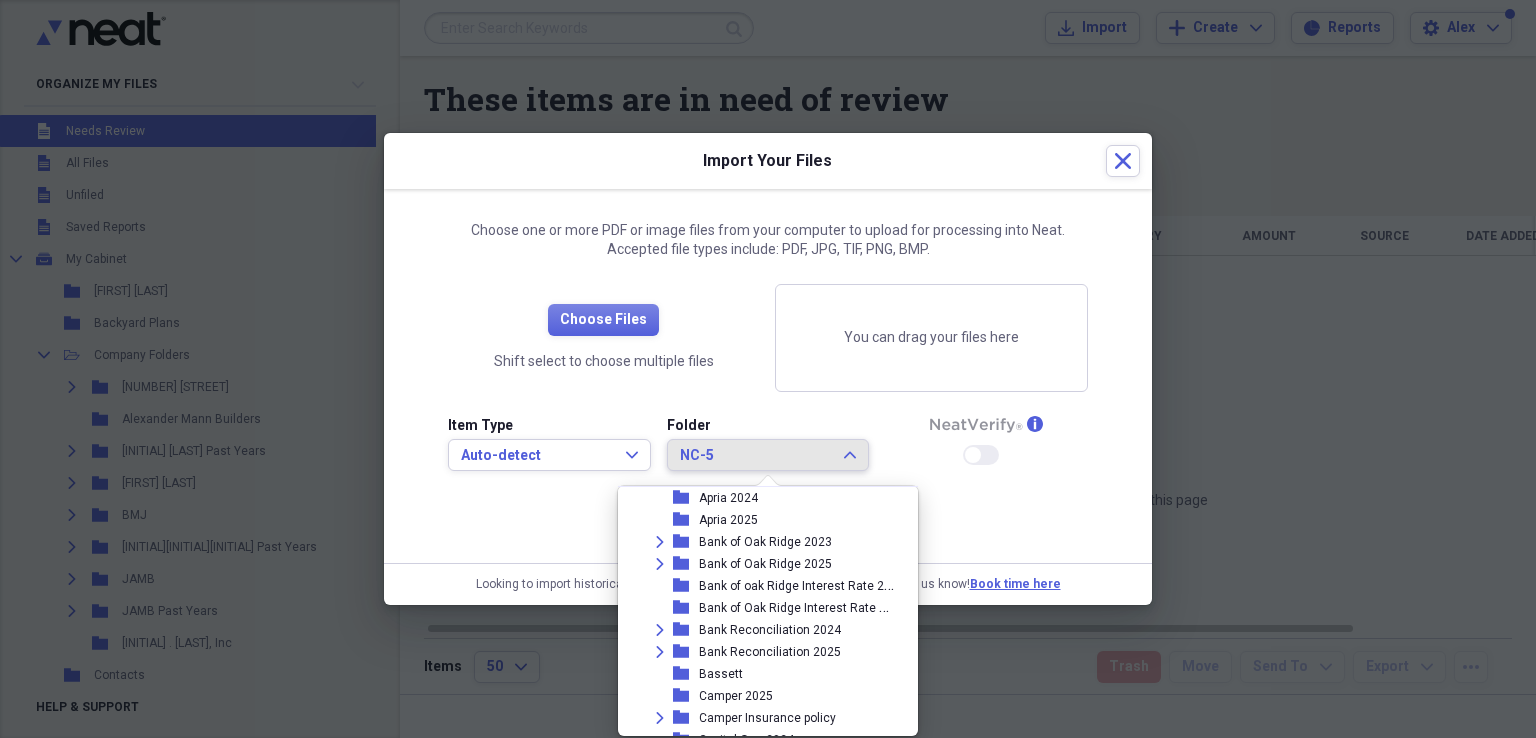 scroll, scrollTop: 526, scrollLeft: 0, axis: vertical 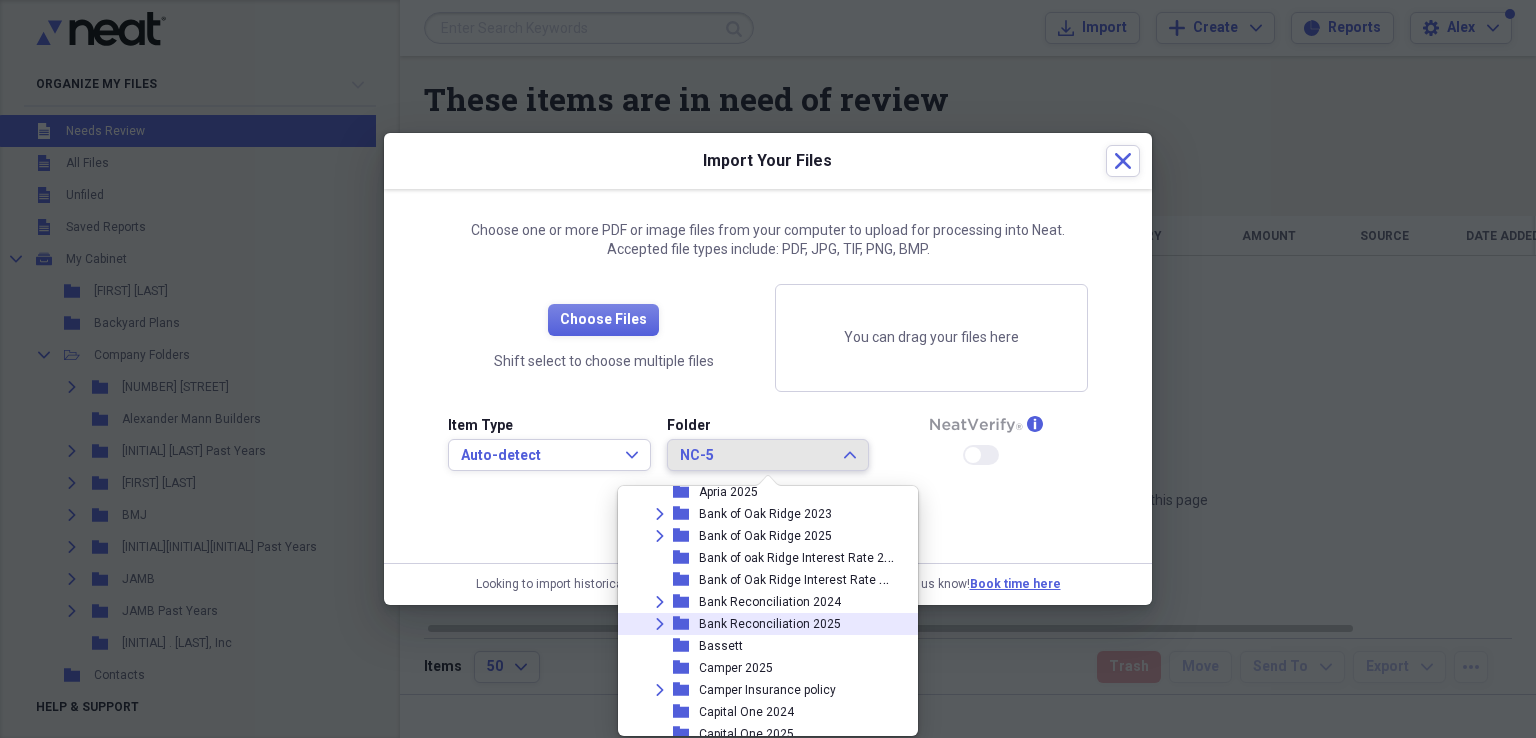 click on "Expand" 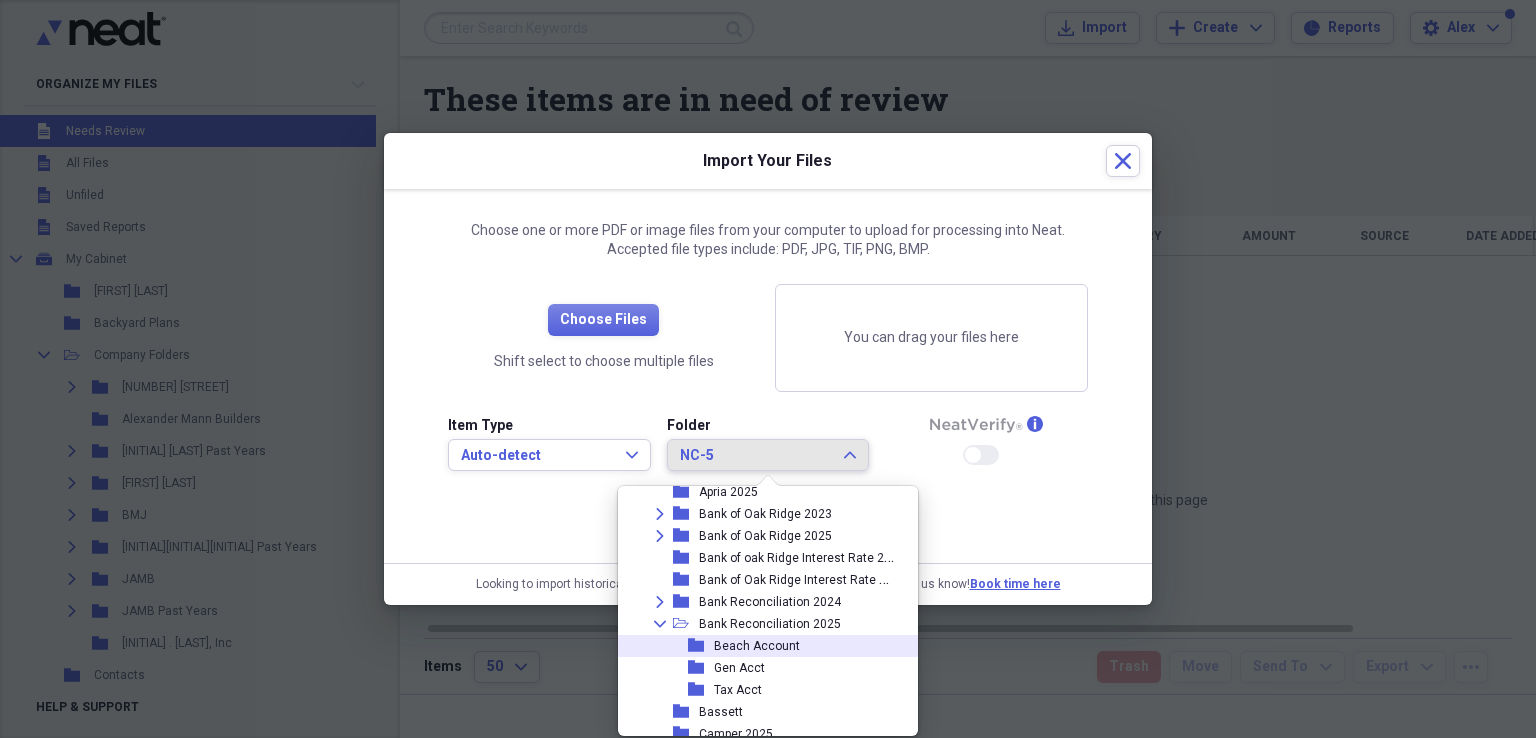 click on "Beach Account" at bounding box center [757, 646] 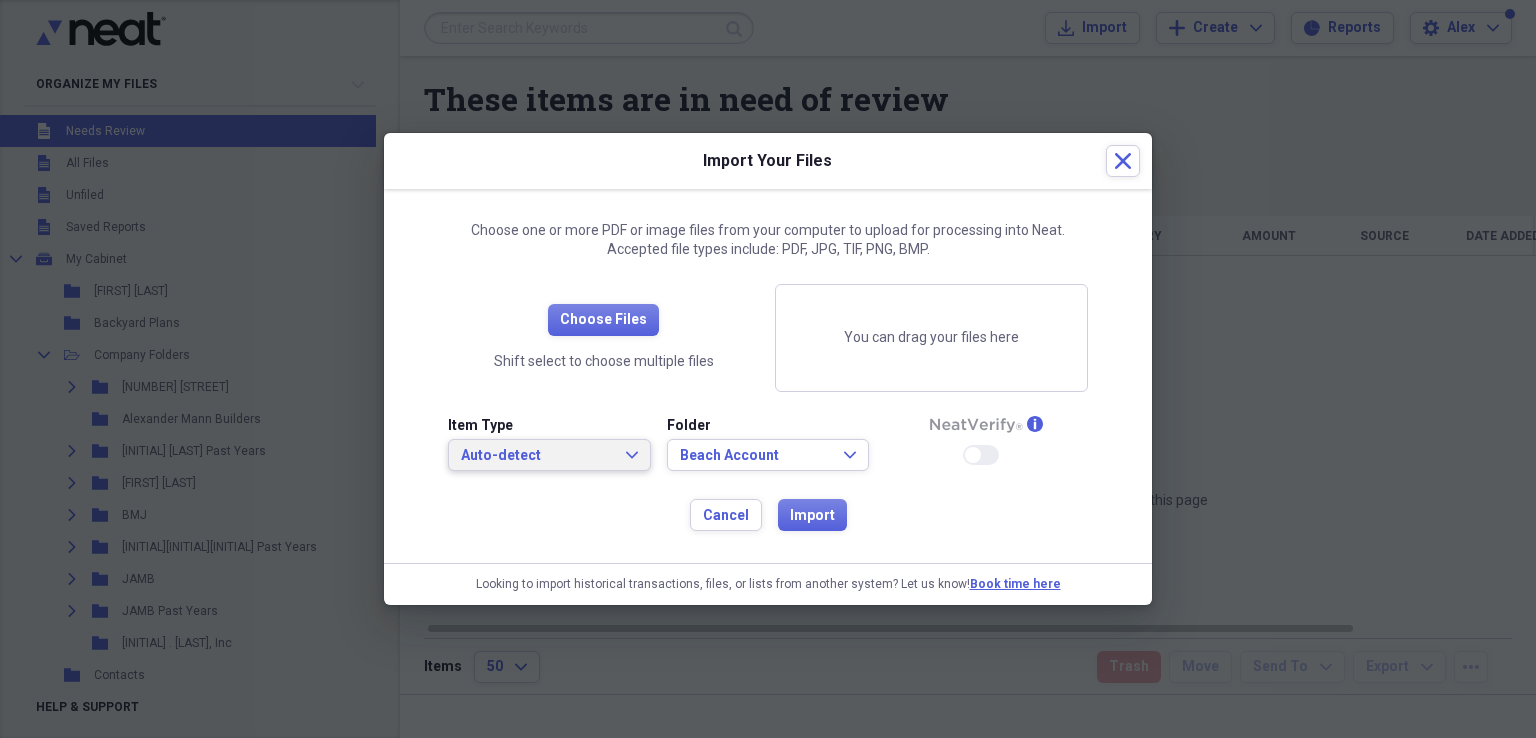 click on "Expand" 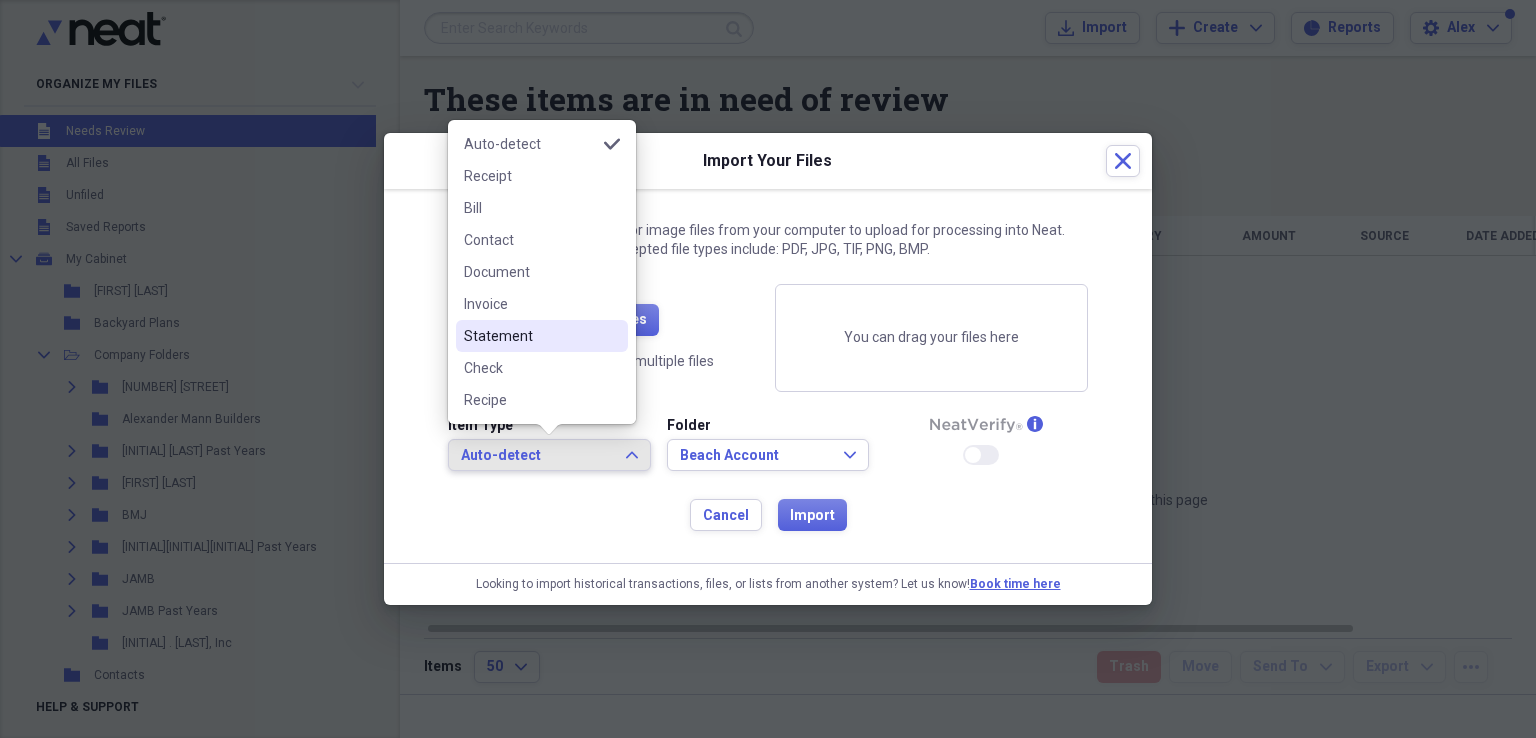click on "Statement" at bounding box center (530, 336) 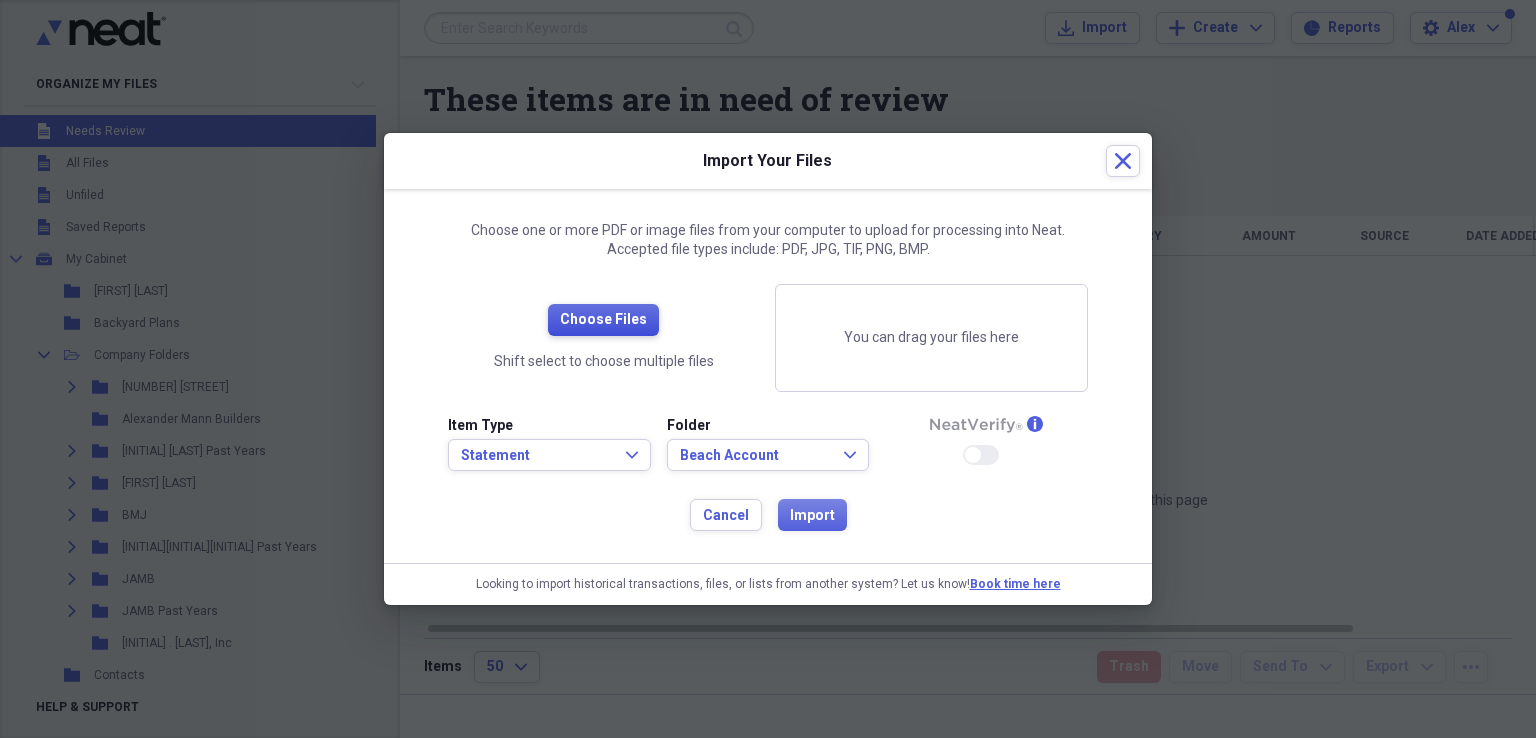 click on "Choose Files" at bounding box center (603, 320) 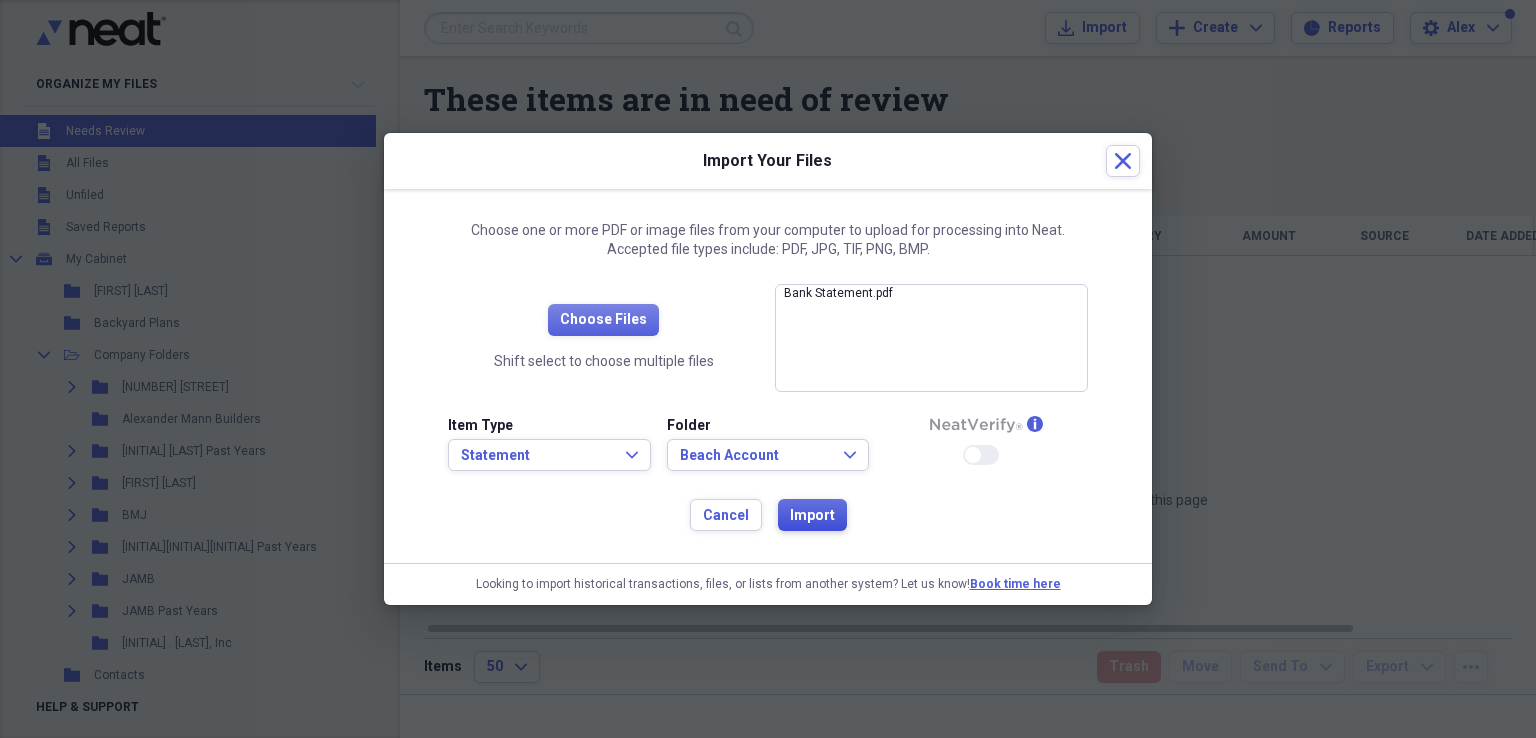 click on "Import" at bounding box center [812, 516] 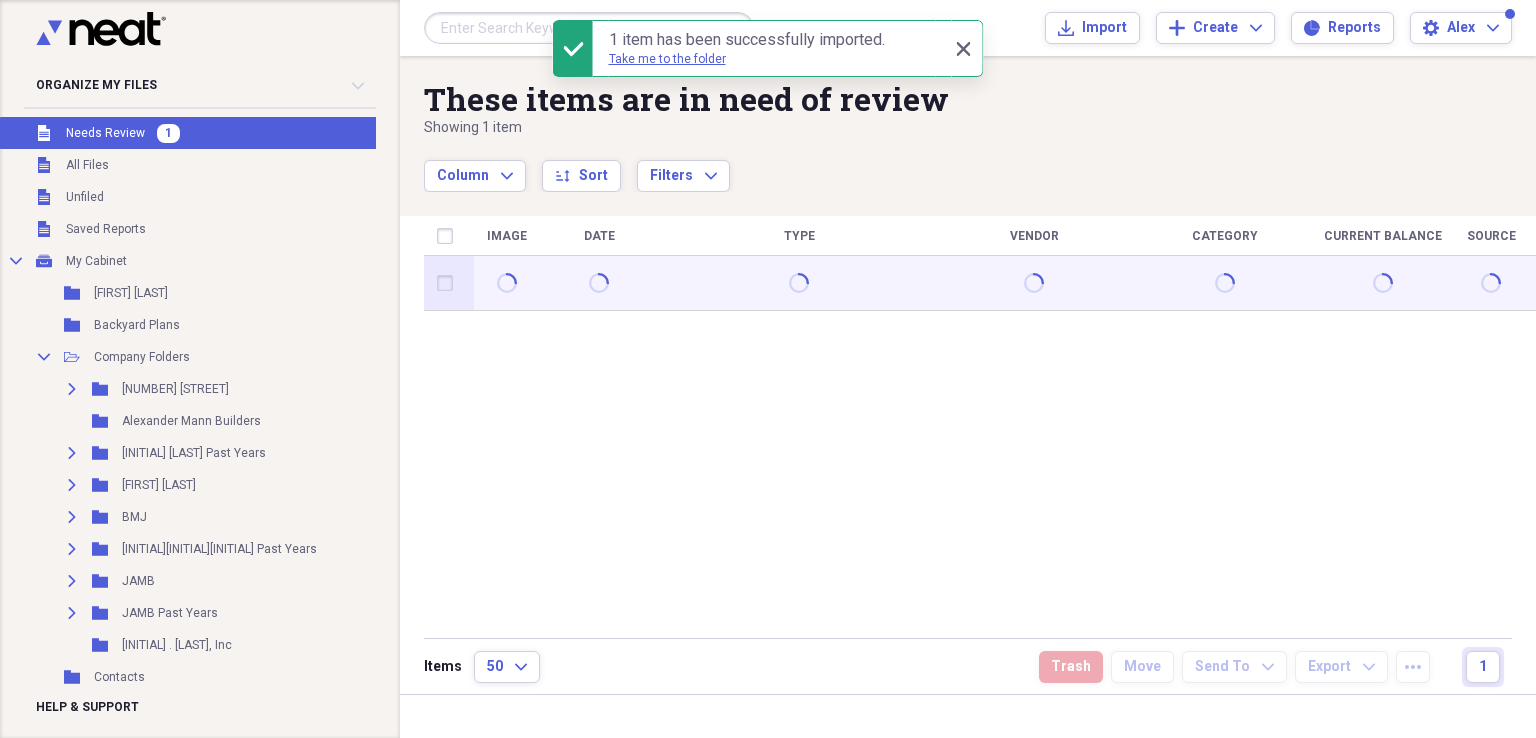 click at bounding box center [449, 283] 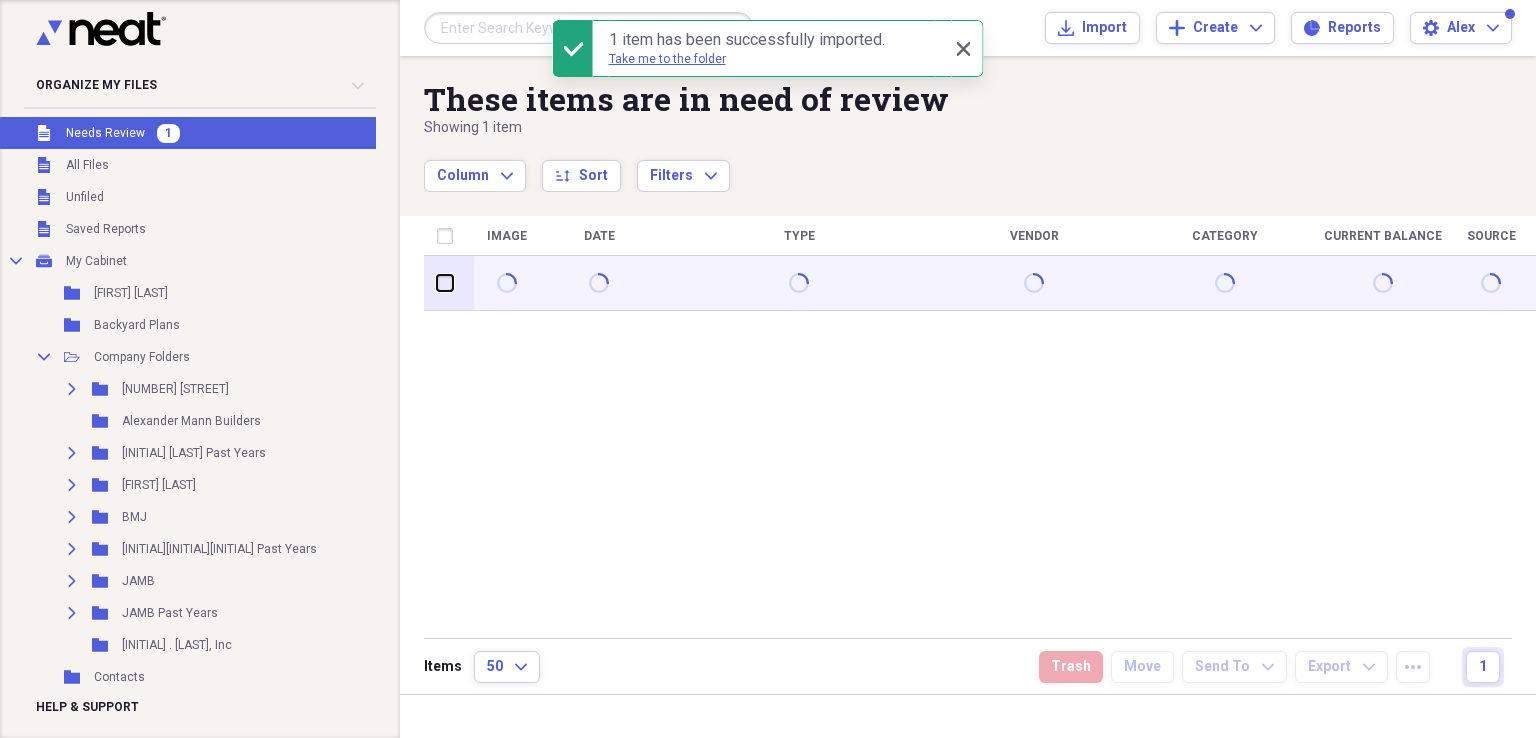 click at bounding box center [437, 283] 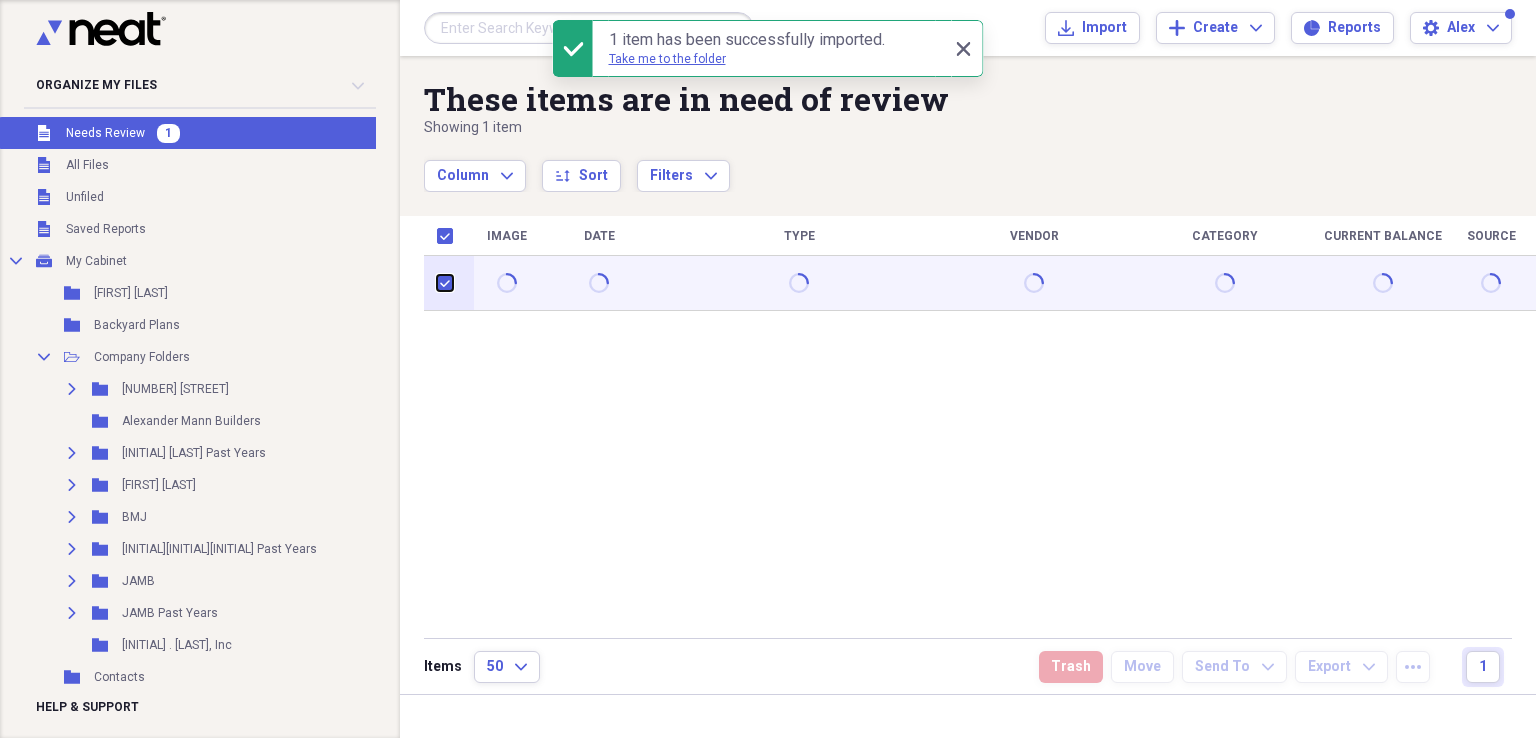 checkbox on "true" 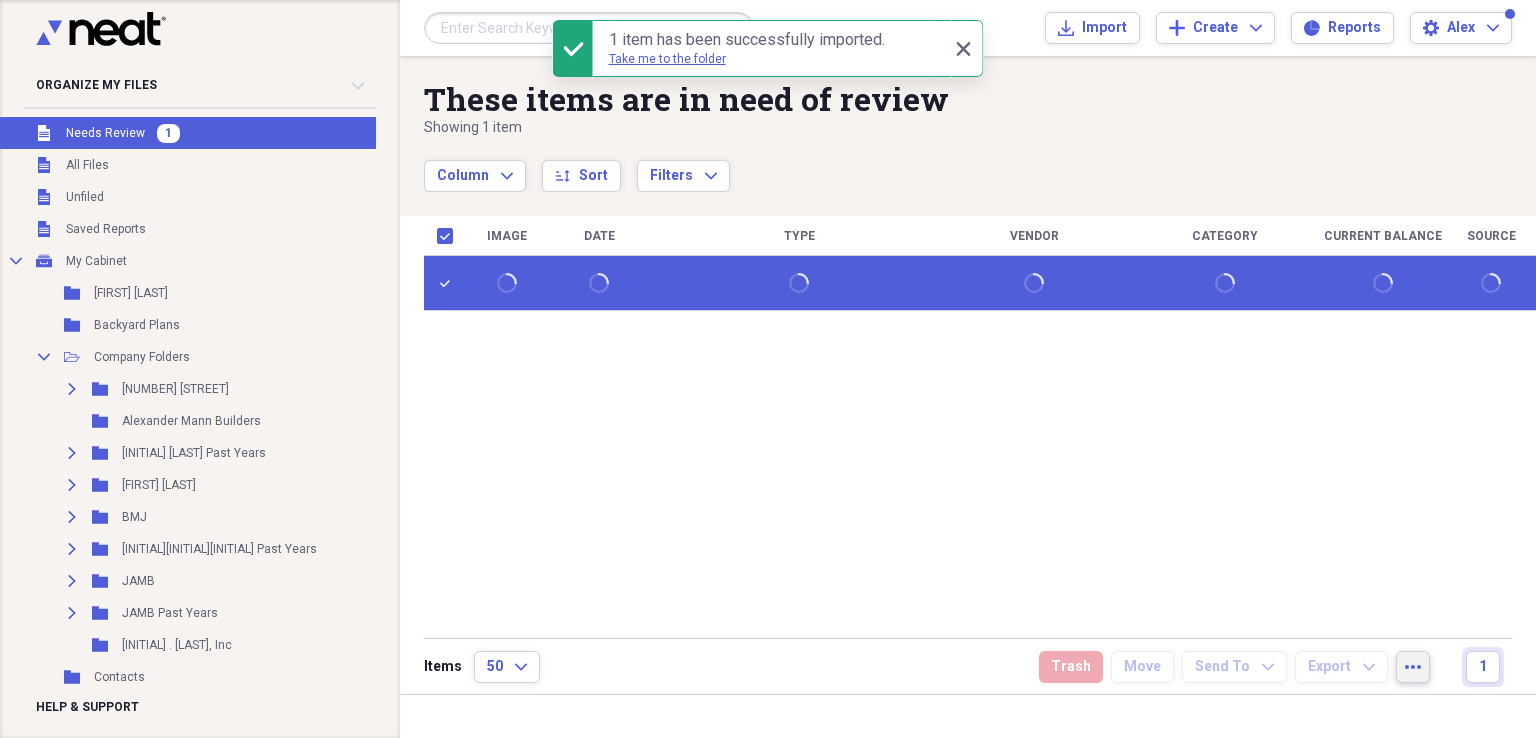 click on "more" 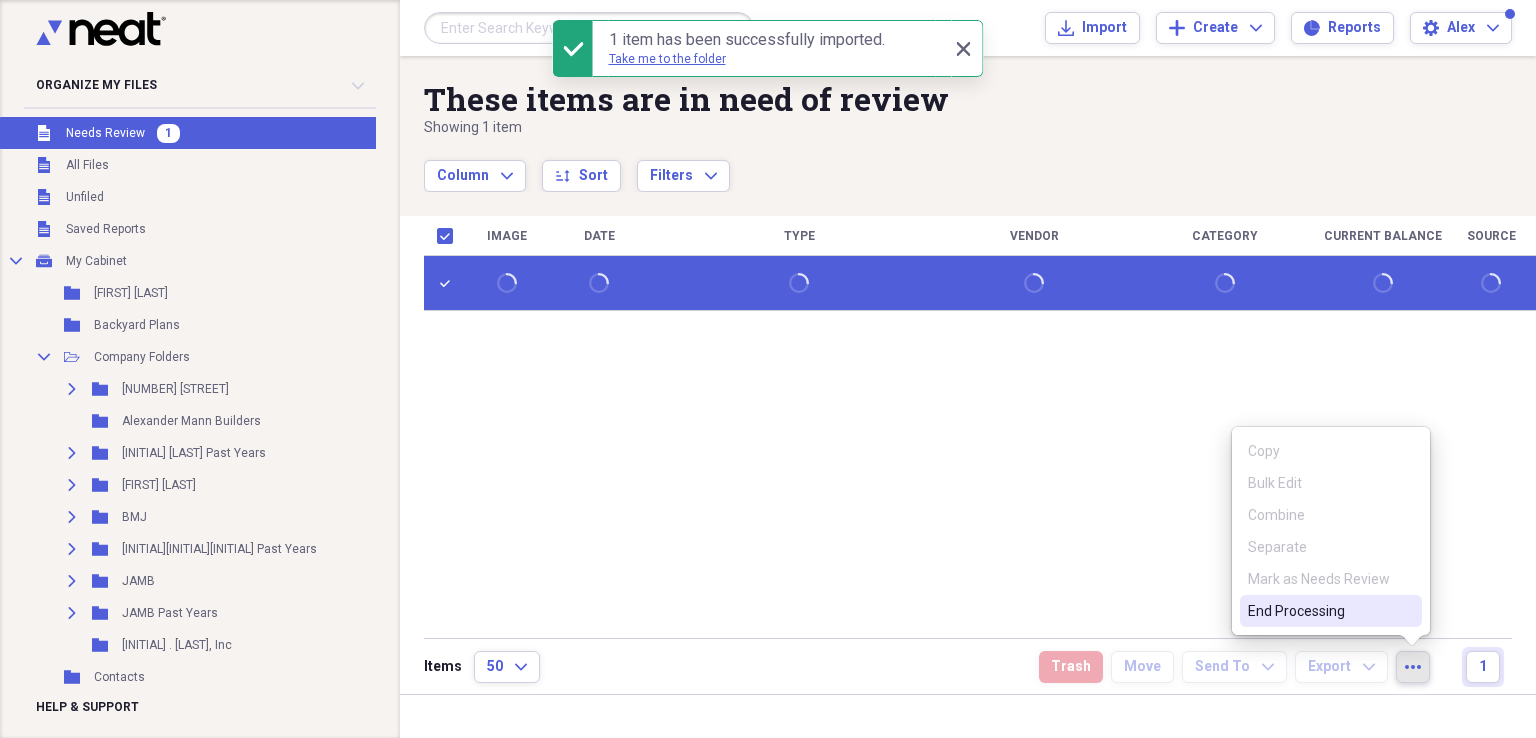 click on "End Processing" at bounding box center (1319, 611) 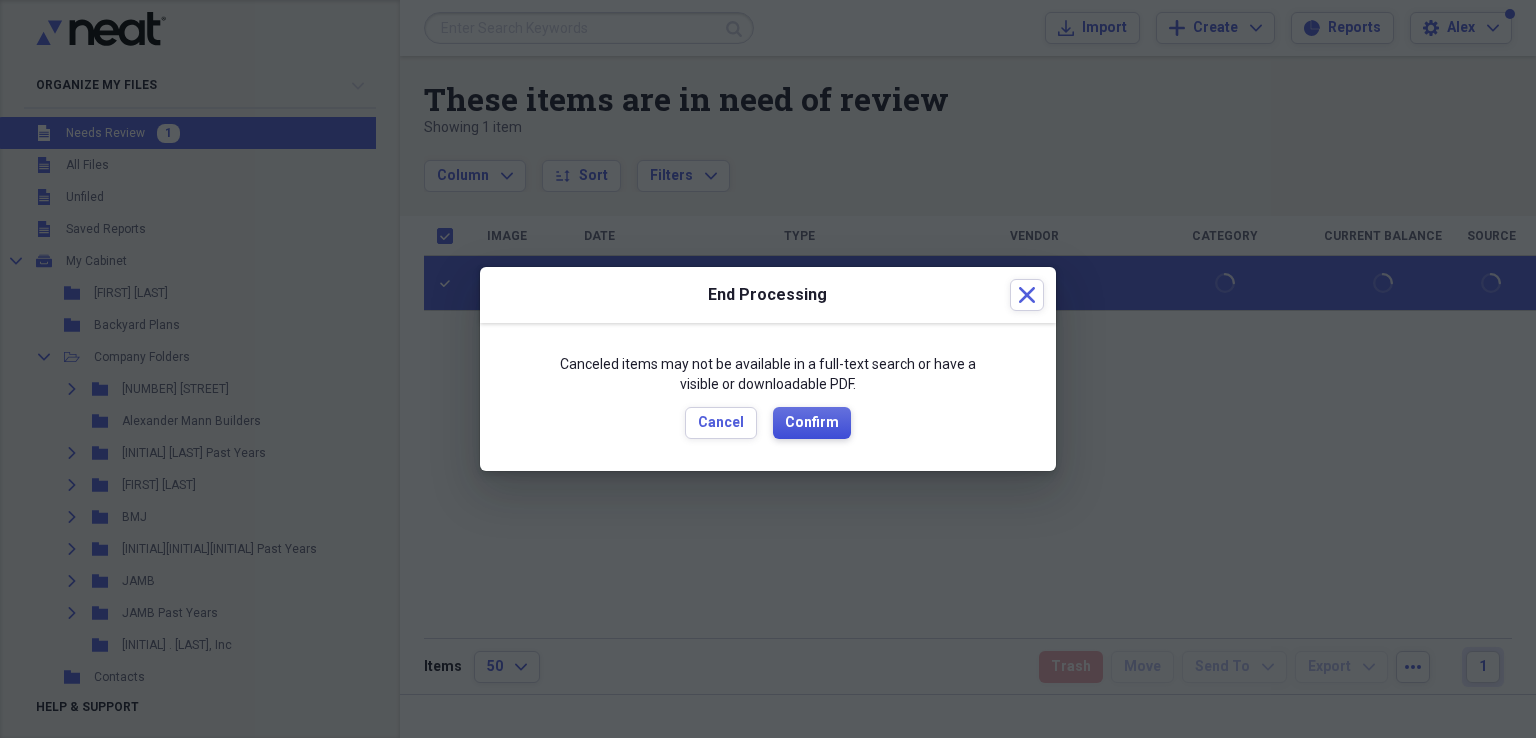 click on "Confirm" at bounding box center [812, 423] 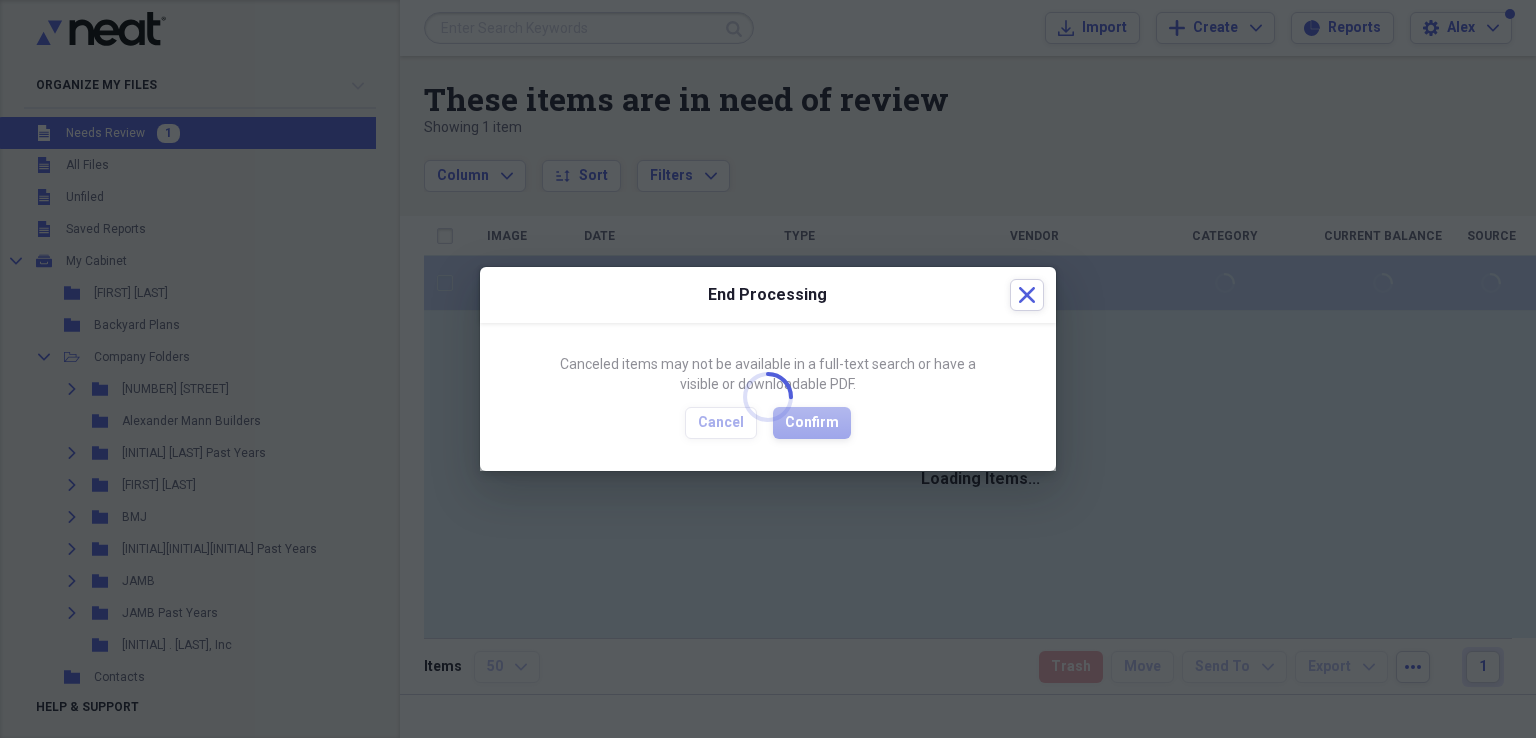 checkbox on "false" 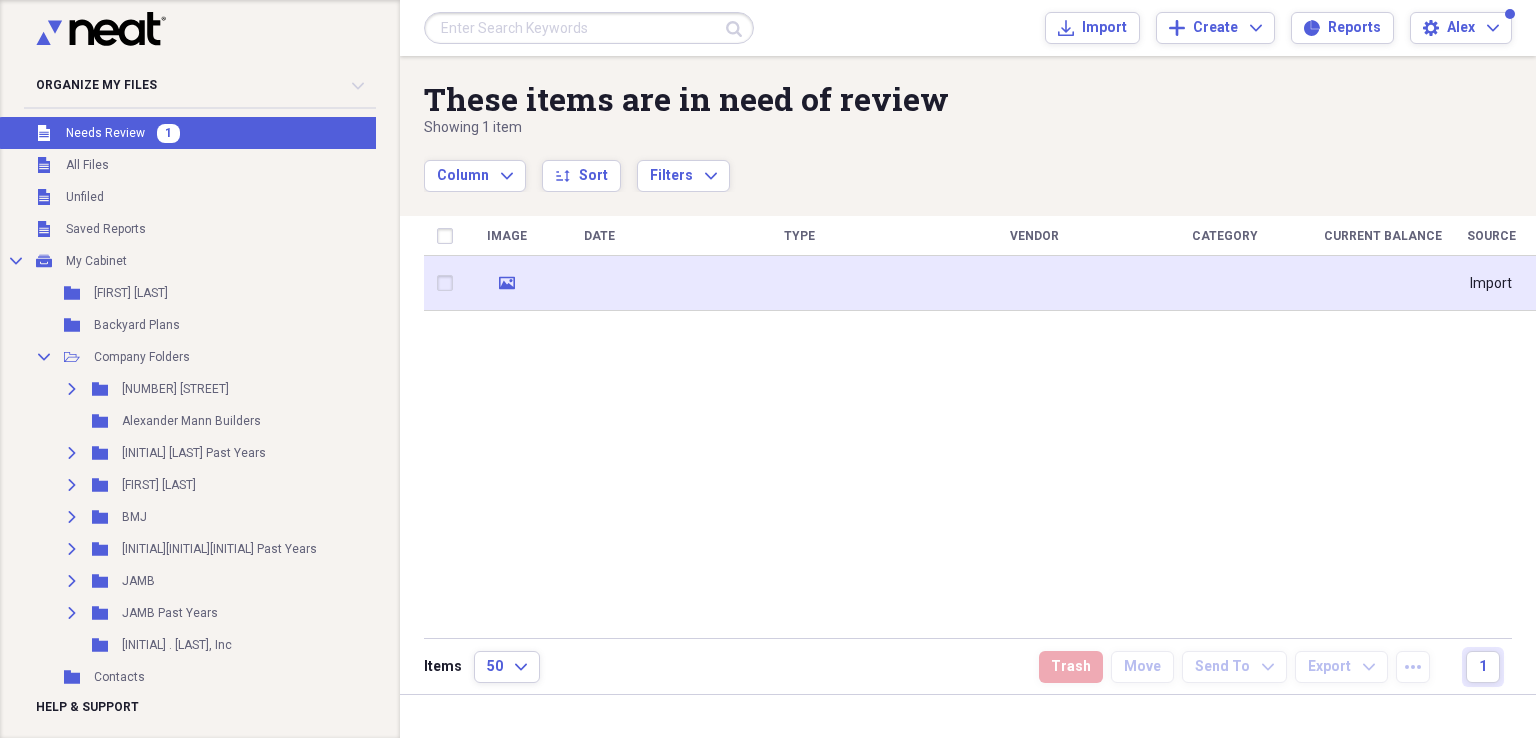 click on "media" 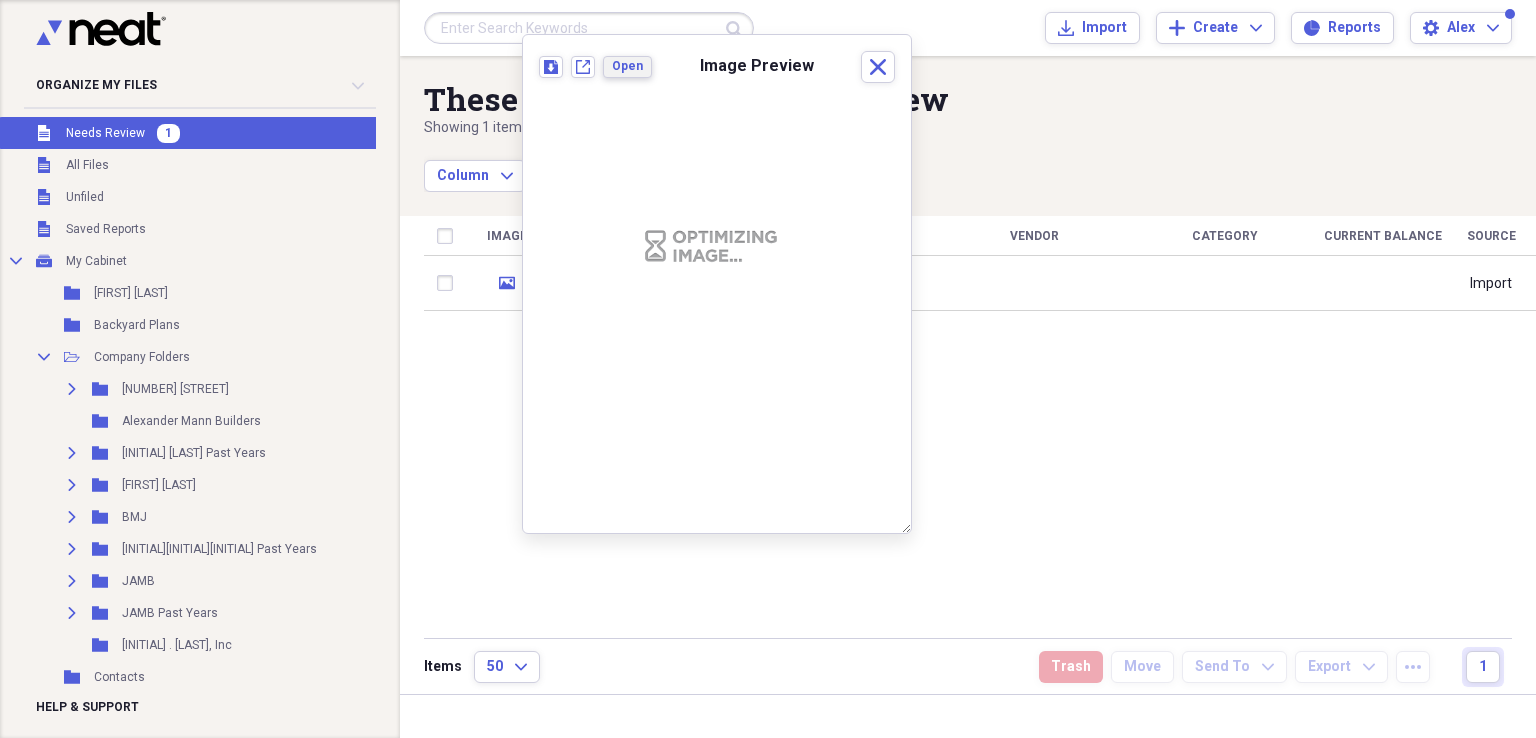 click on "Open" at bounding box center (627, 66) 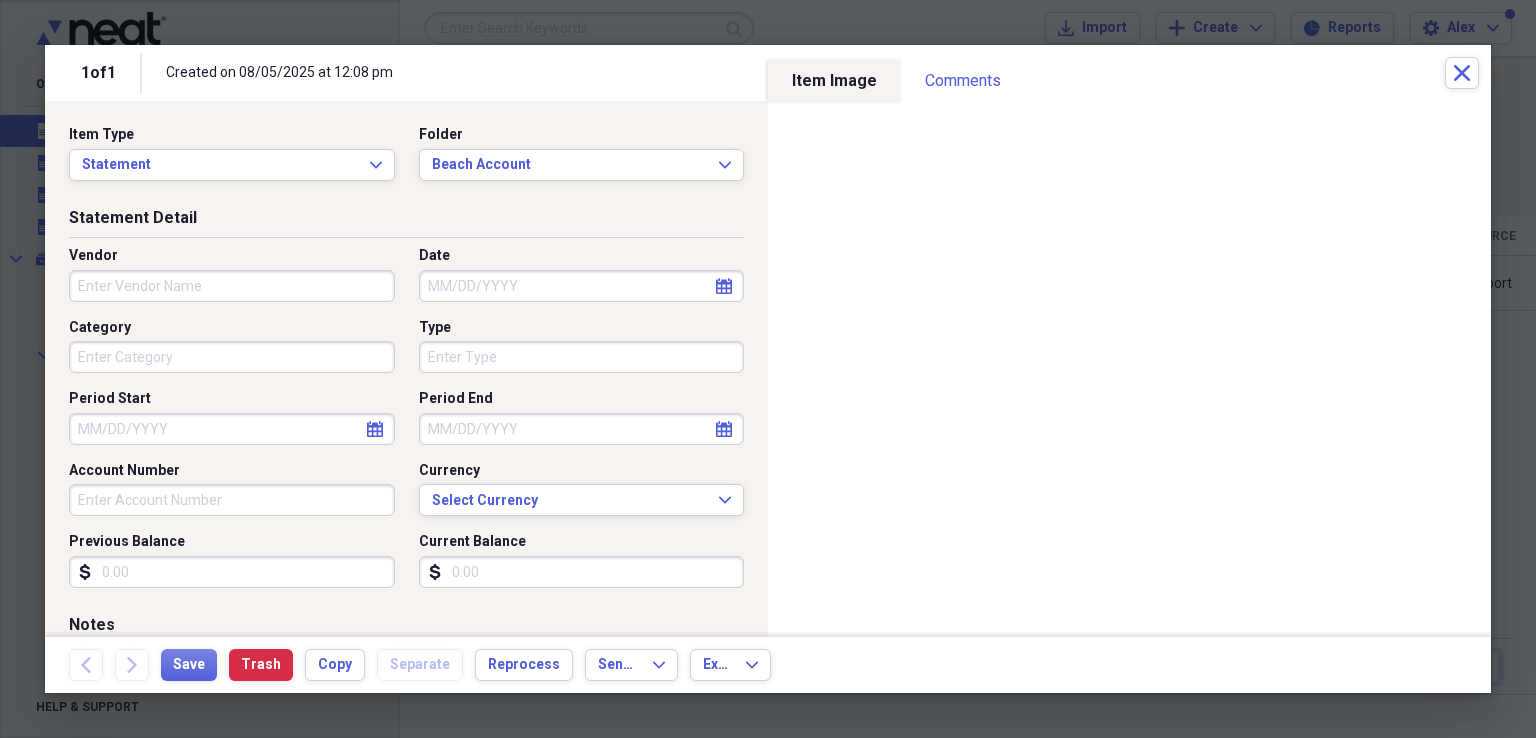 click on "Vendor" at bounding box center (232, 286) 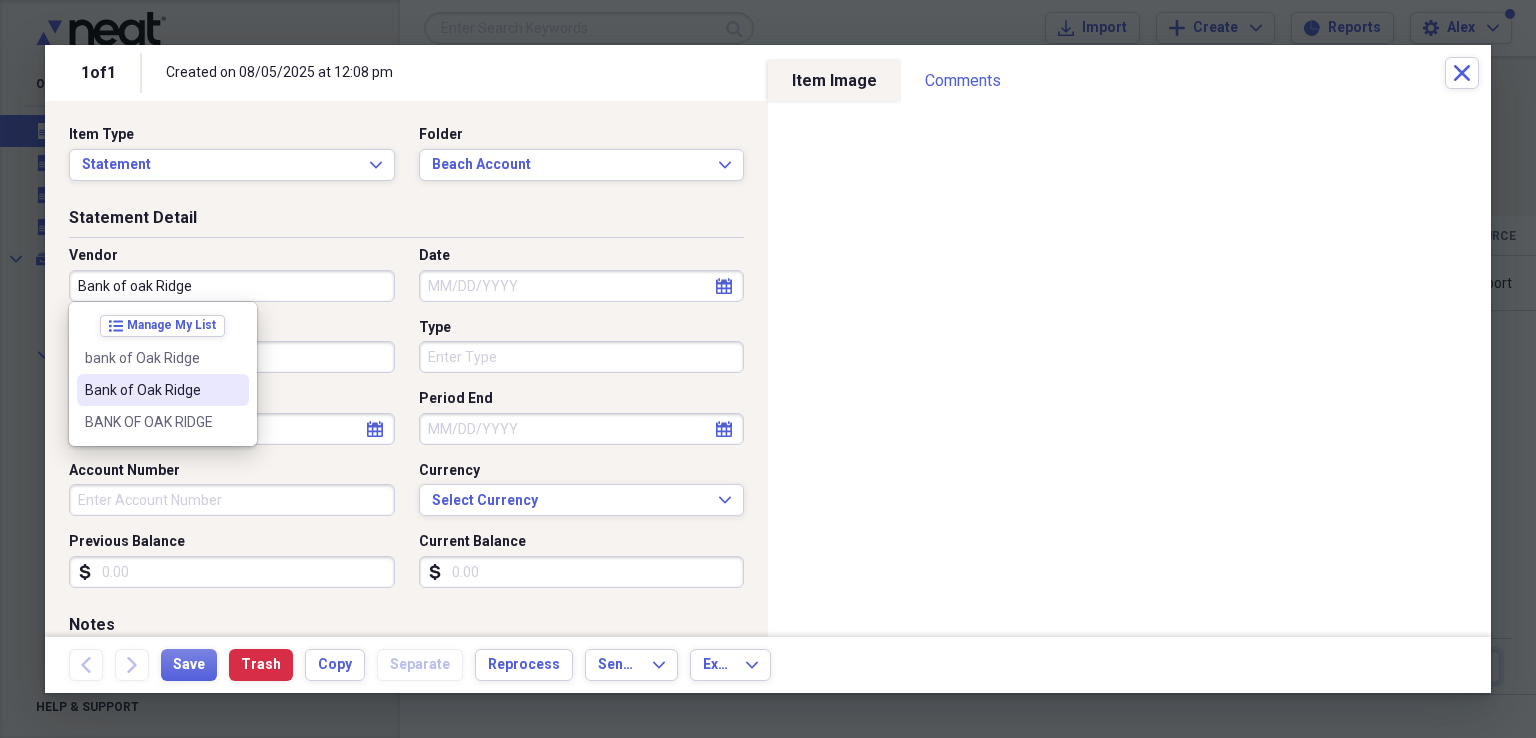 click on "Bank of Oak Ridge" at bounding box center (151, 390) 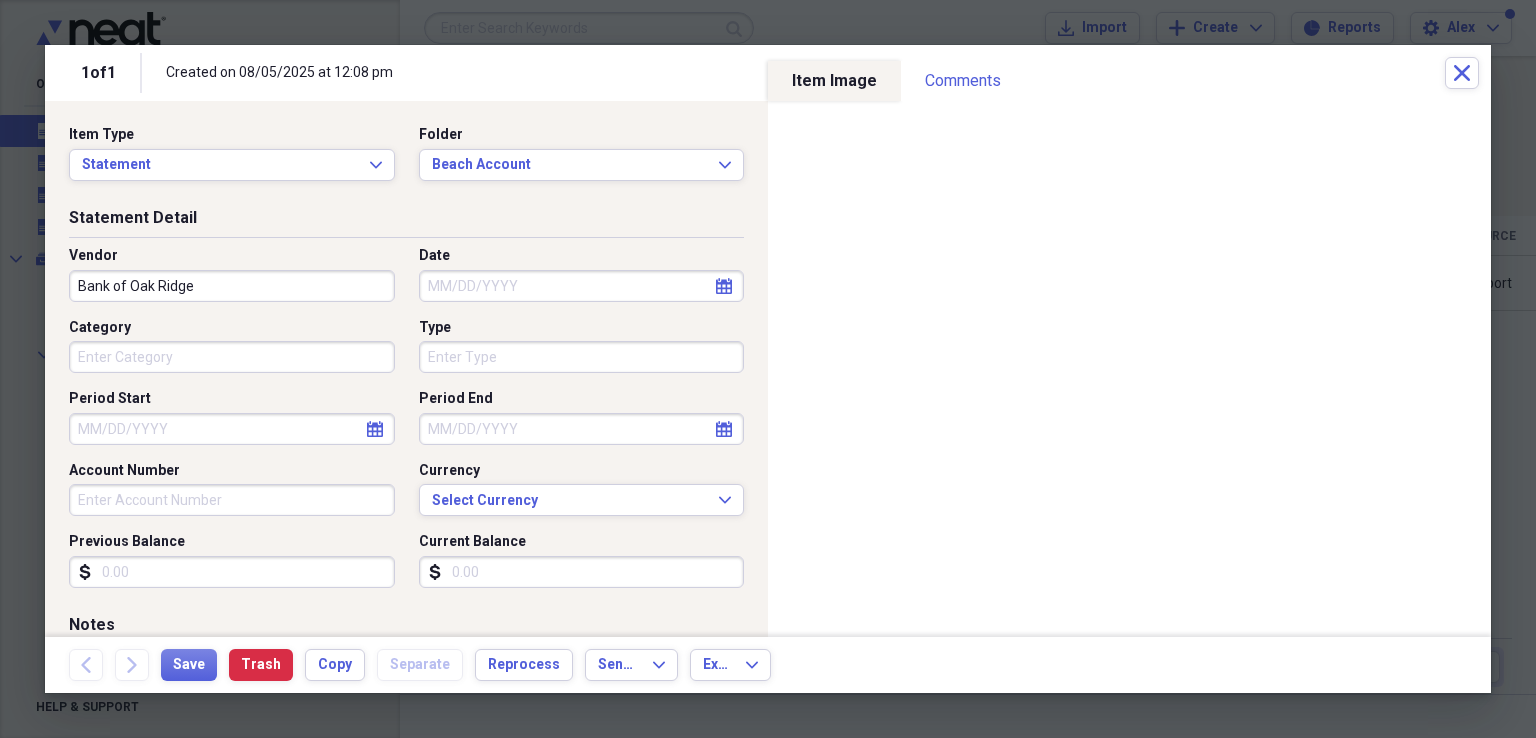 select on "7" 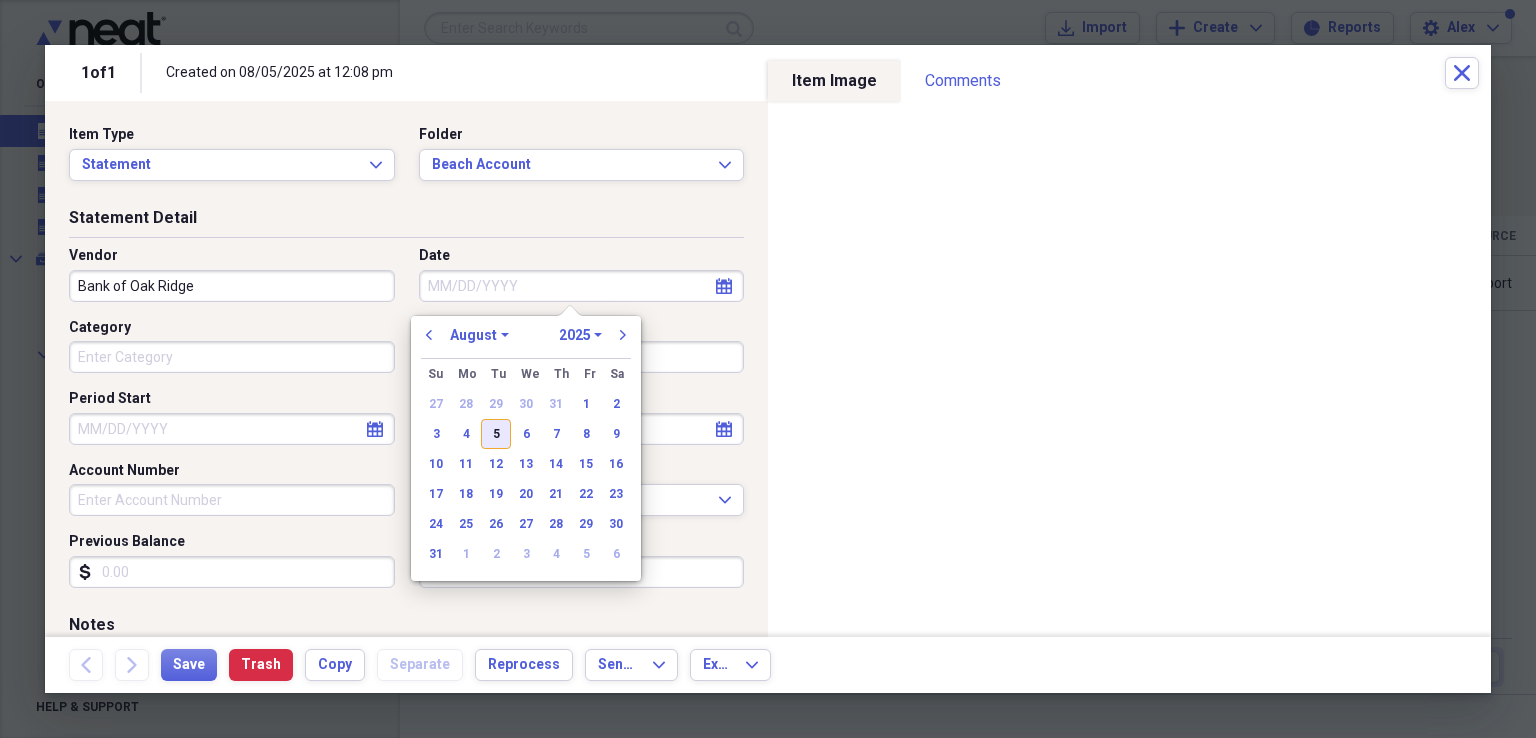 click on "5" at bounding box center (496, 434) 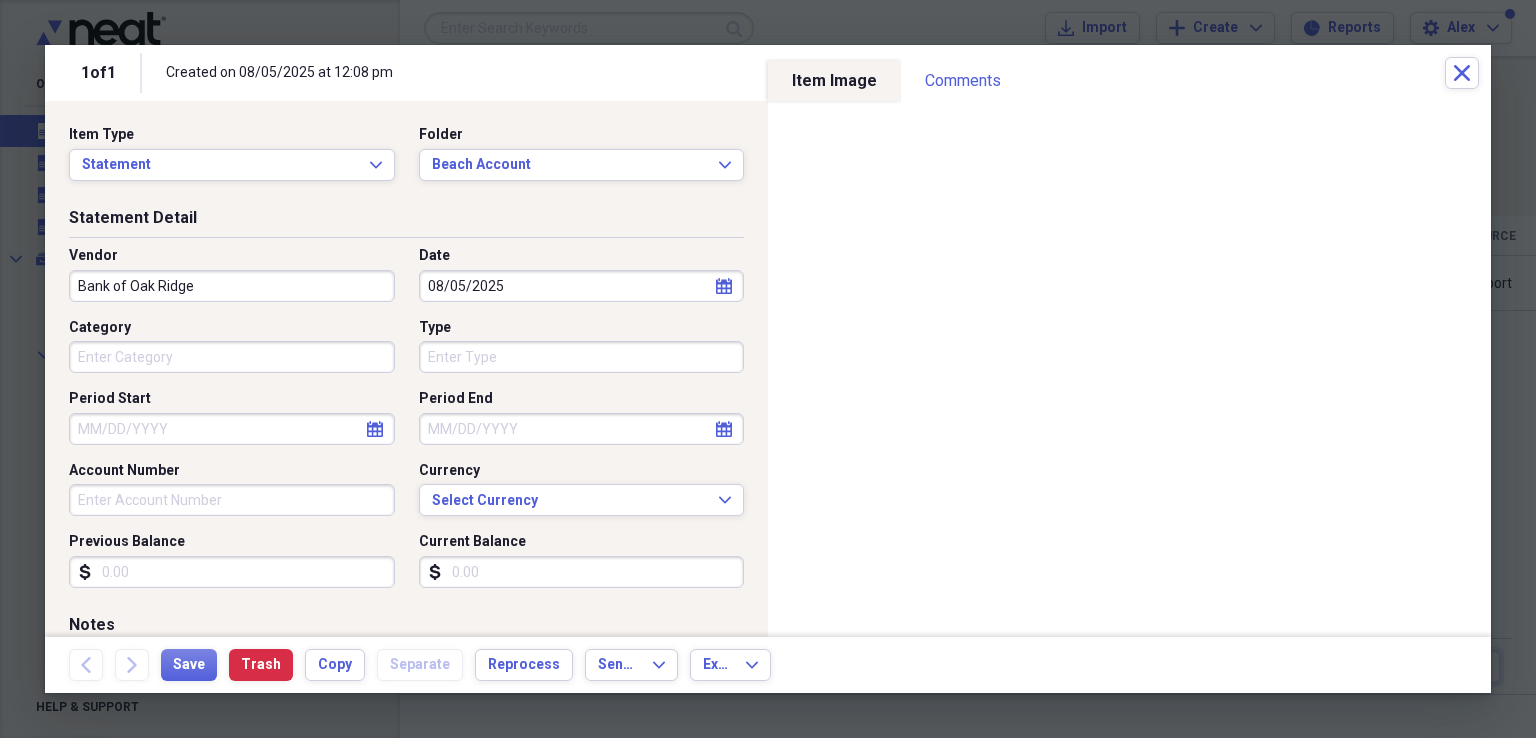 type 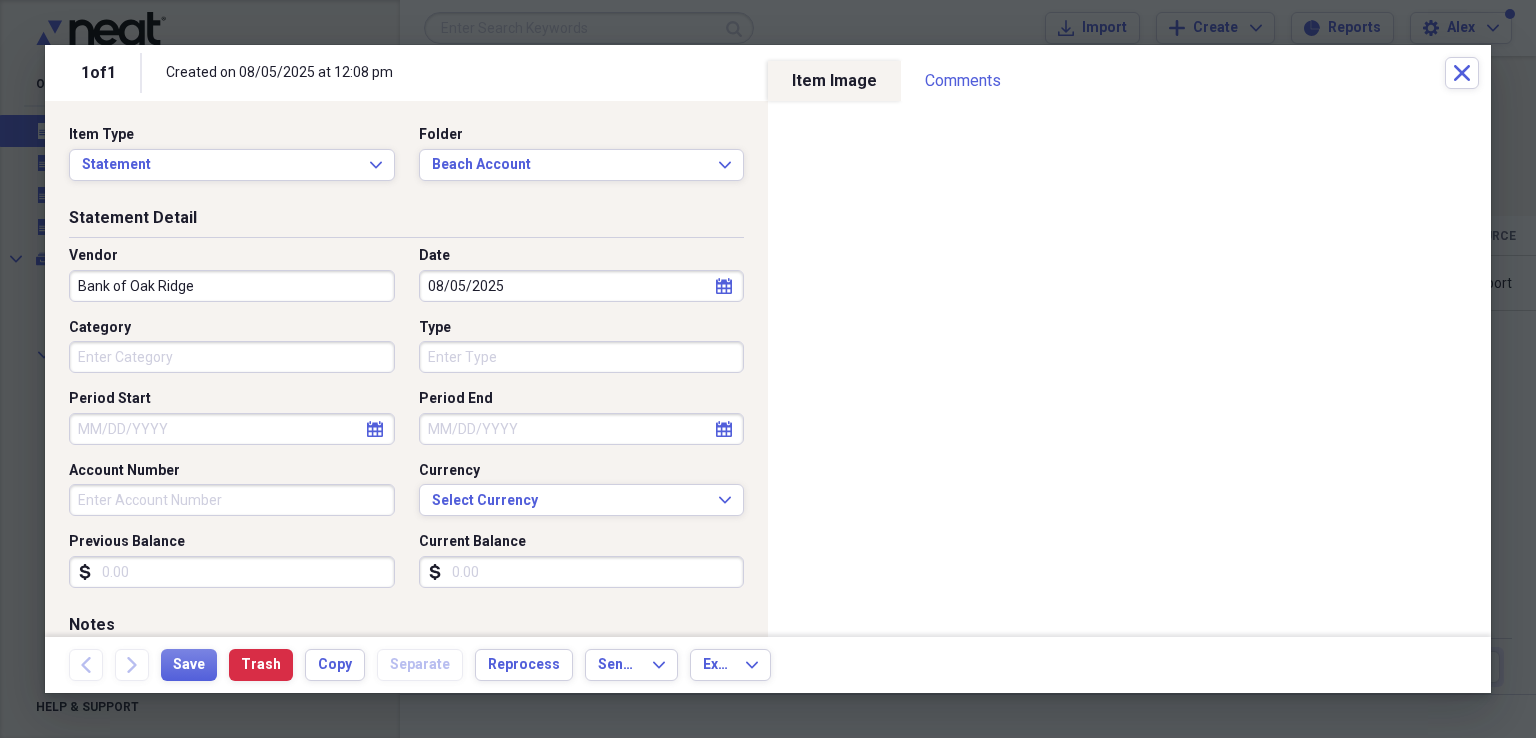 select on "7" 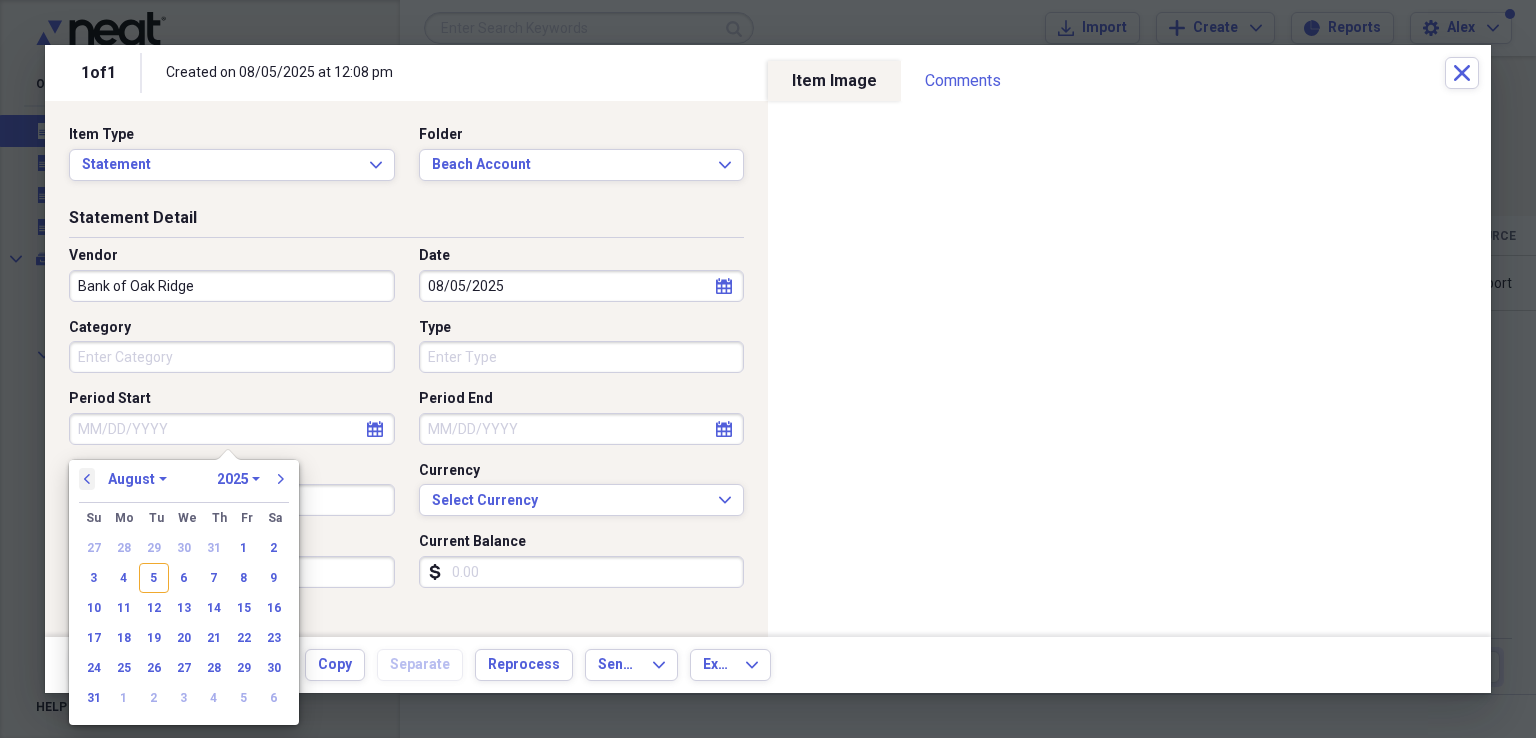 click on "previous" at bounding box center (87, 479) 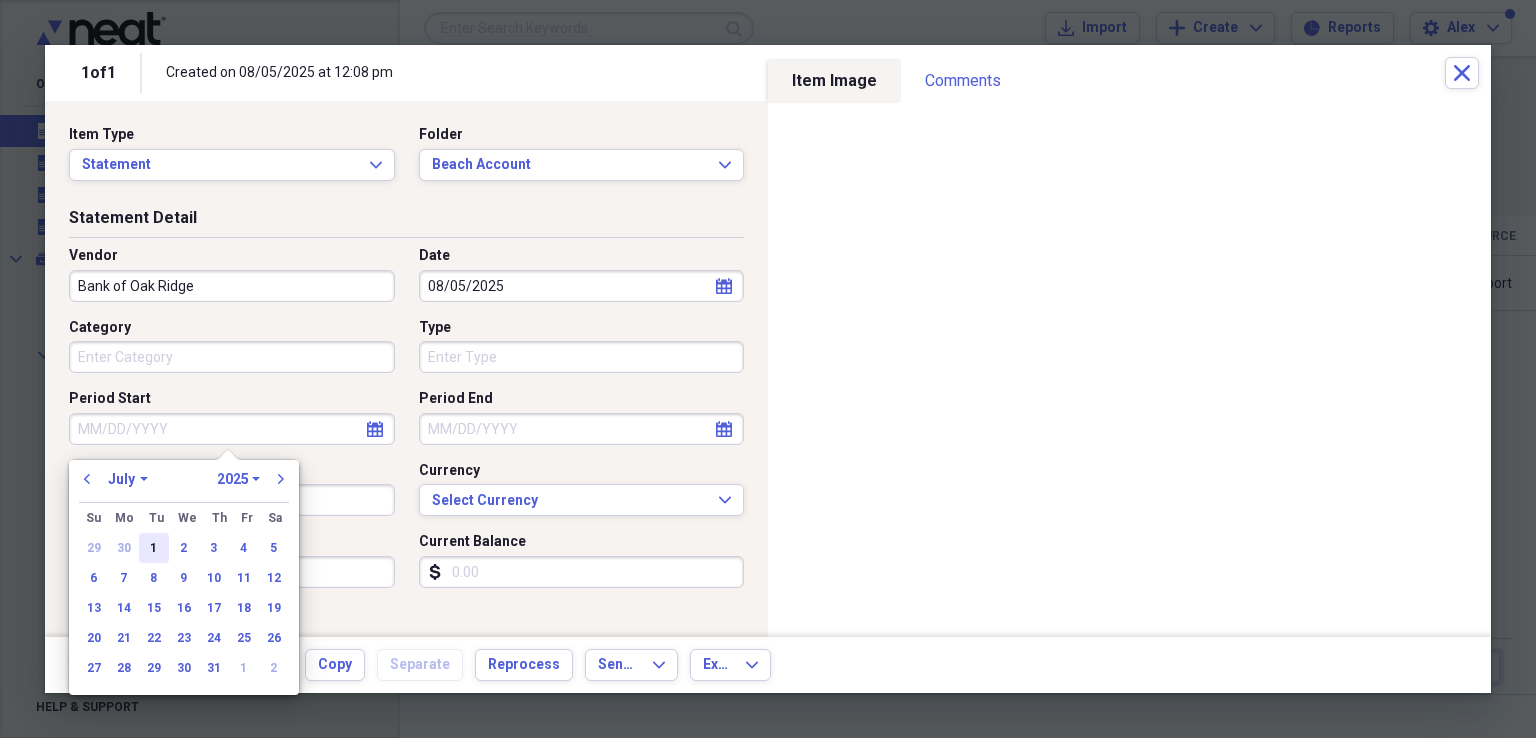 click on "1" at bounding box center (154, 548) 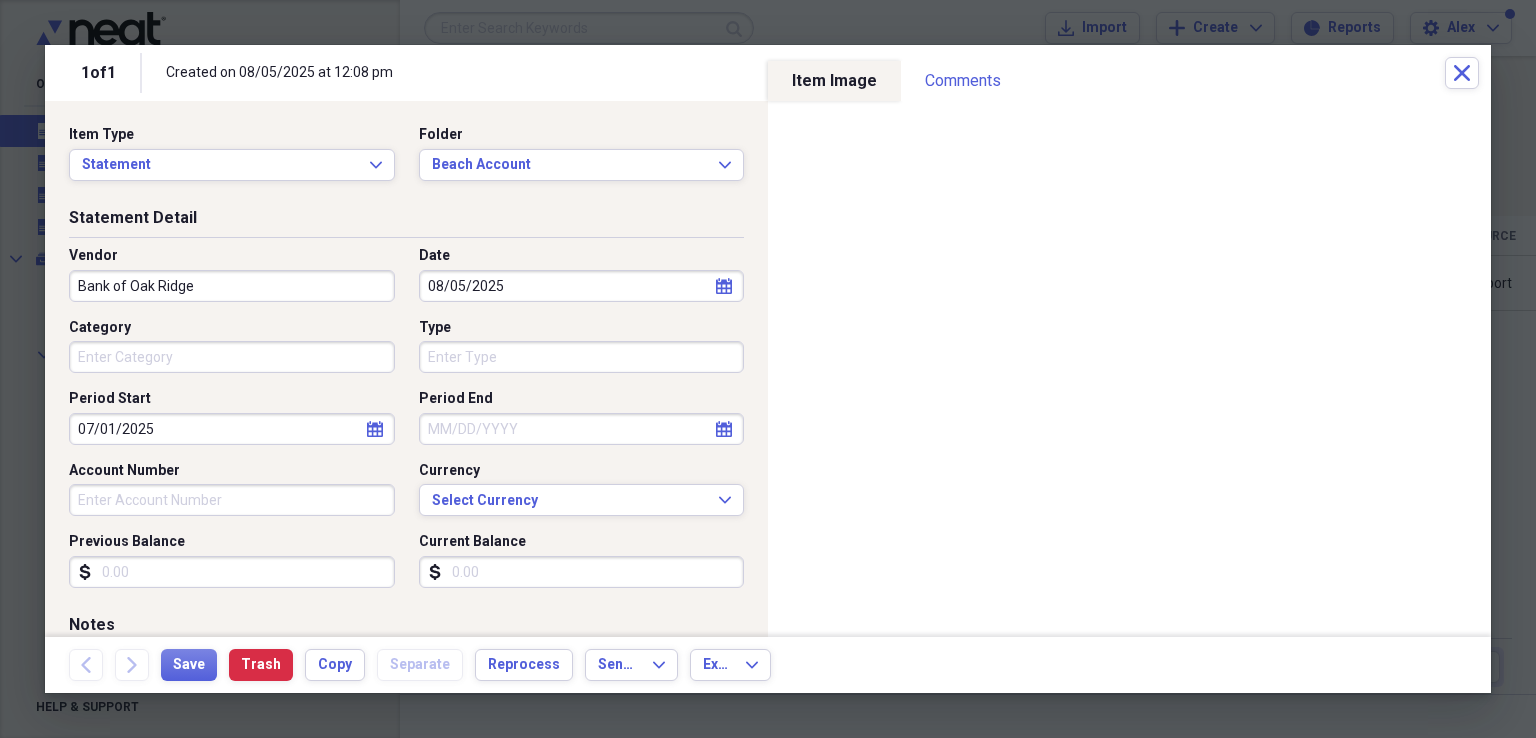 type 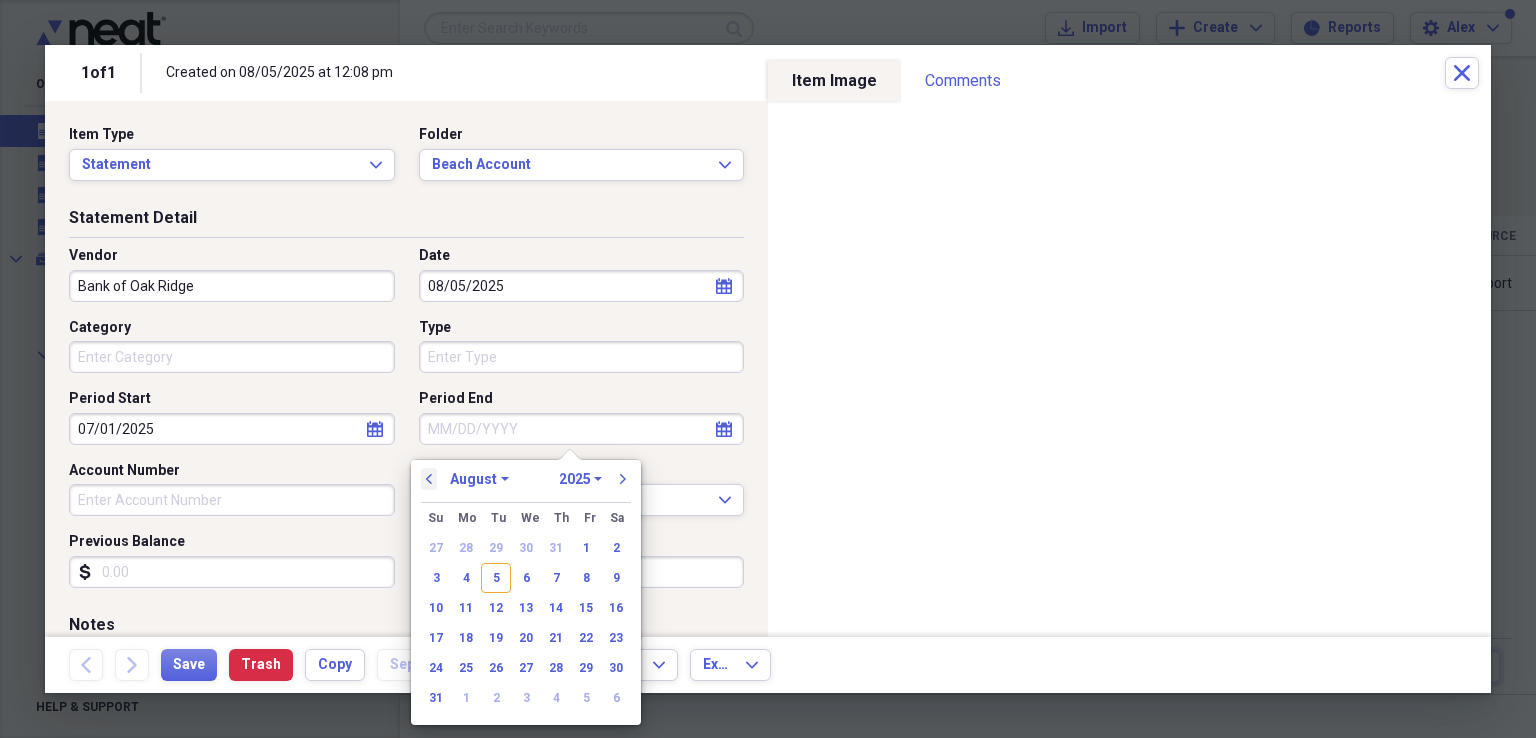 click on "previous" at bounding box center [429, 479] 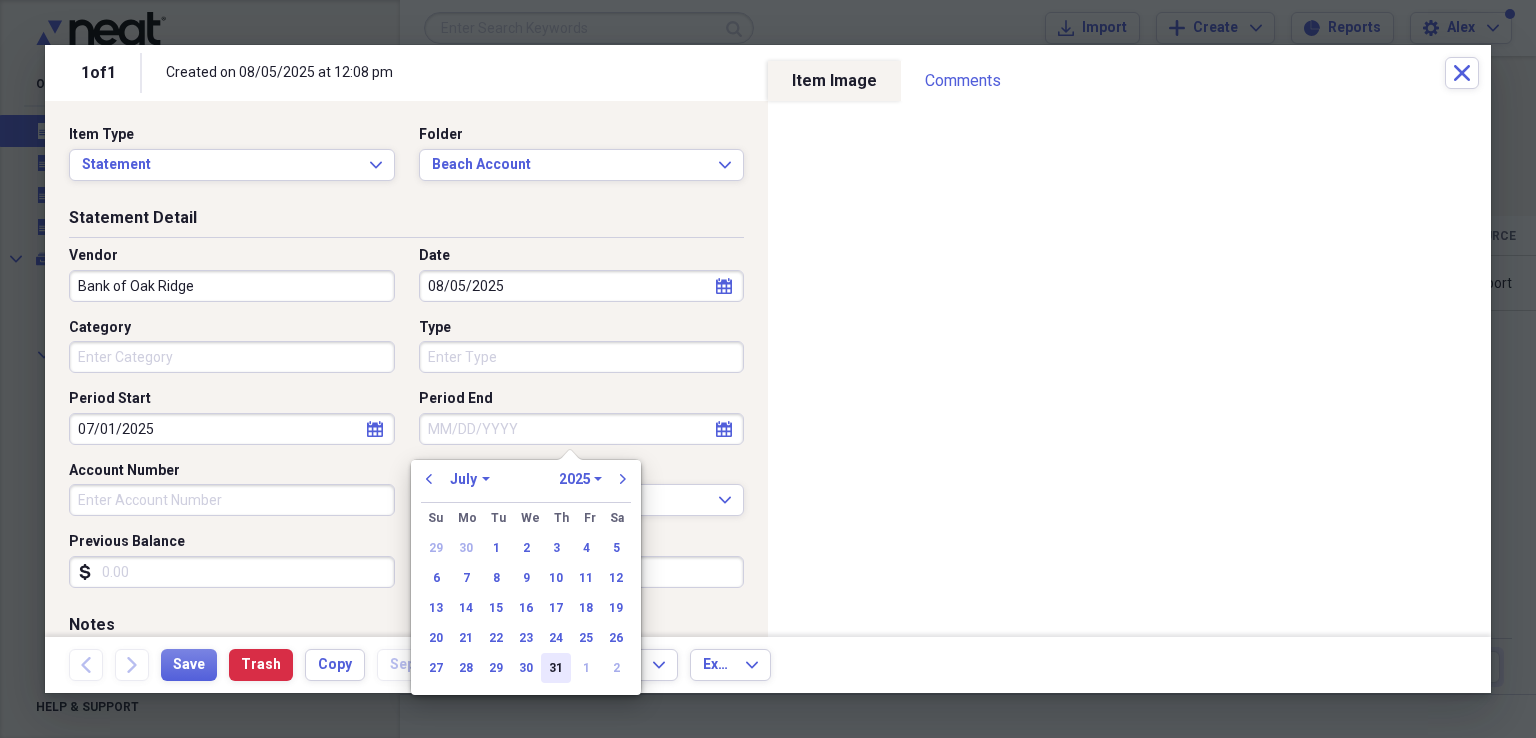 click on "31" at bounding box center [556, 668] 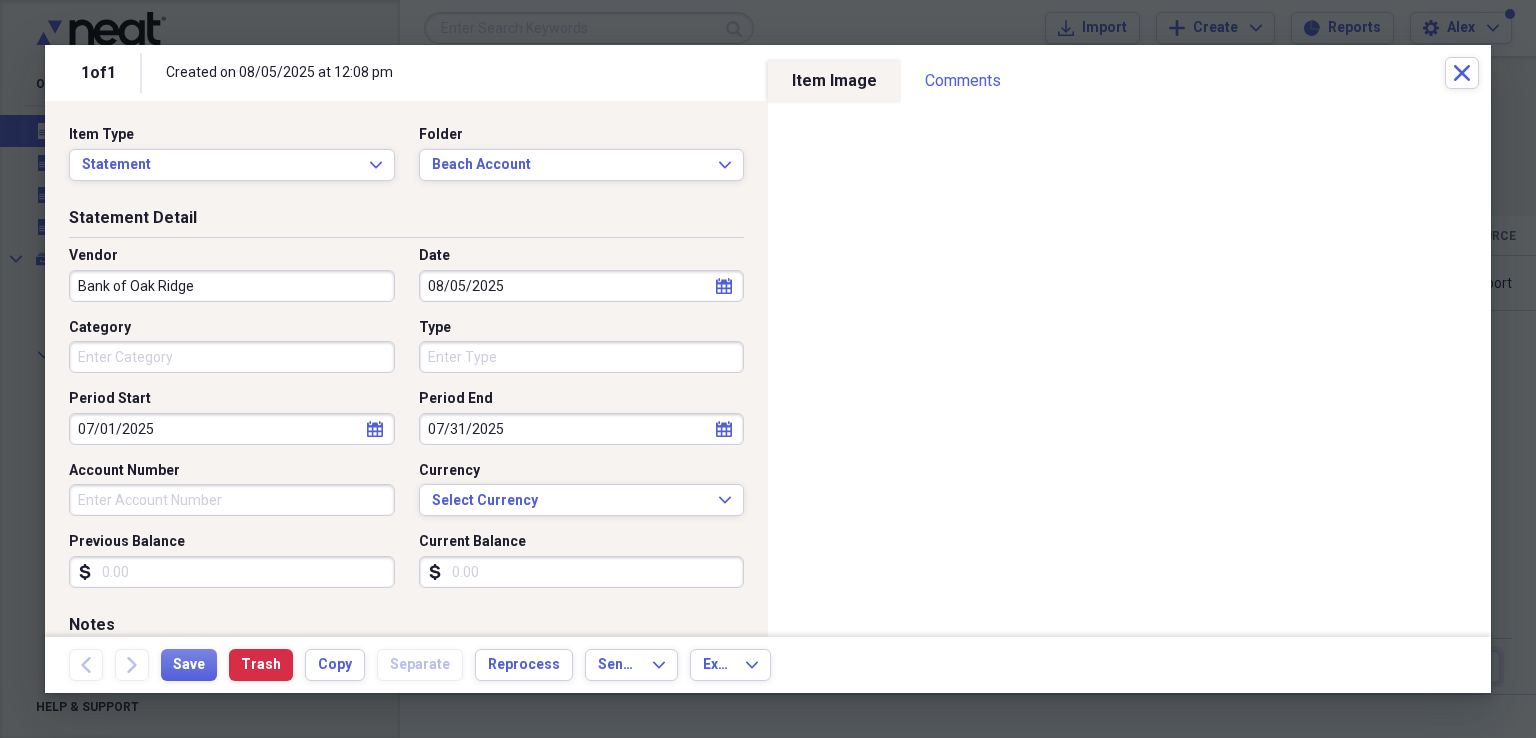 type on "07/31/2025" 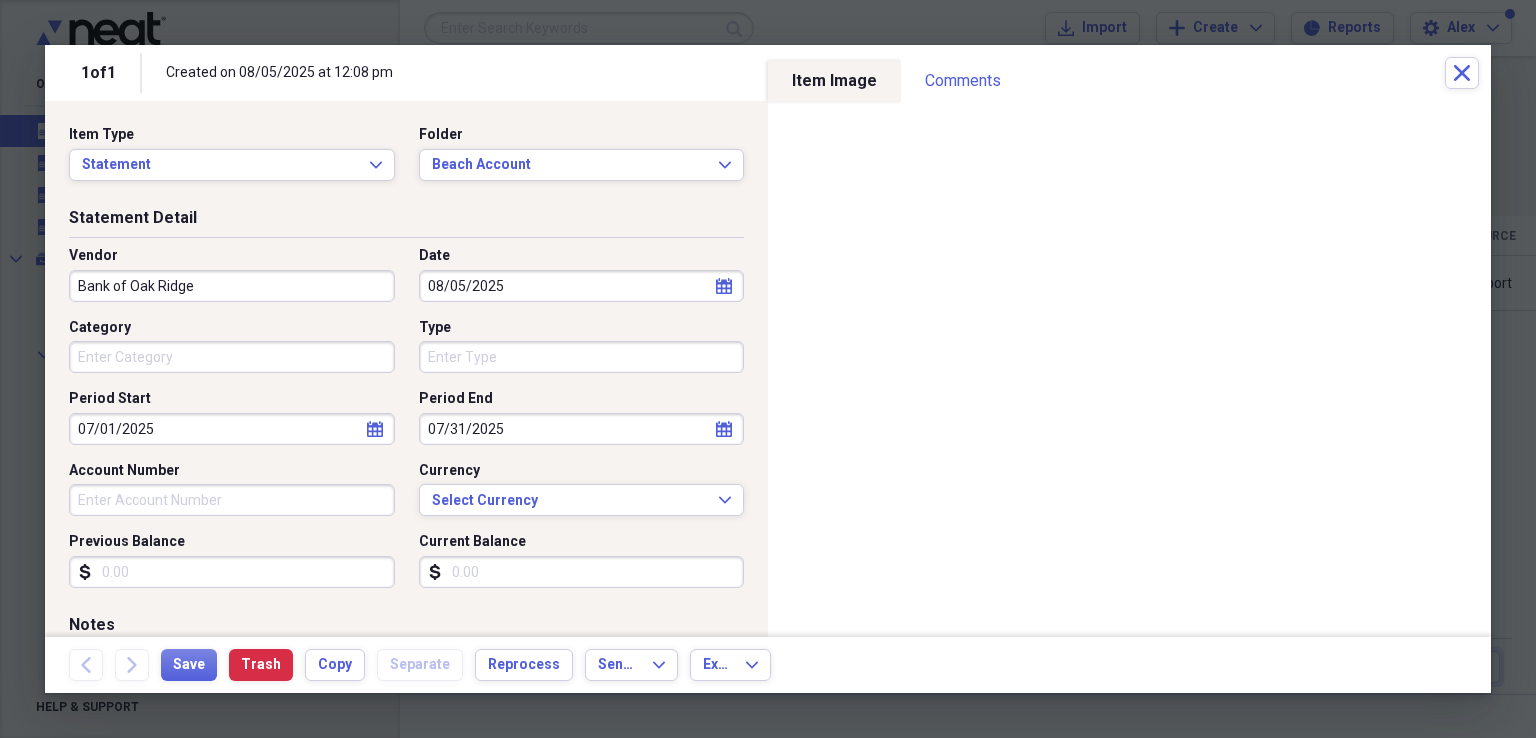 type 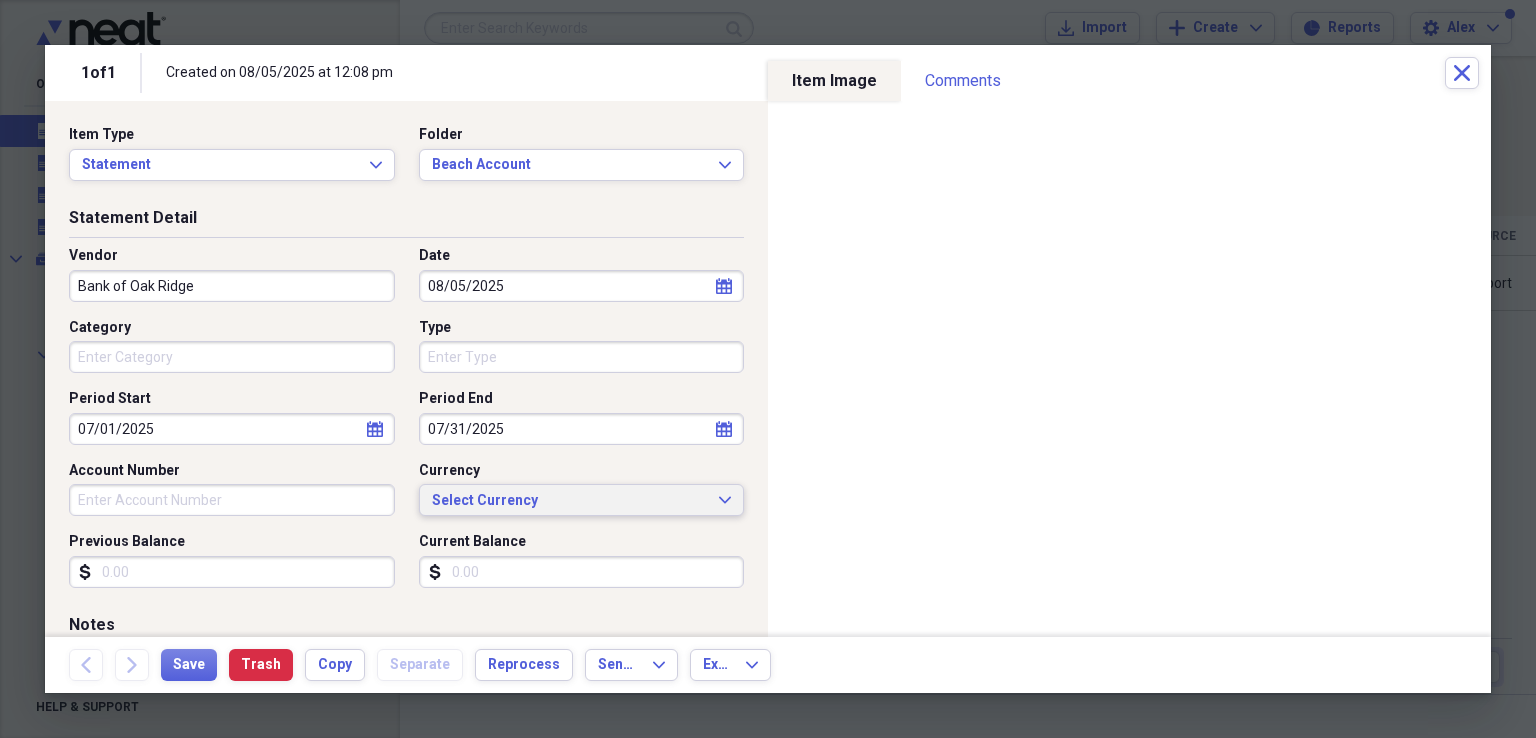 type 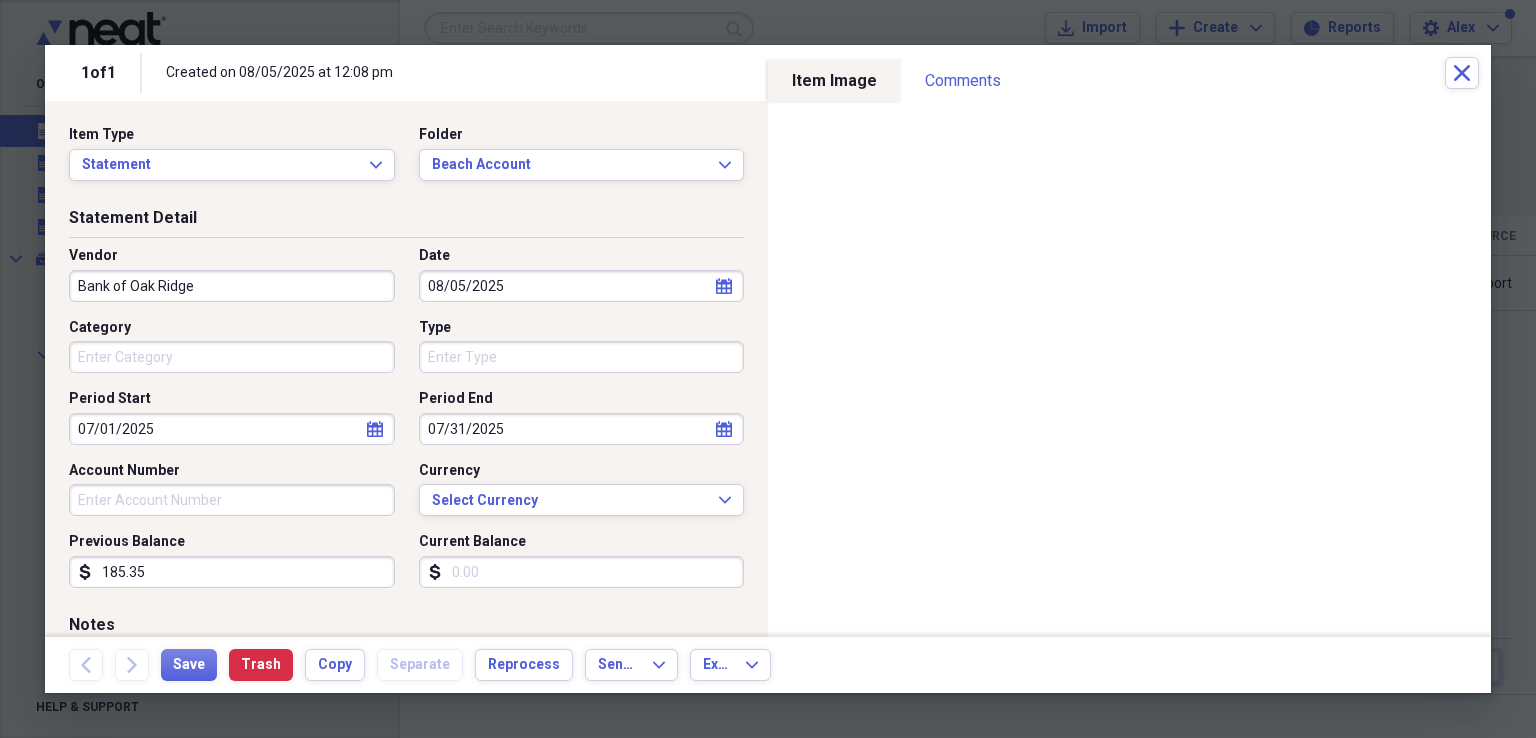 type on "185.35" 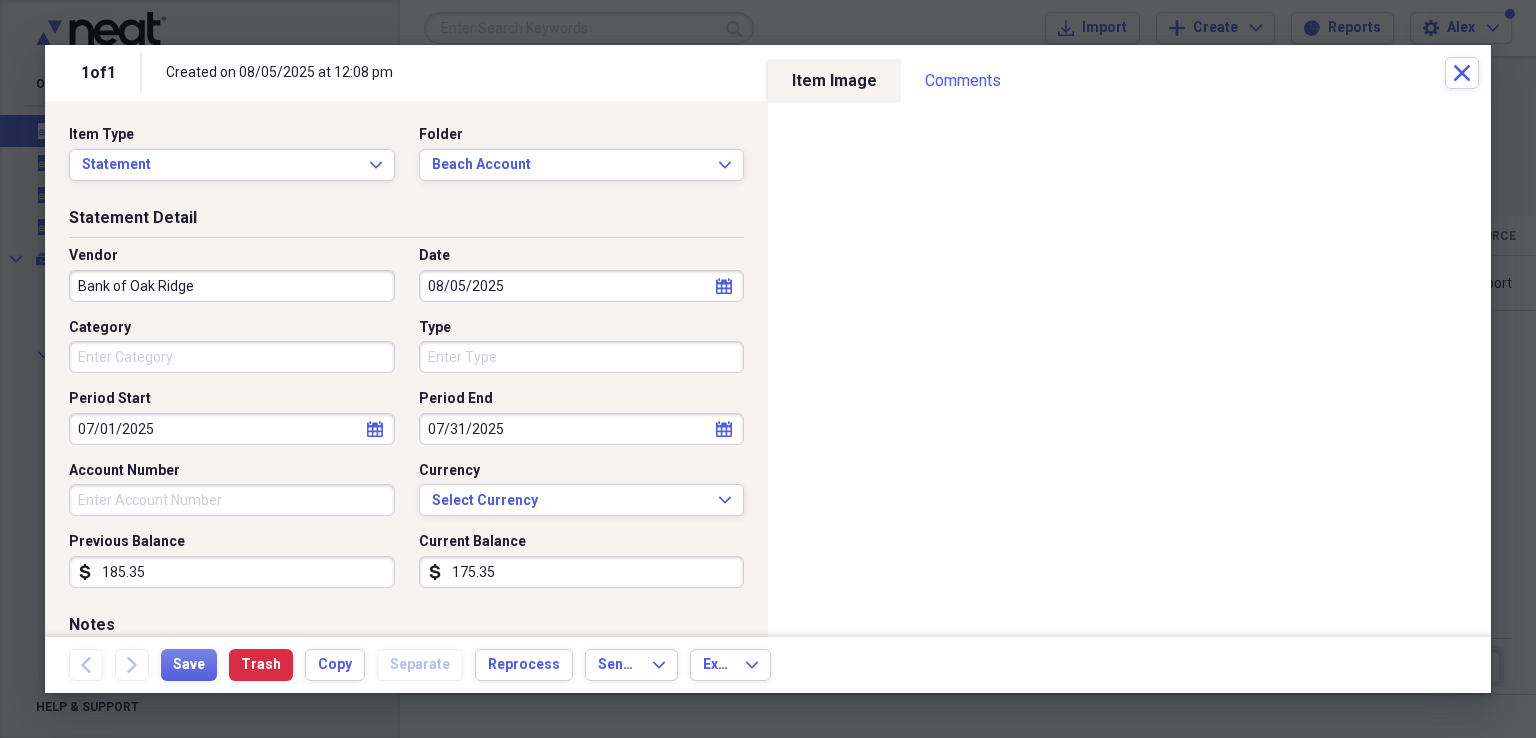scroll, scrollTop: 172, scrollLeft: 0, axis: vertical 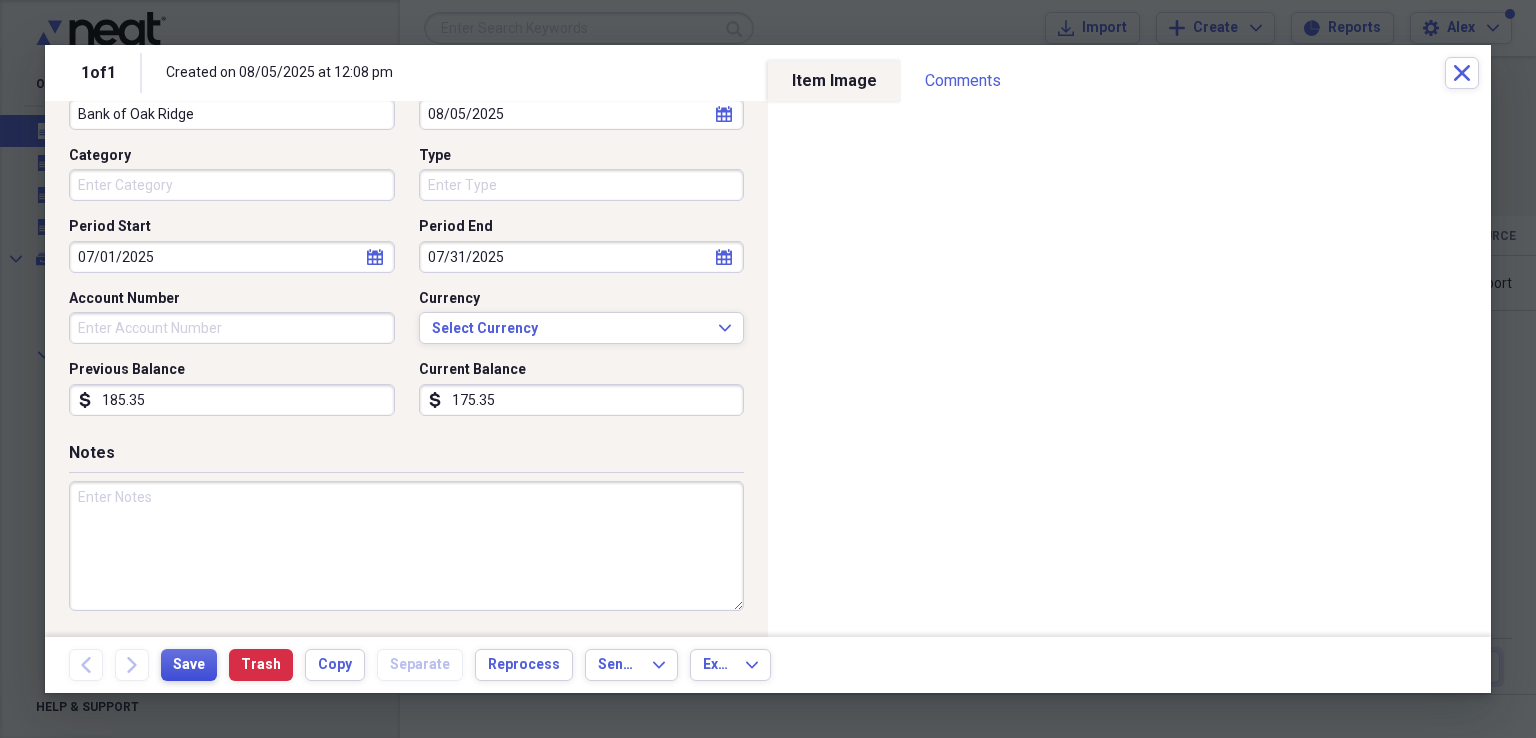 type on "175.35" 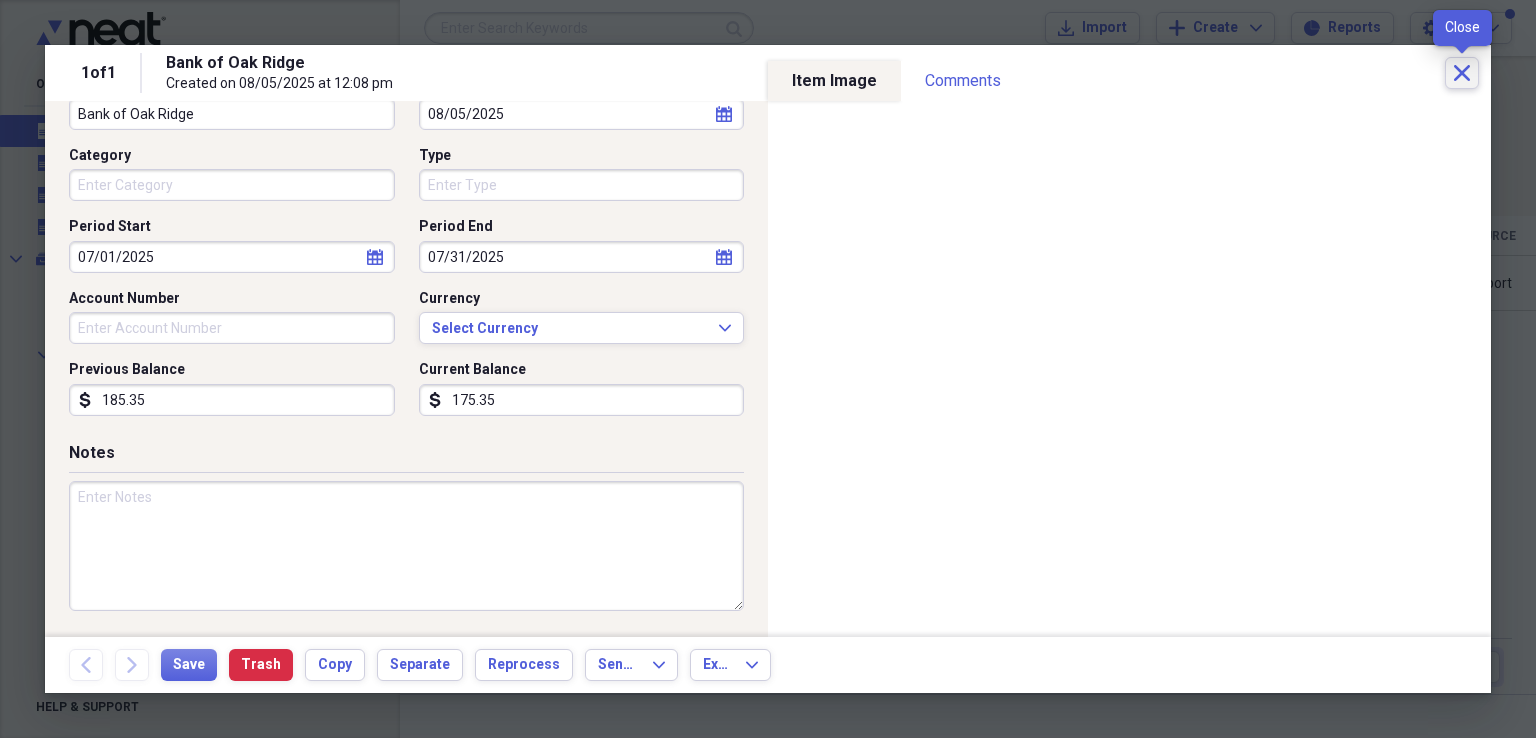 click on "Close" 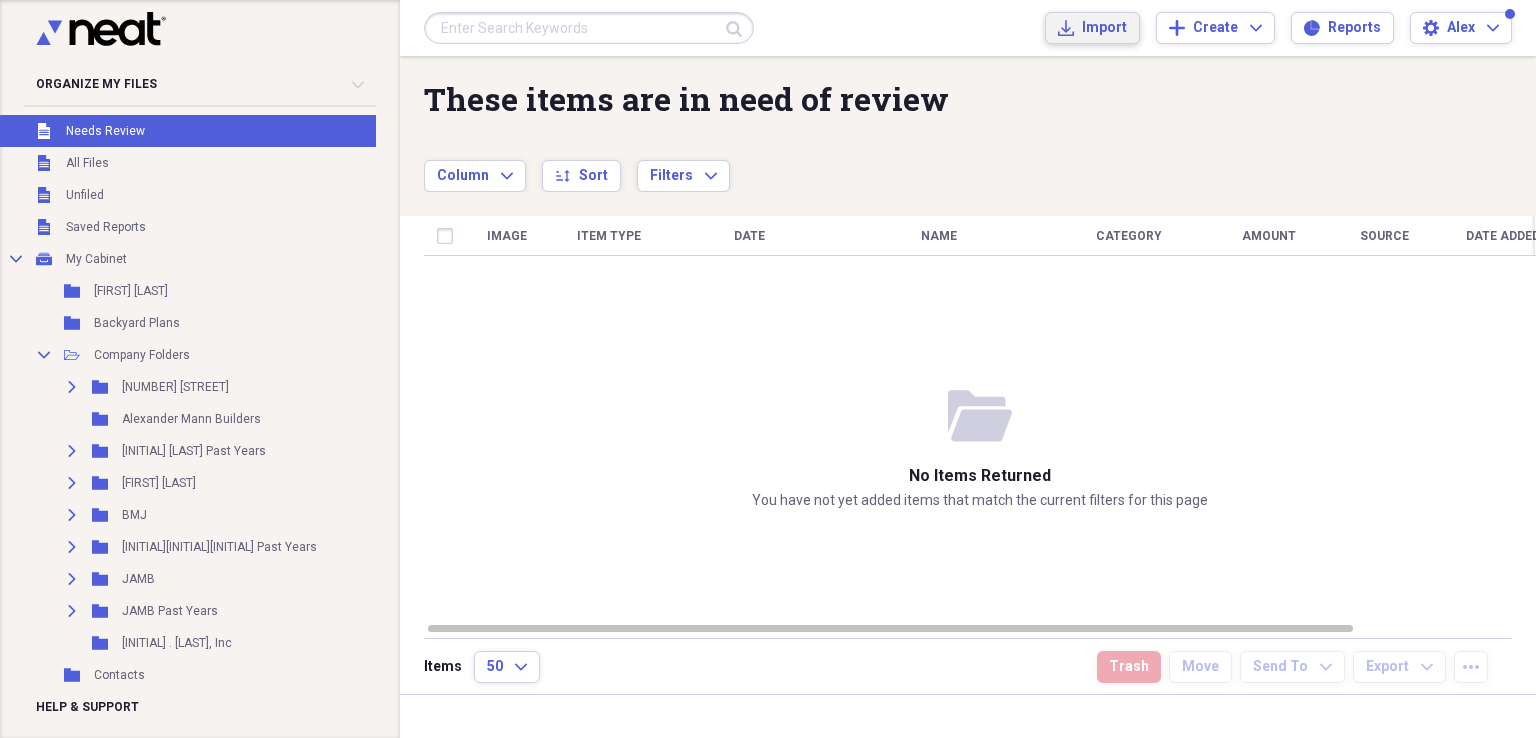 click on "Import" at bounding box center [1104, 28] 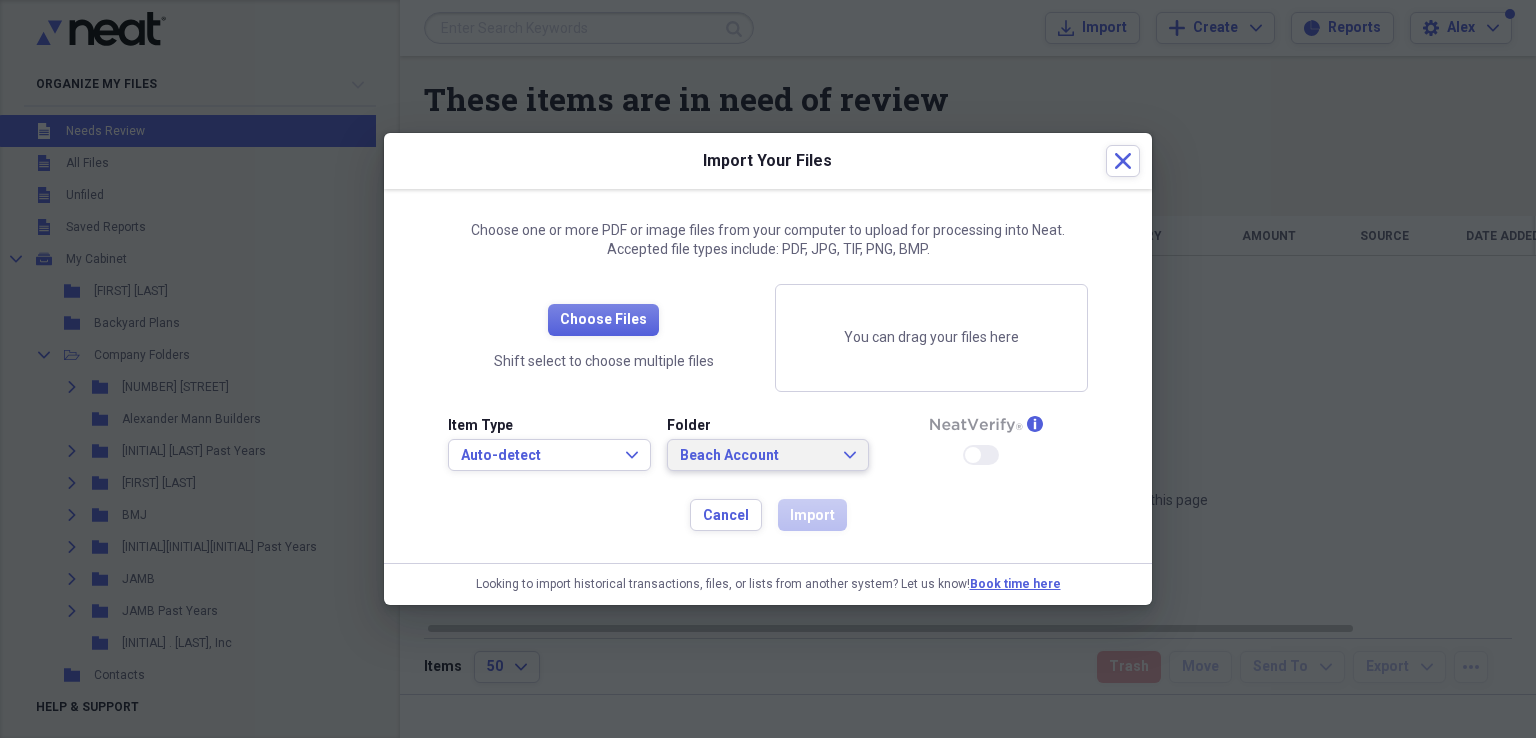 click on "Expand" 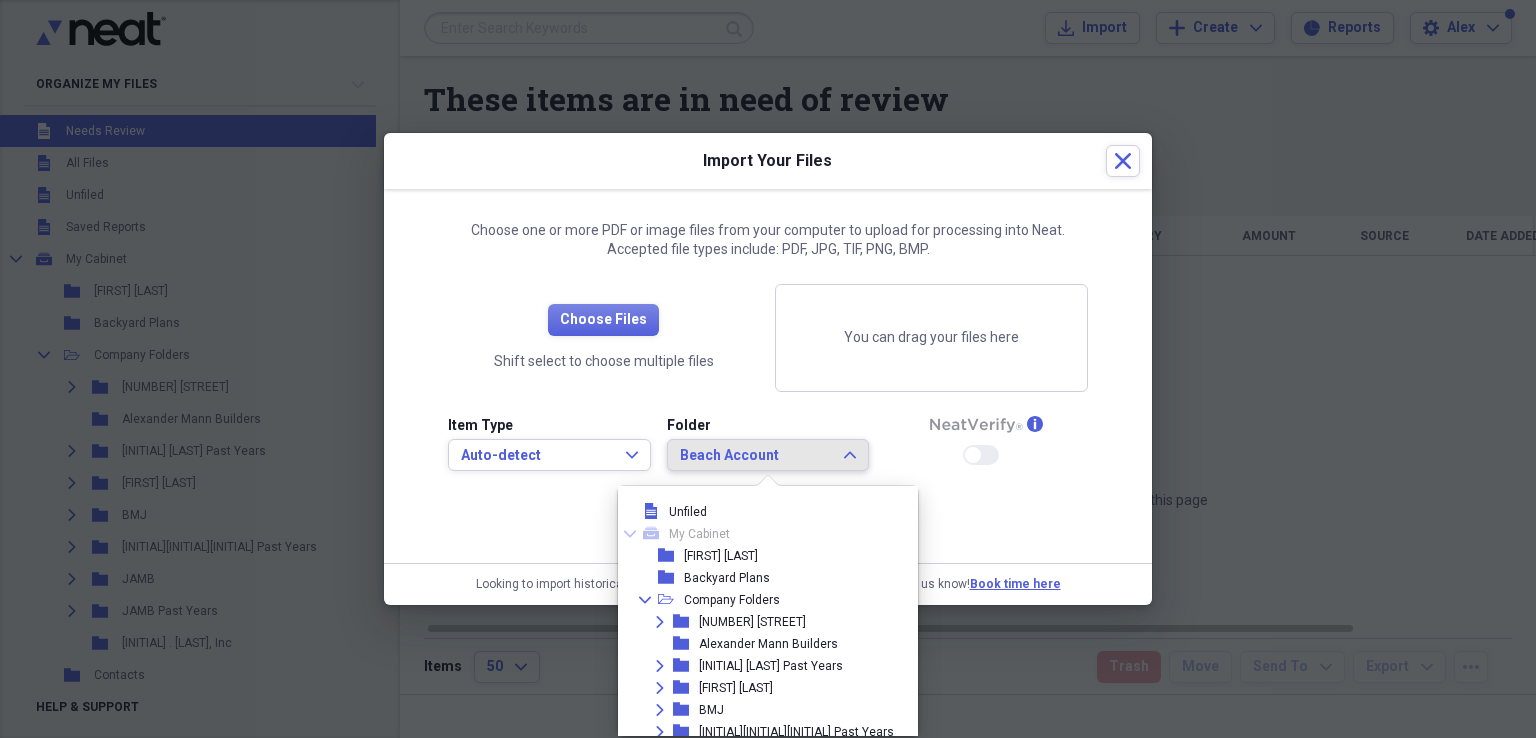 scroll, scrollTop: 560, scrollLeft: 0, axis: vertical 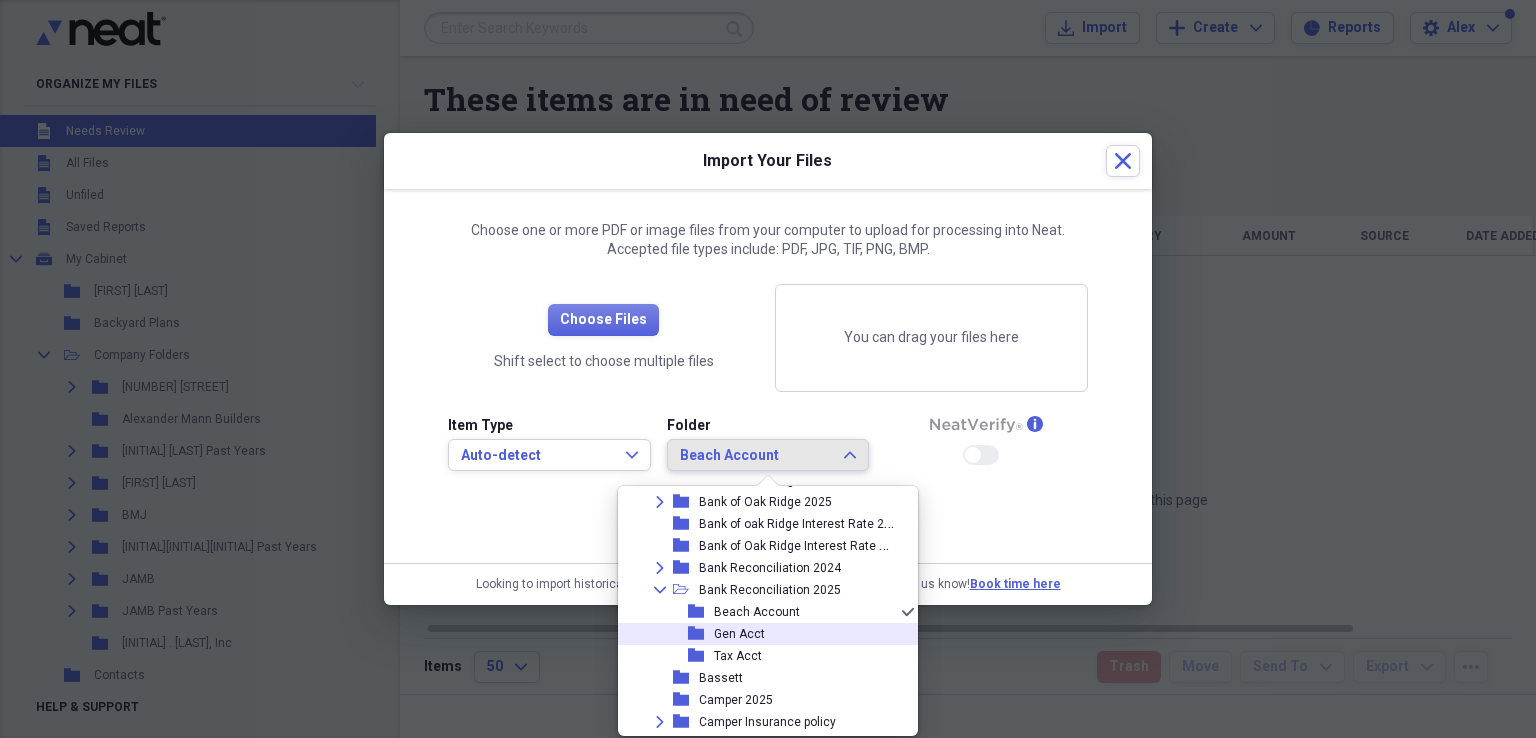 click on "Gen Acct" at bounding box center (739, 634) 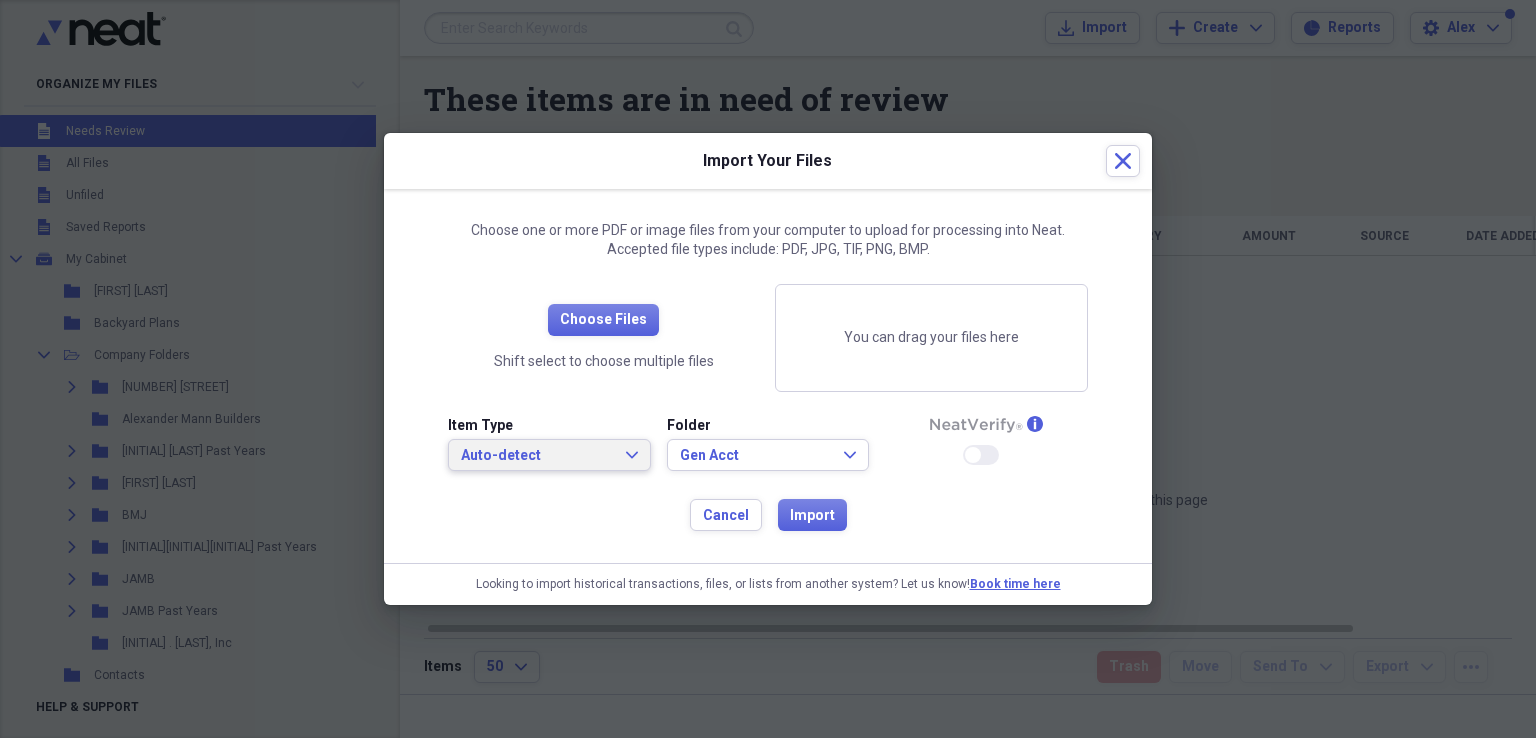 click on "Expand" 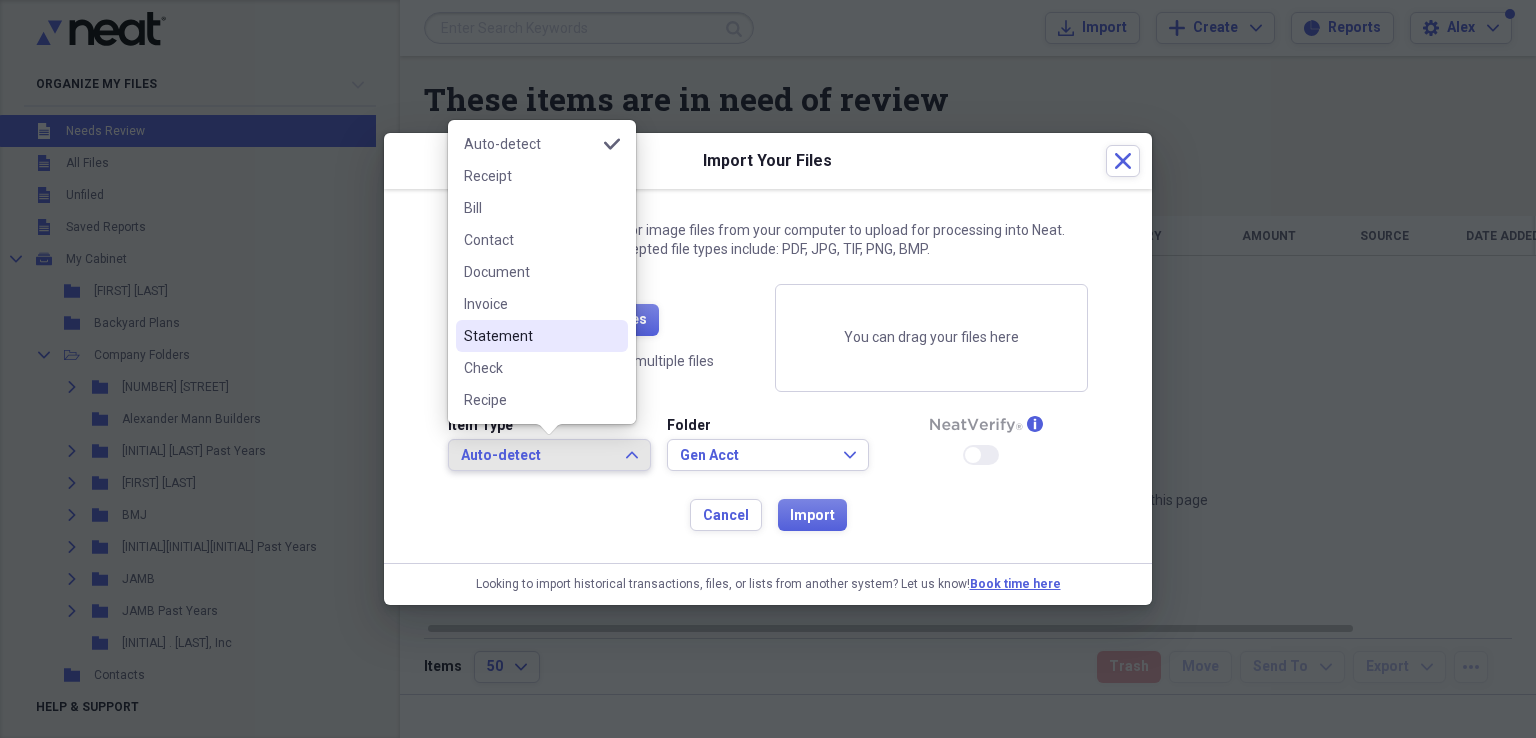 click on "Statement" at bounding box center (530, 336) 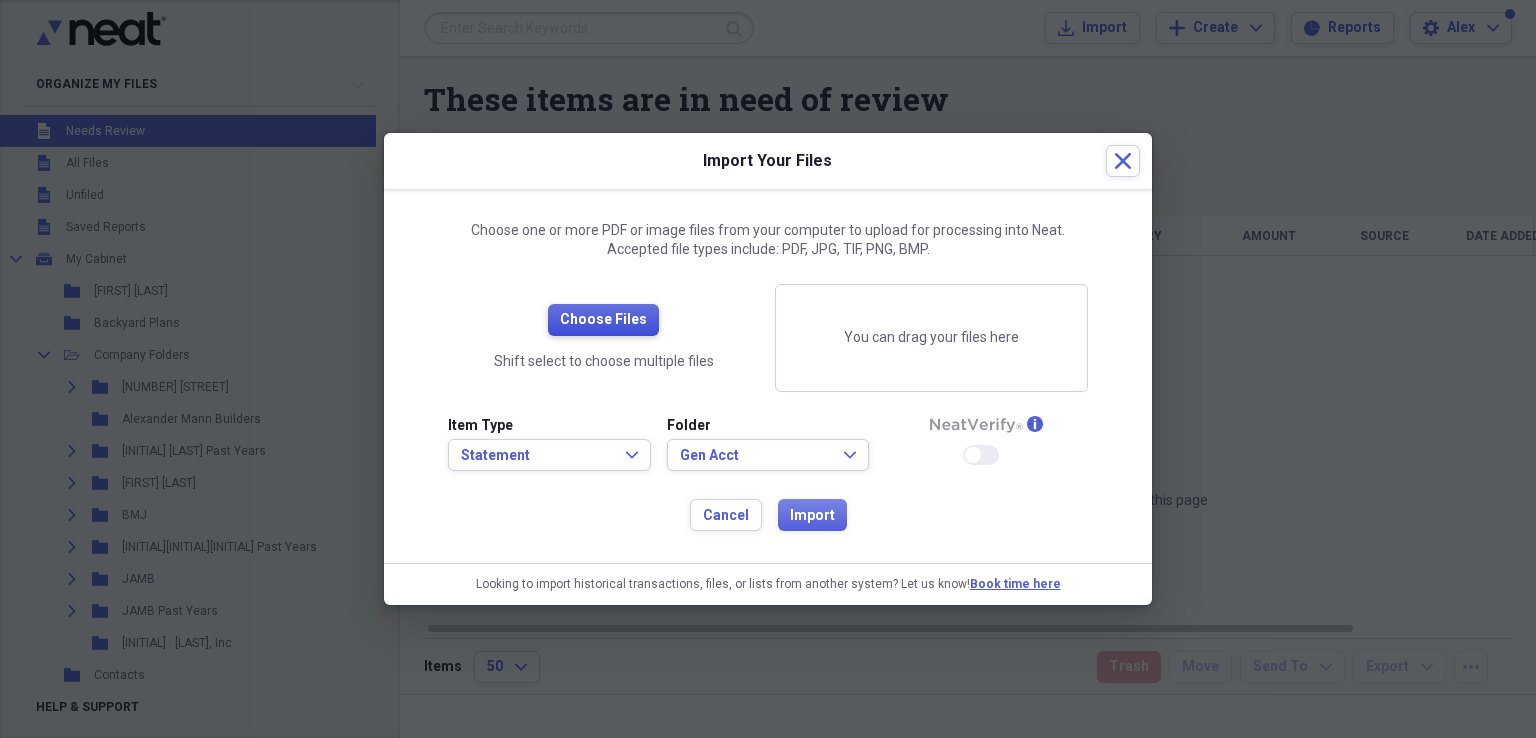 click on "Choose Files" at bounding box center [603, 320] 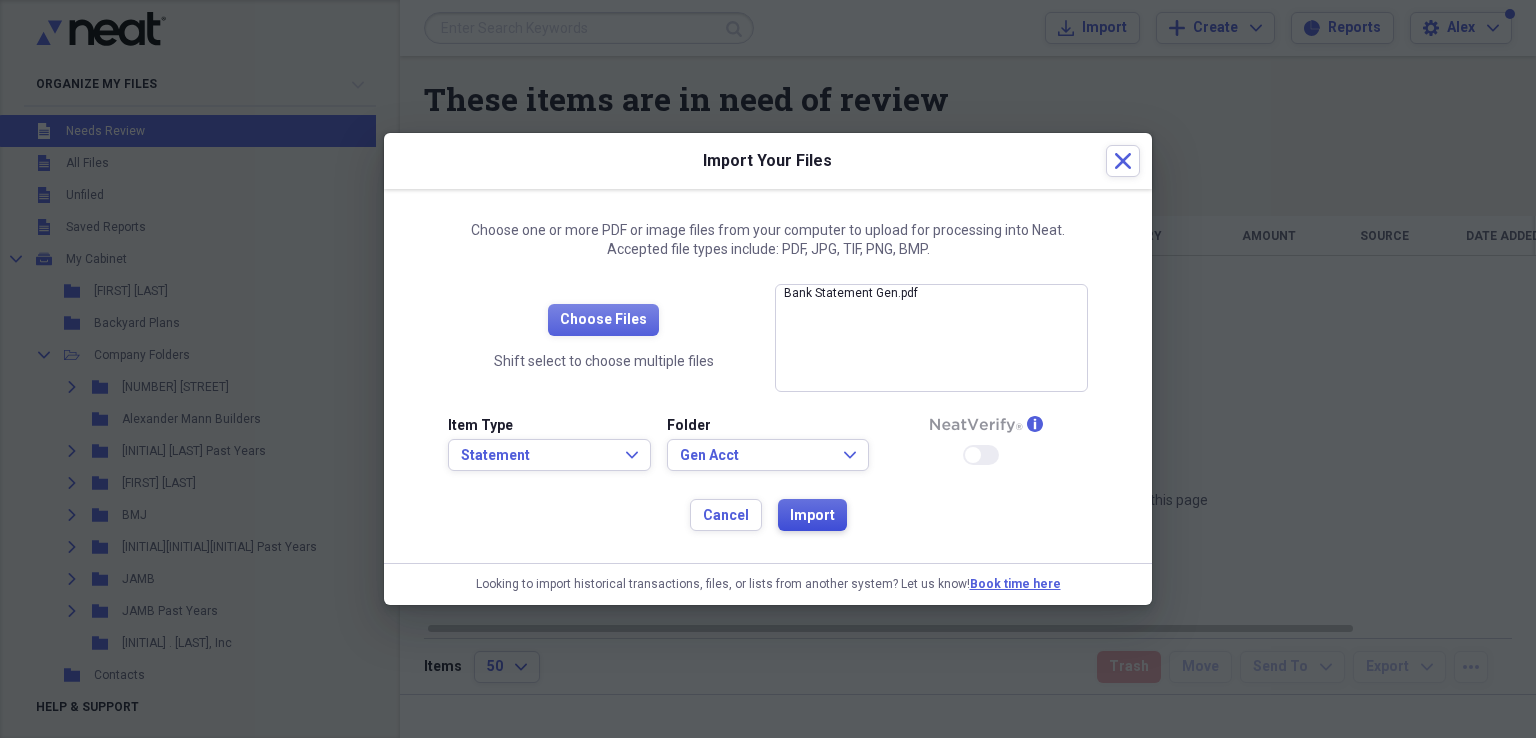 click on "Import" at bounding box center (812, 516) 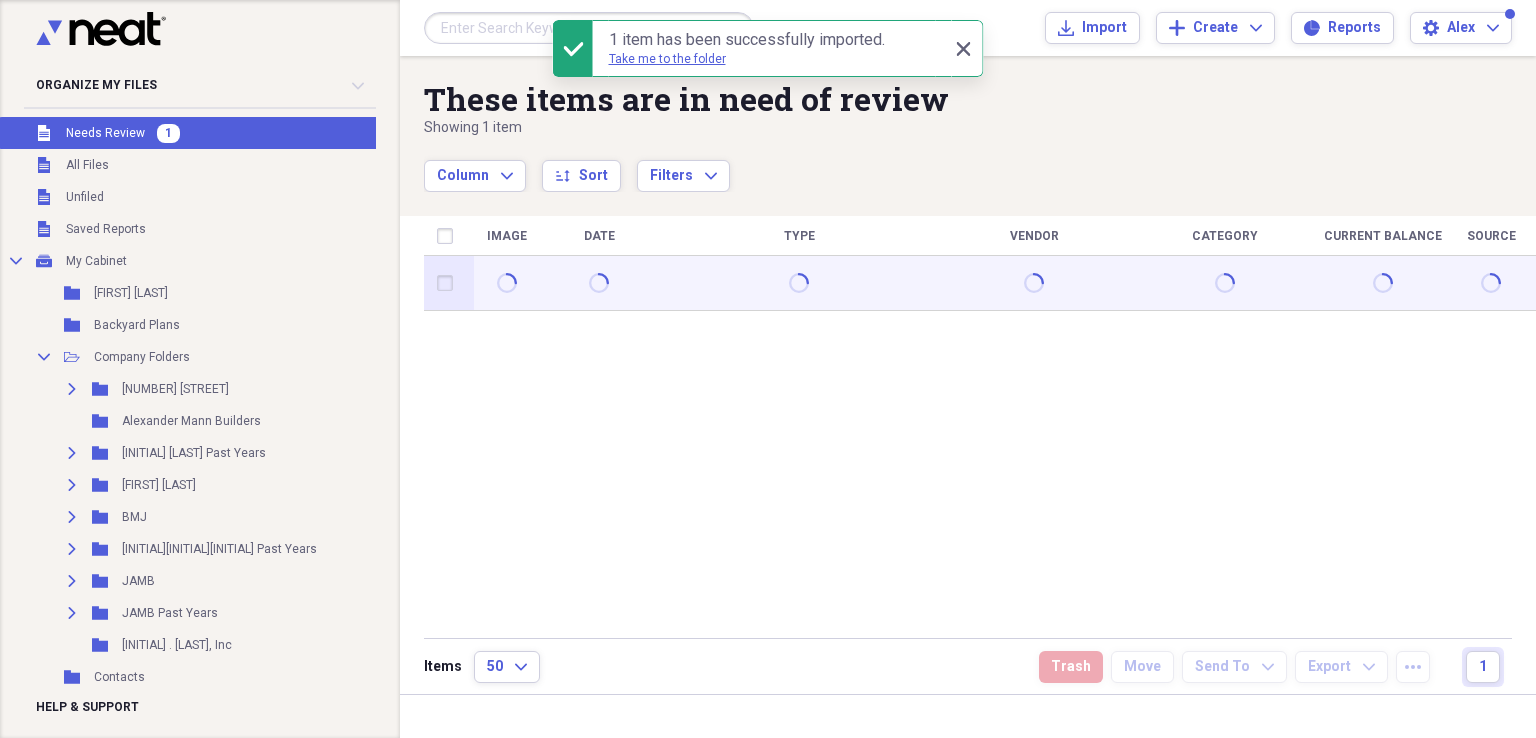 click at bounding box center (449, 283) 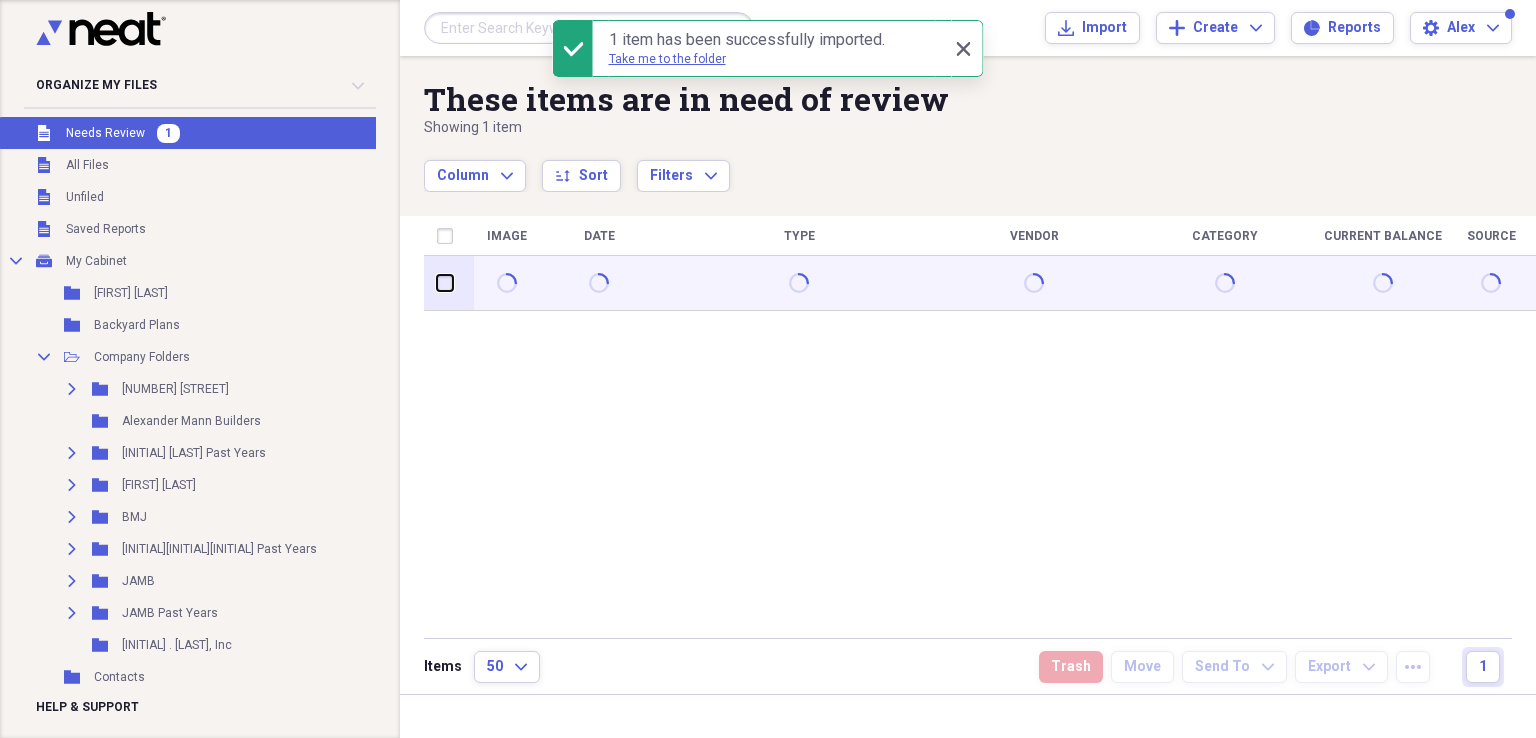 click at bounding box center [437, 283] 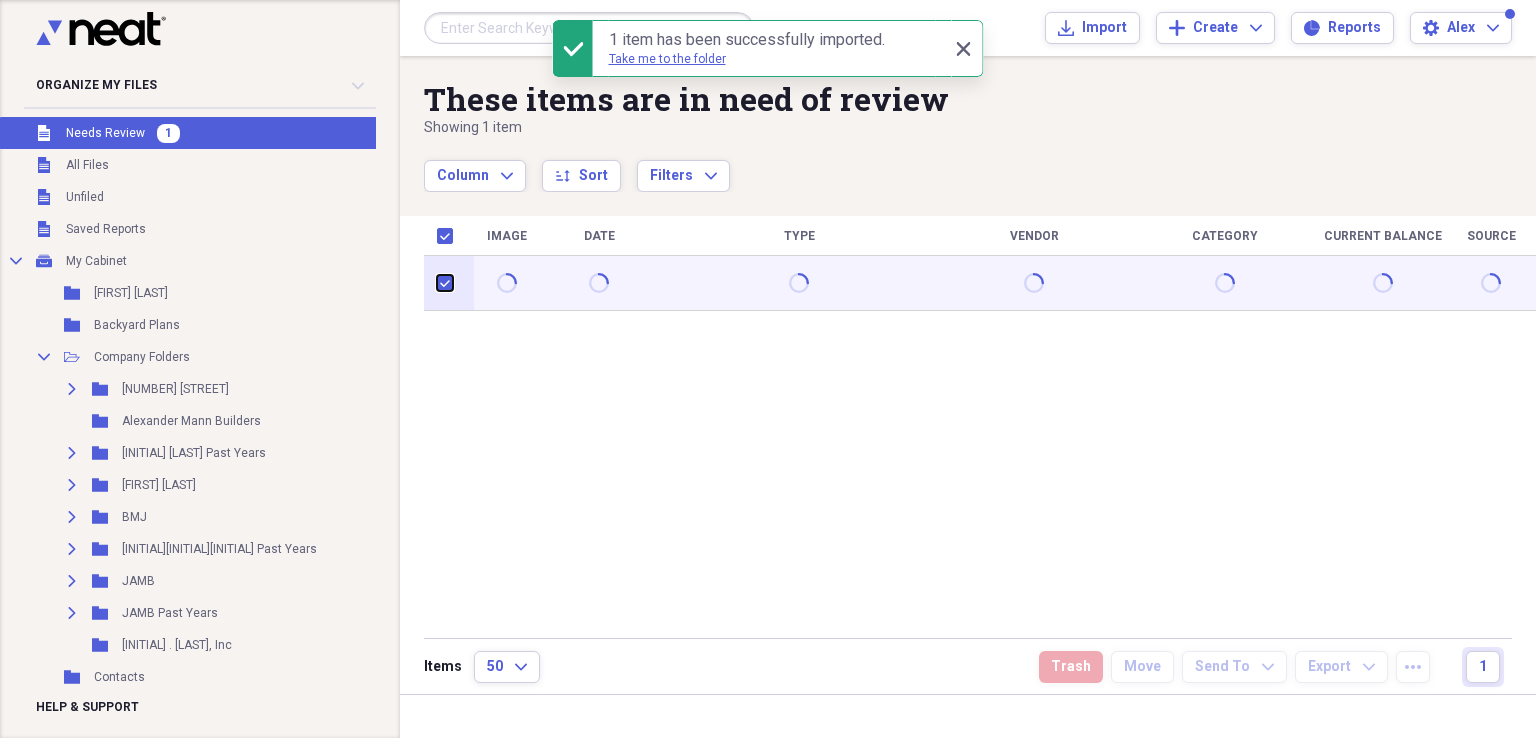 checkbox on "true" 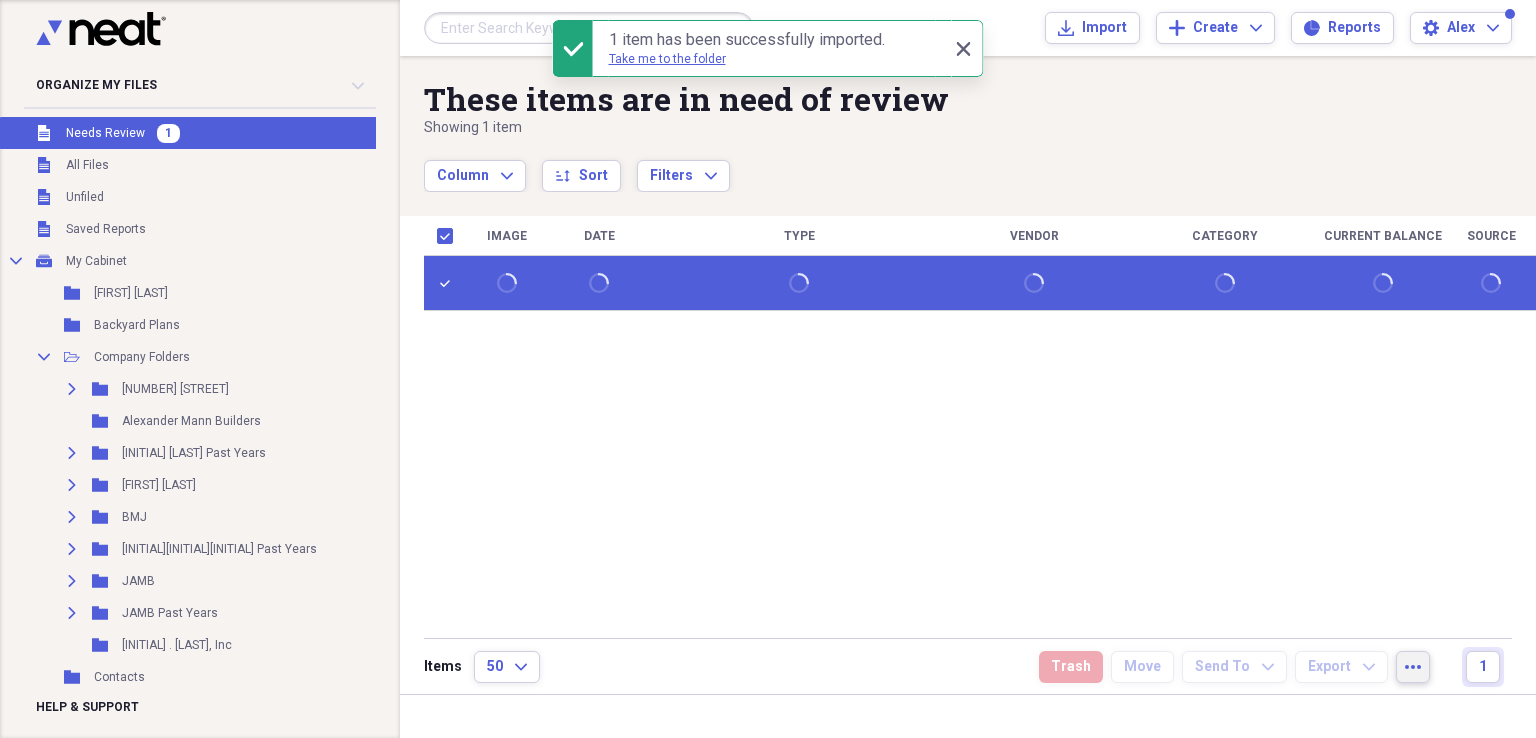 click 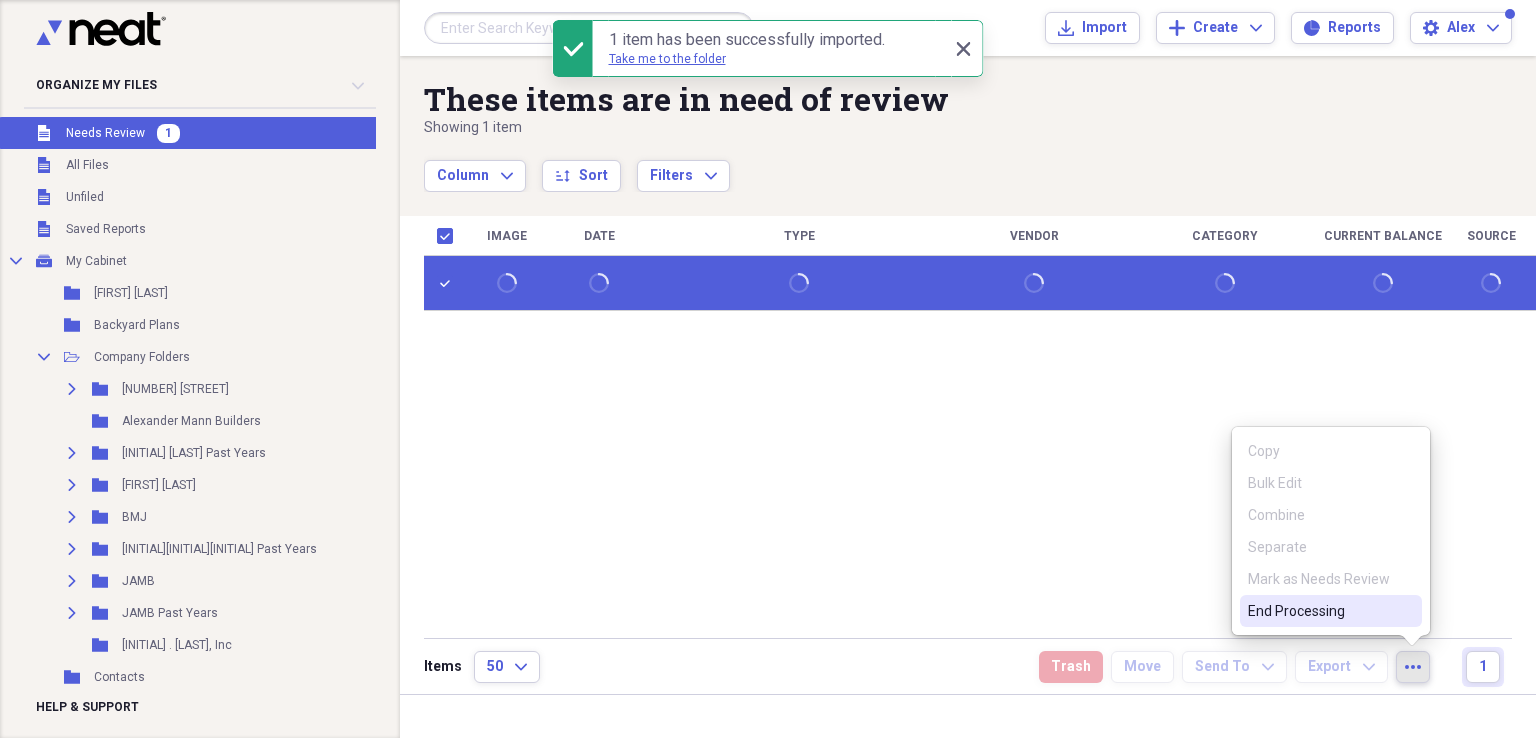 click on "End Processing" at bounding box center (1319, 611) 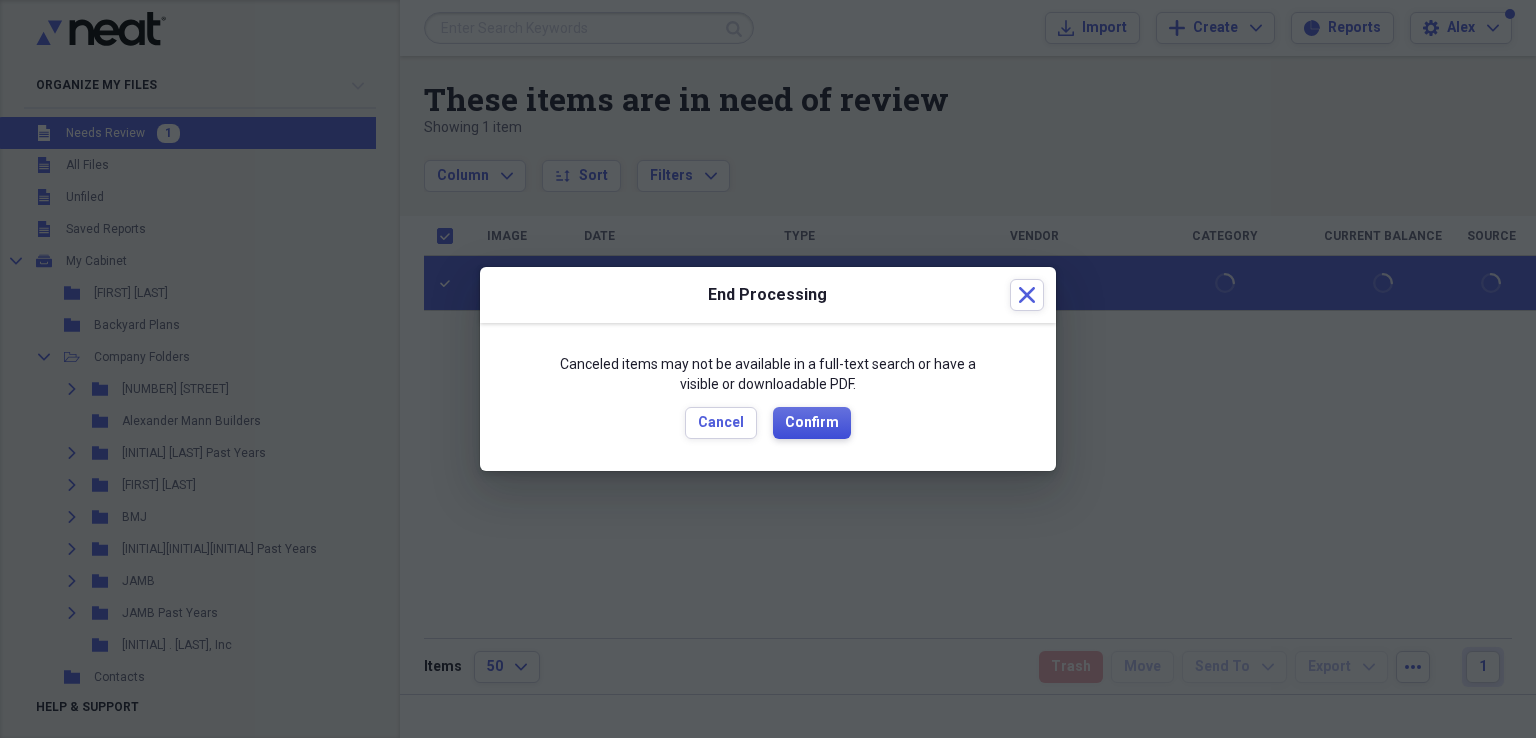 click on "Confirm" at bounding box center [812, 423] 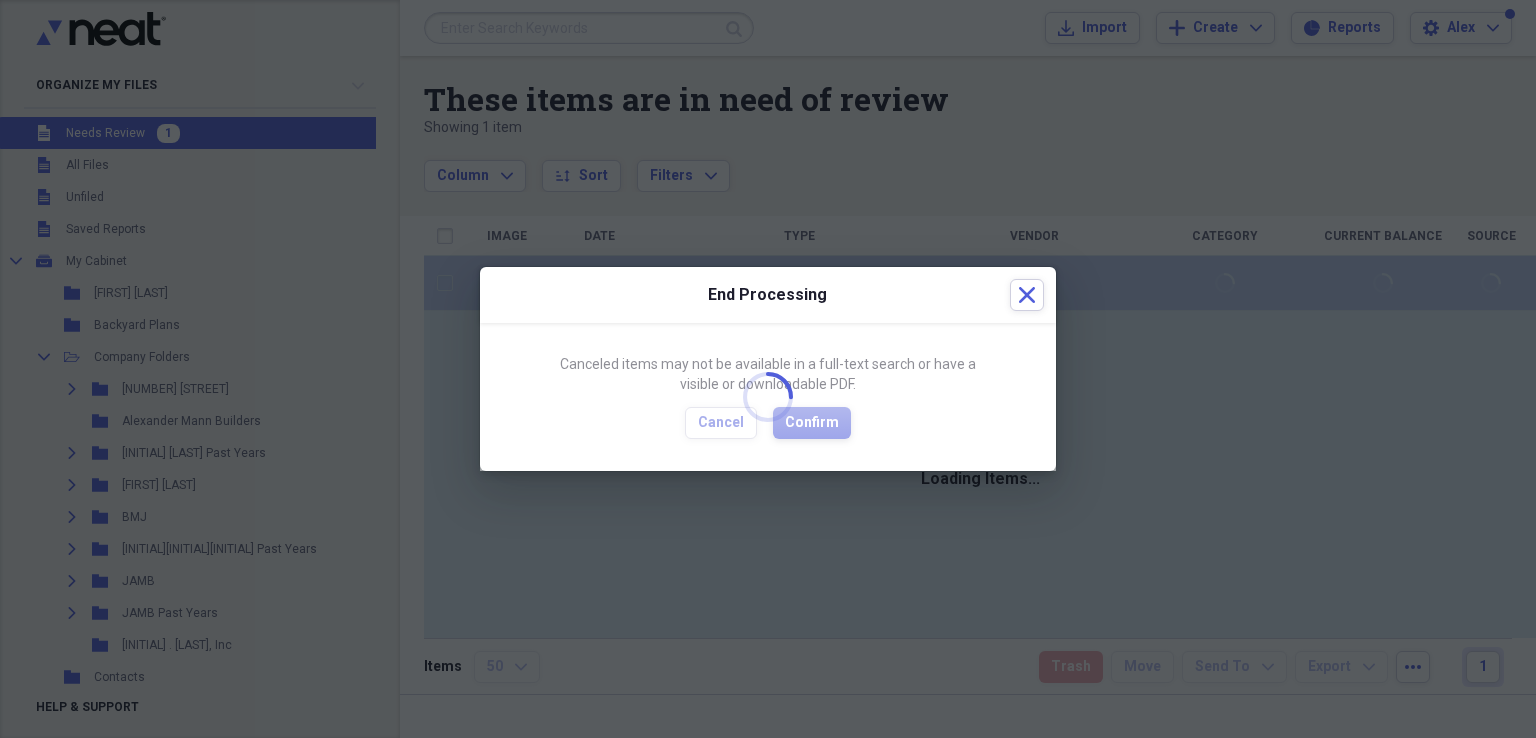 checkbox on "false" 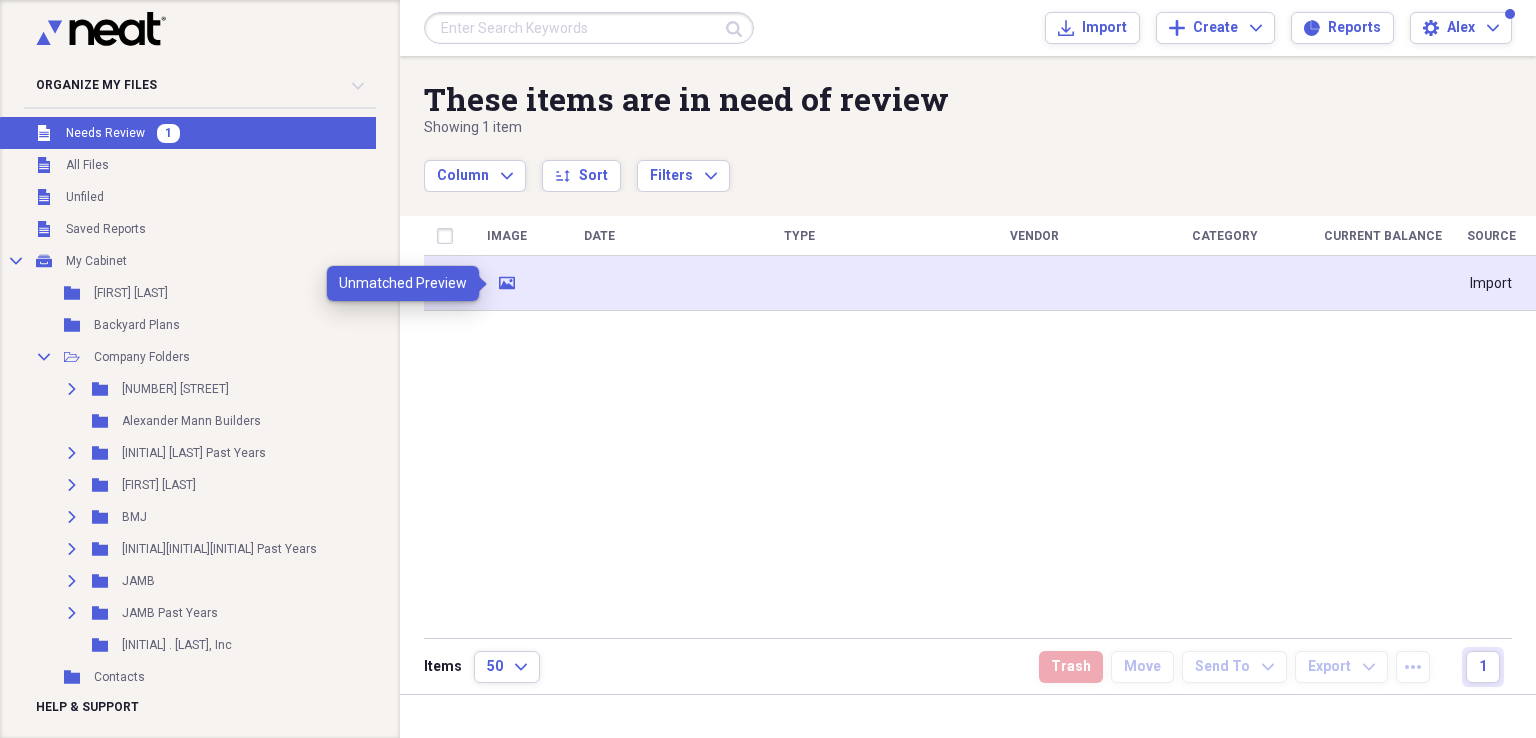 click on "media" 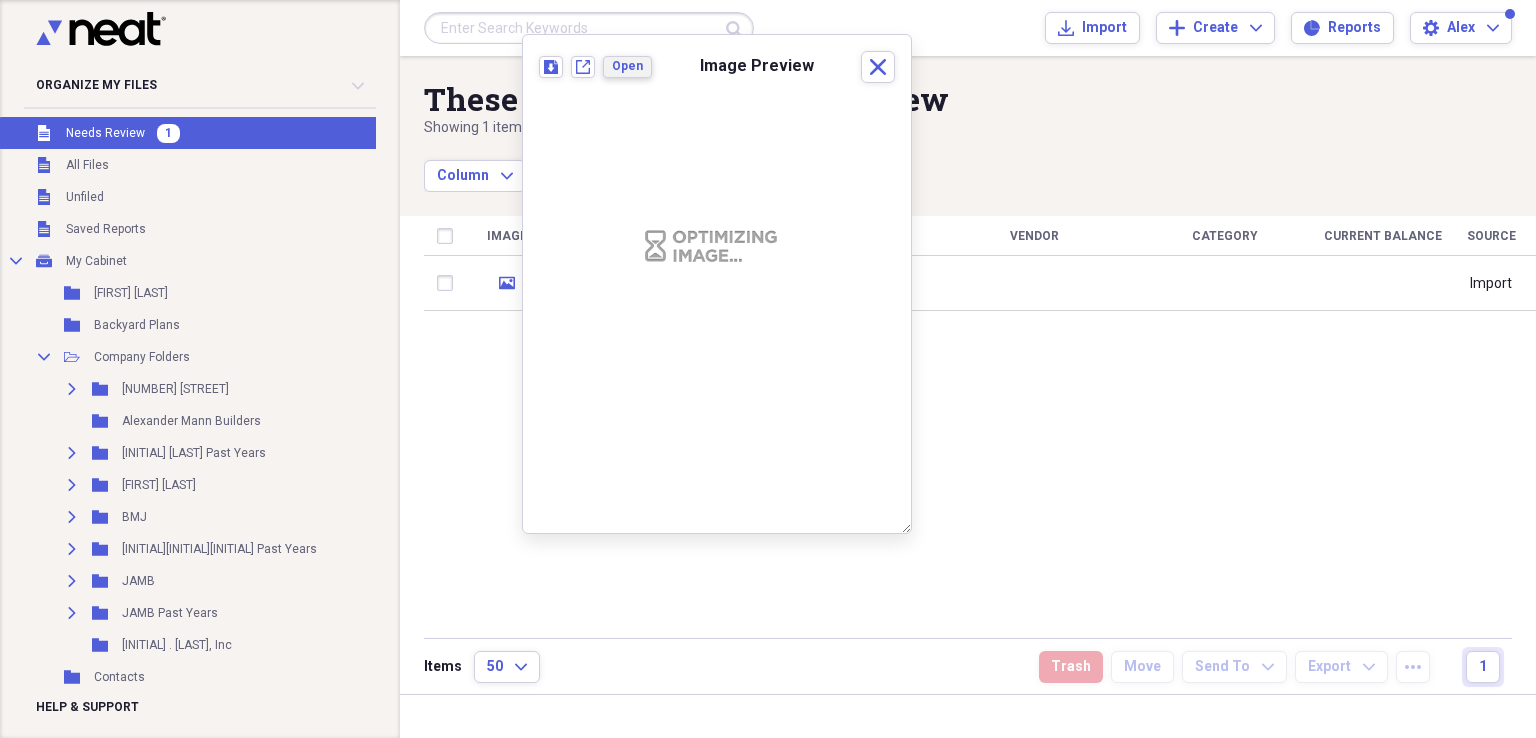 click on "Open" at bounding box center (627, 66) 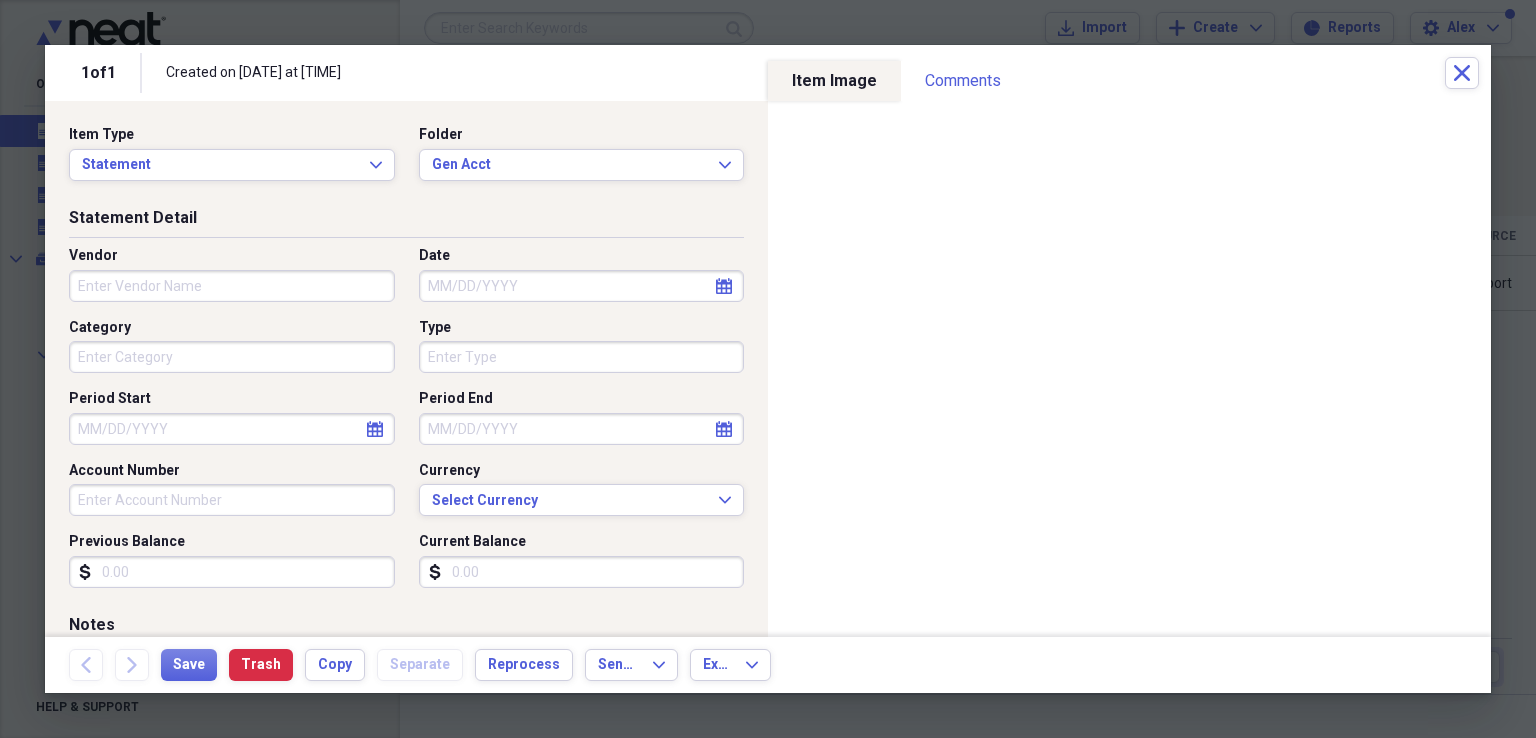 click on "Vendor" at bounding box center (232, 286) 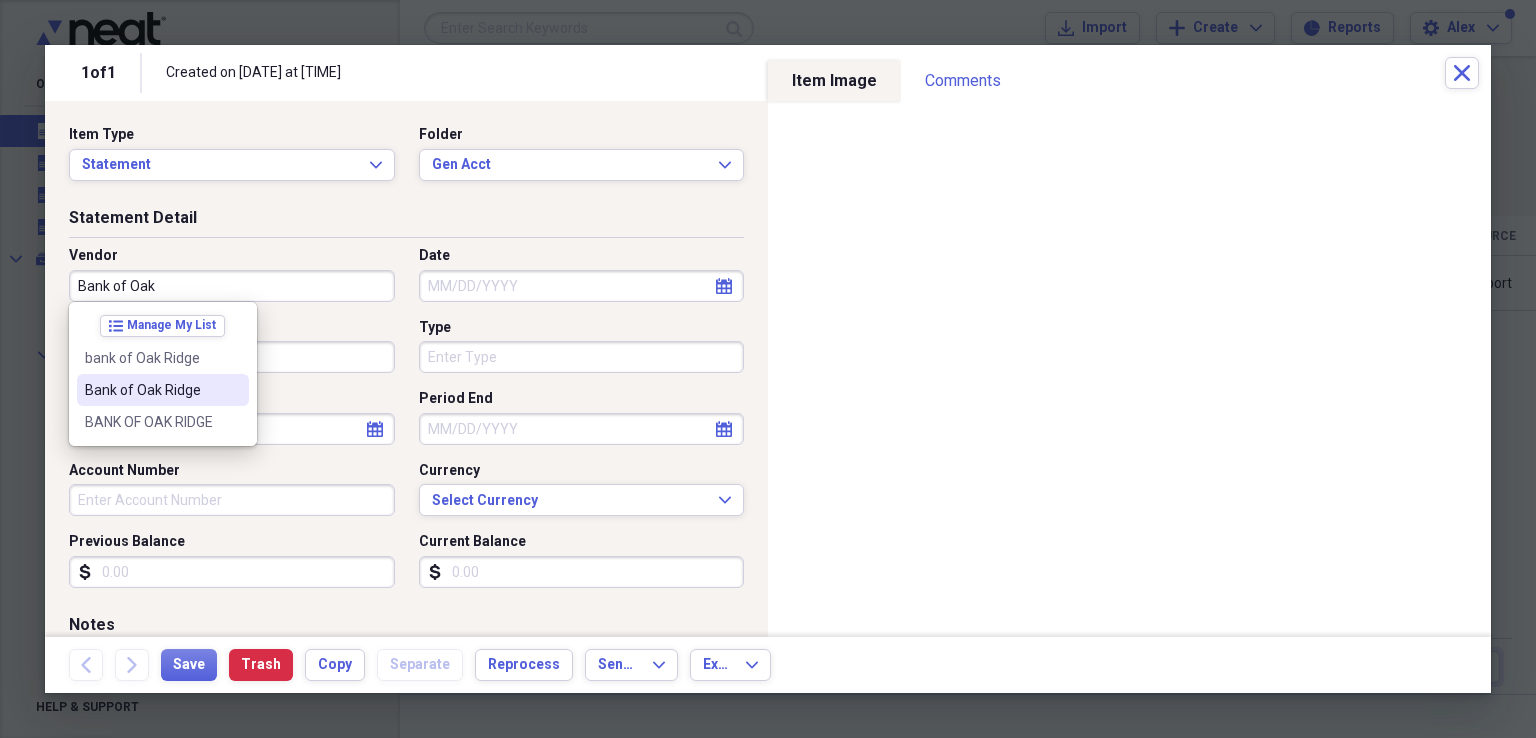 click on "Bank of Oak Ridge" at bounding box center [151, 390] 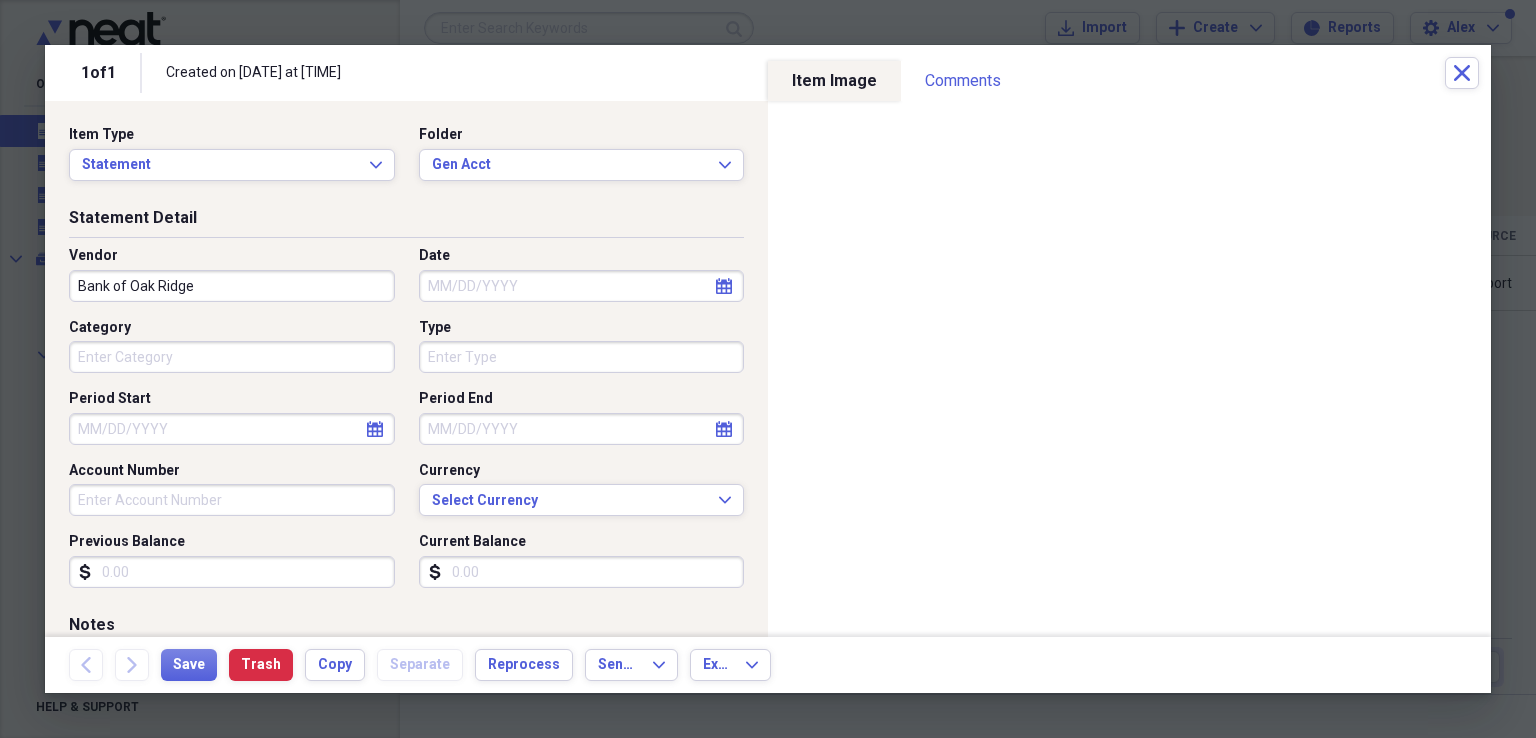 select on "7" 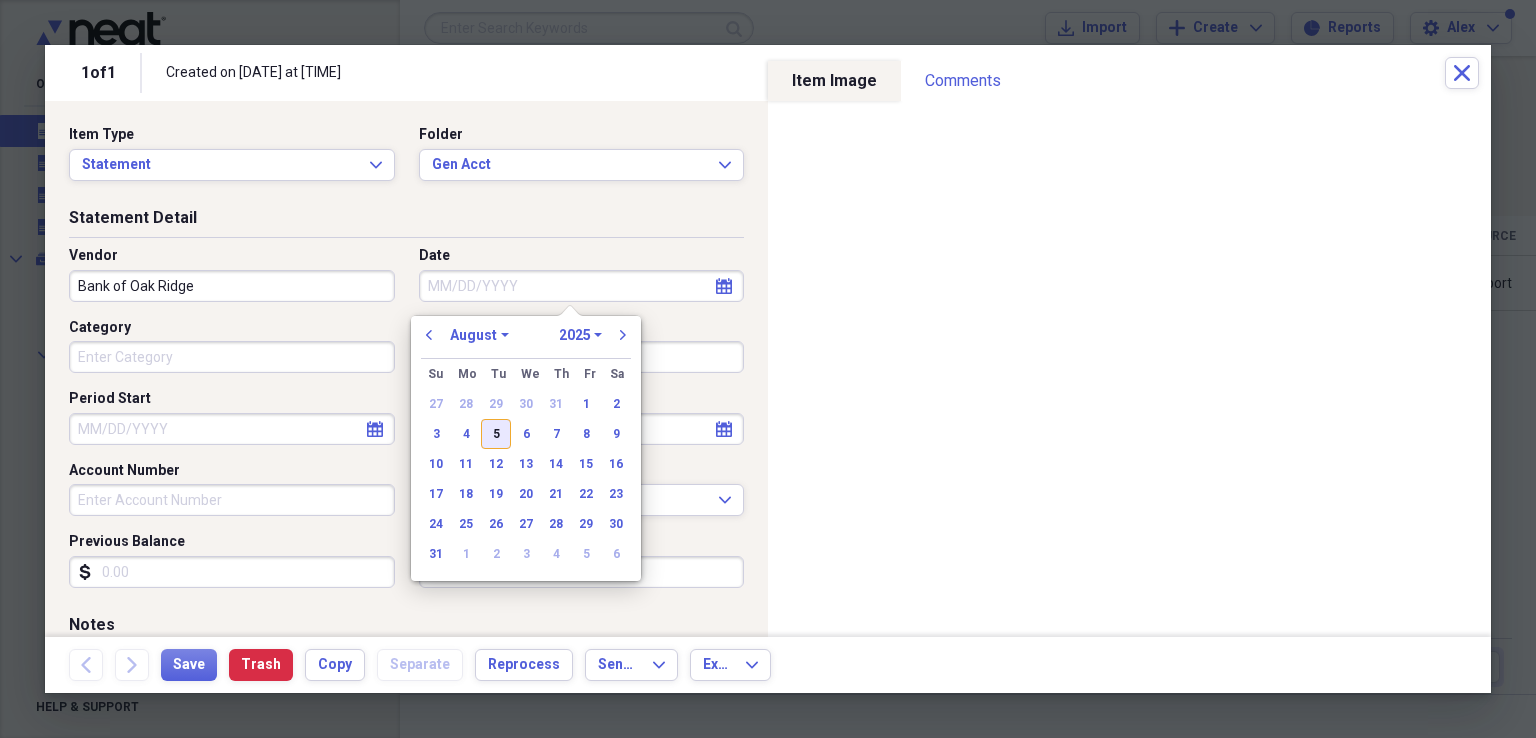click on "5" at bounding box center (496, 434) 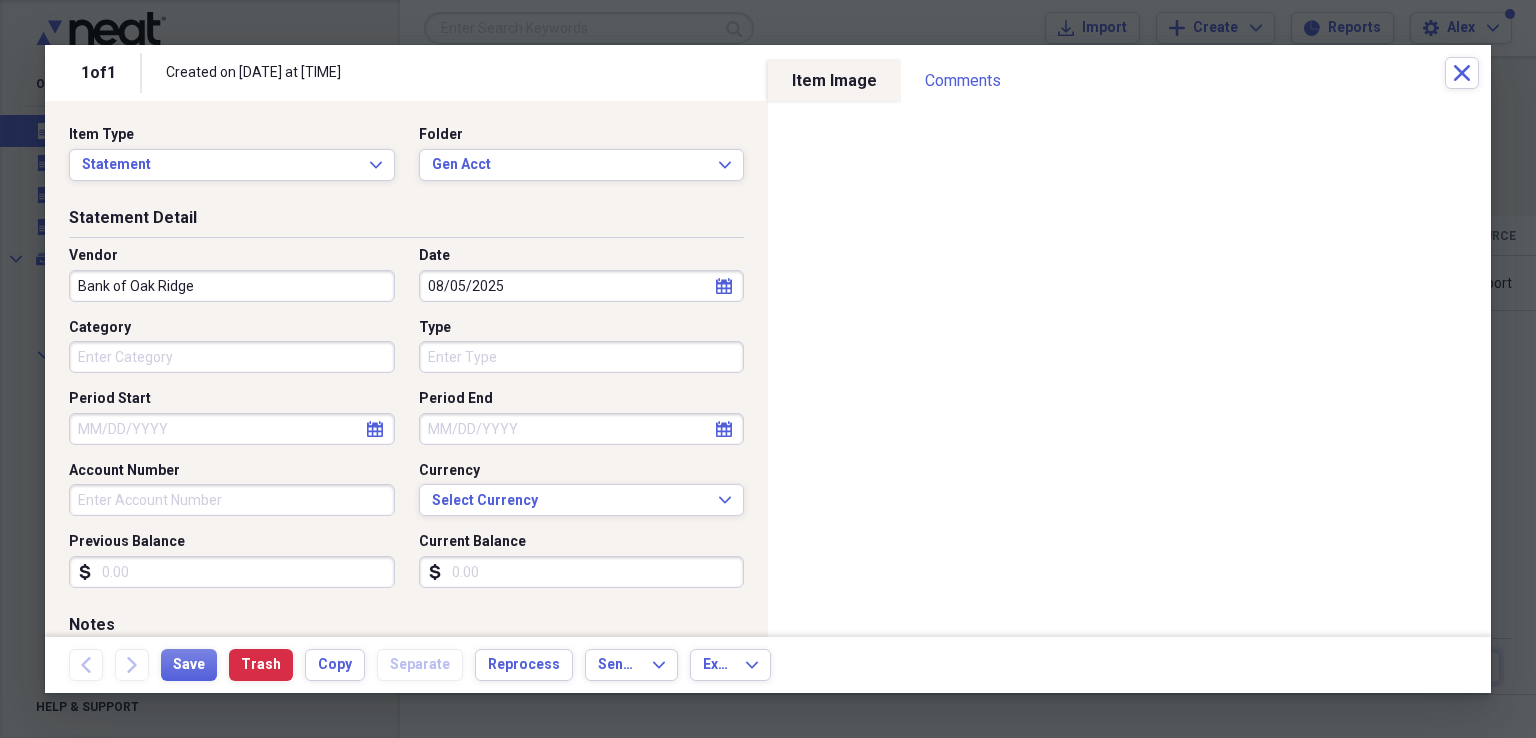 type 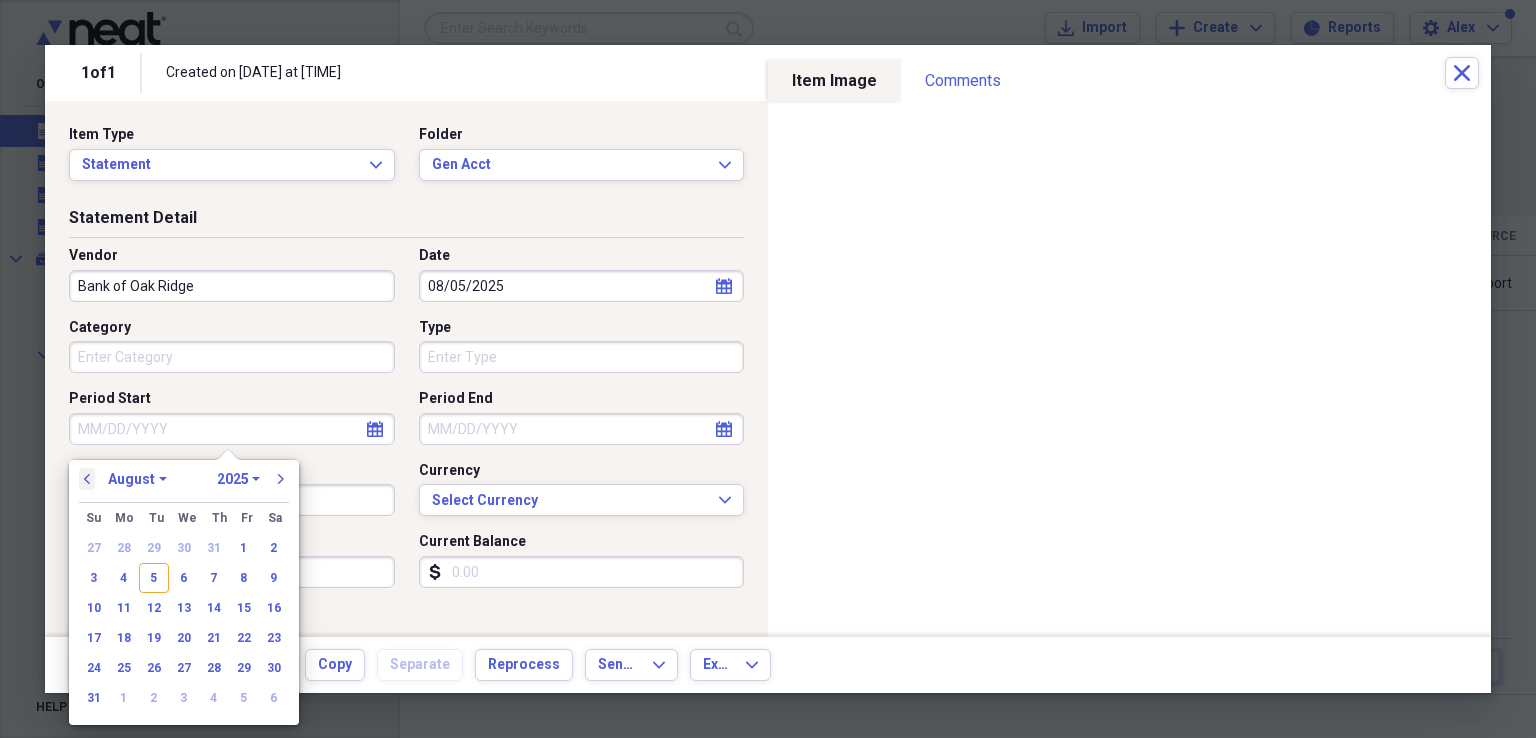 click on "previous" at bounding box center (87, 479) 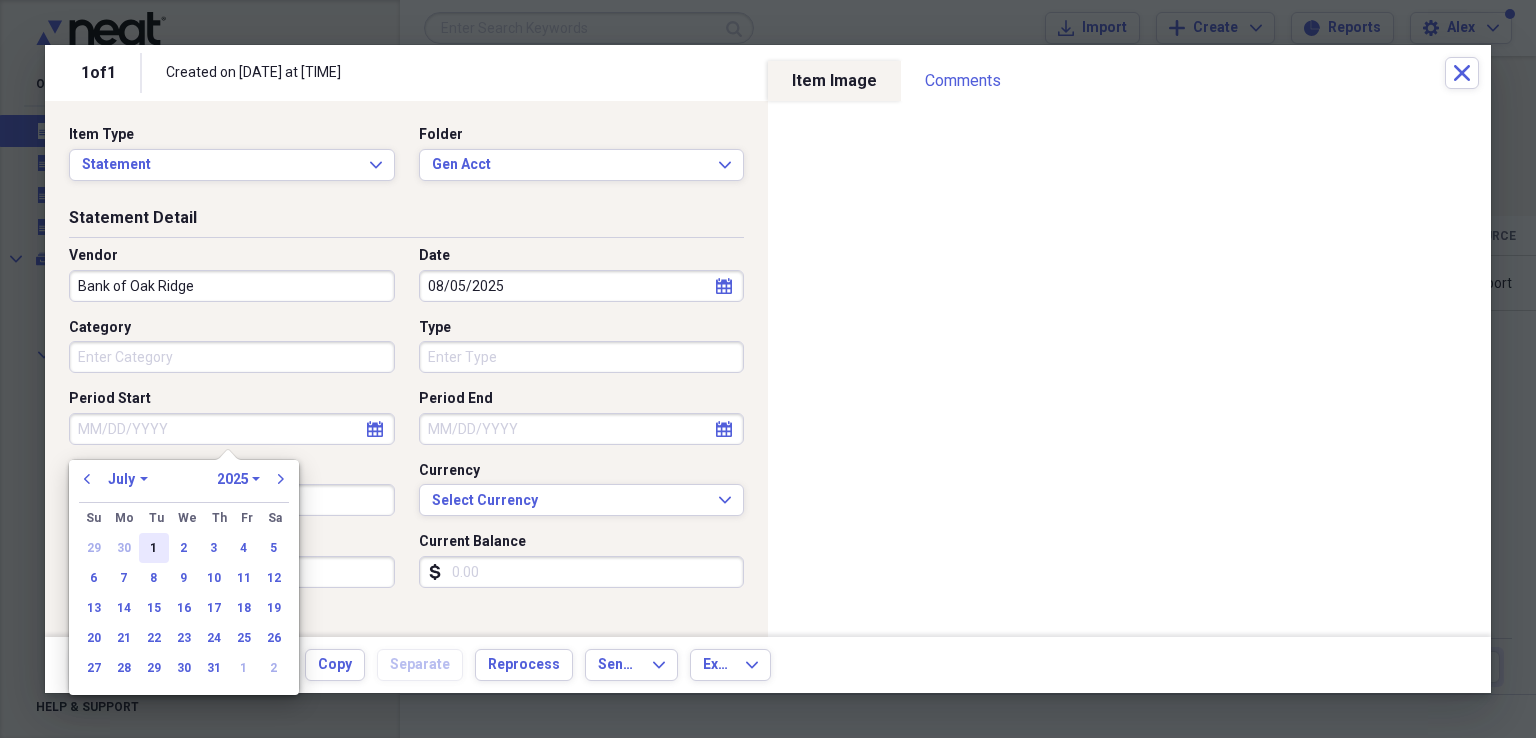 click on "1" at bounding box center (154, 548) 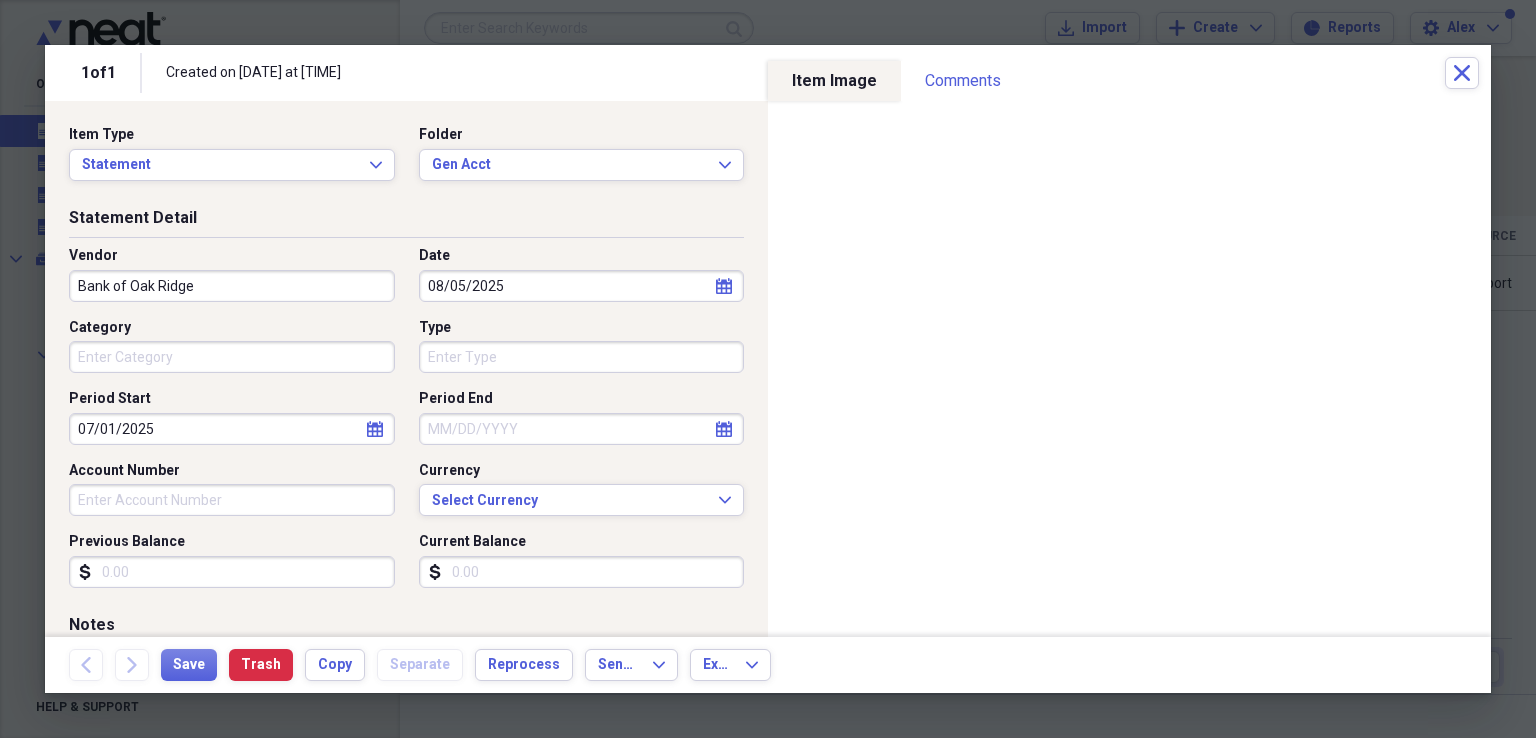 type 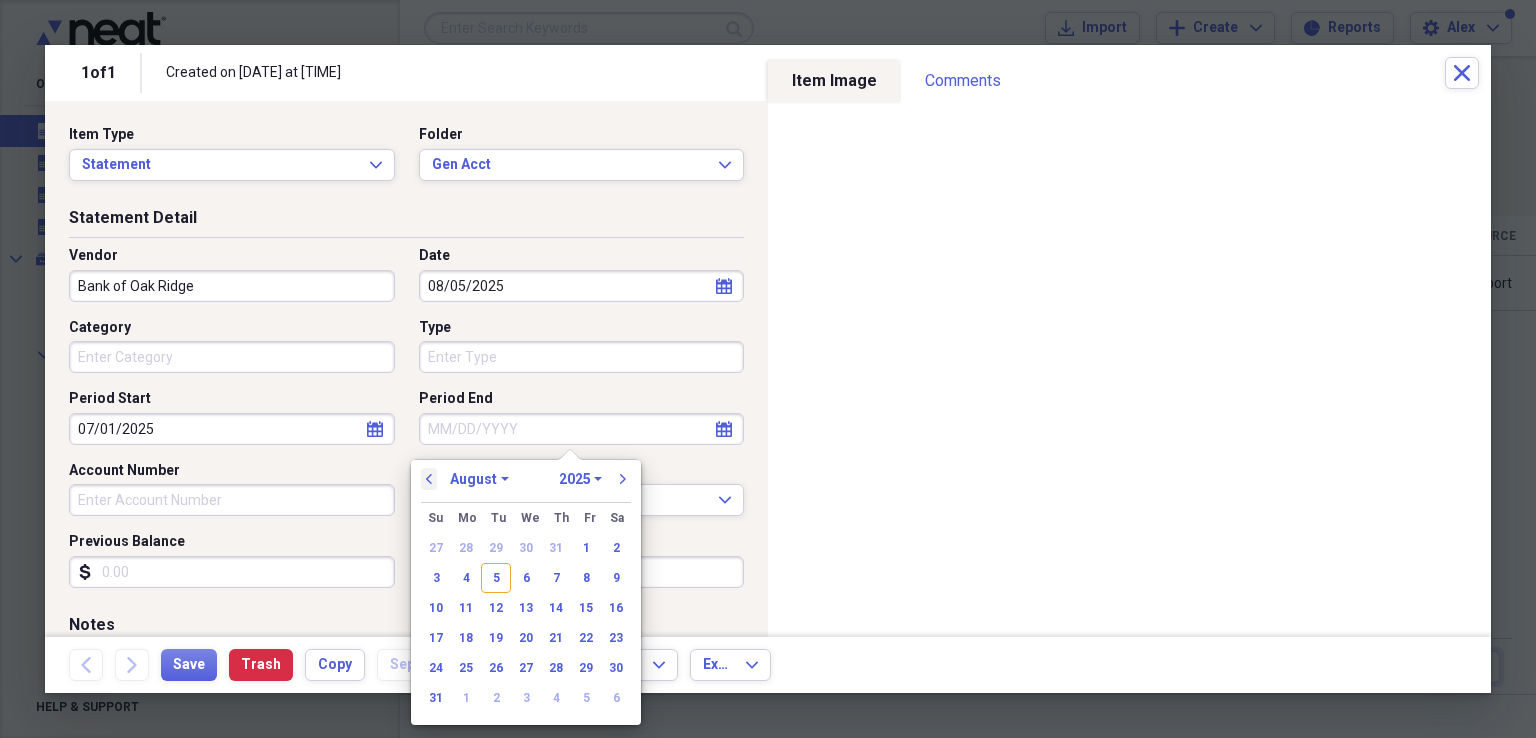 click on "previous" at bounding box center (429, 479) 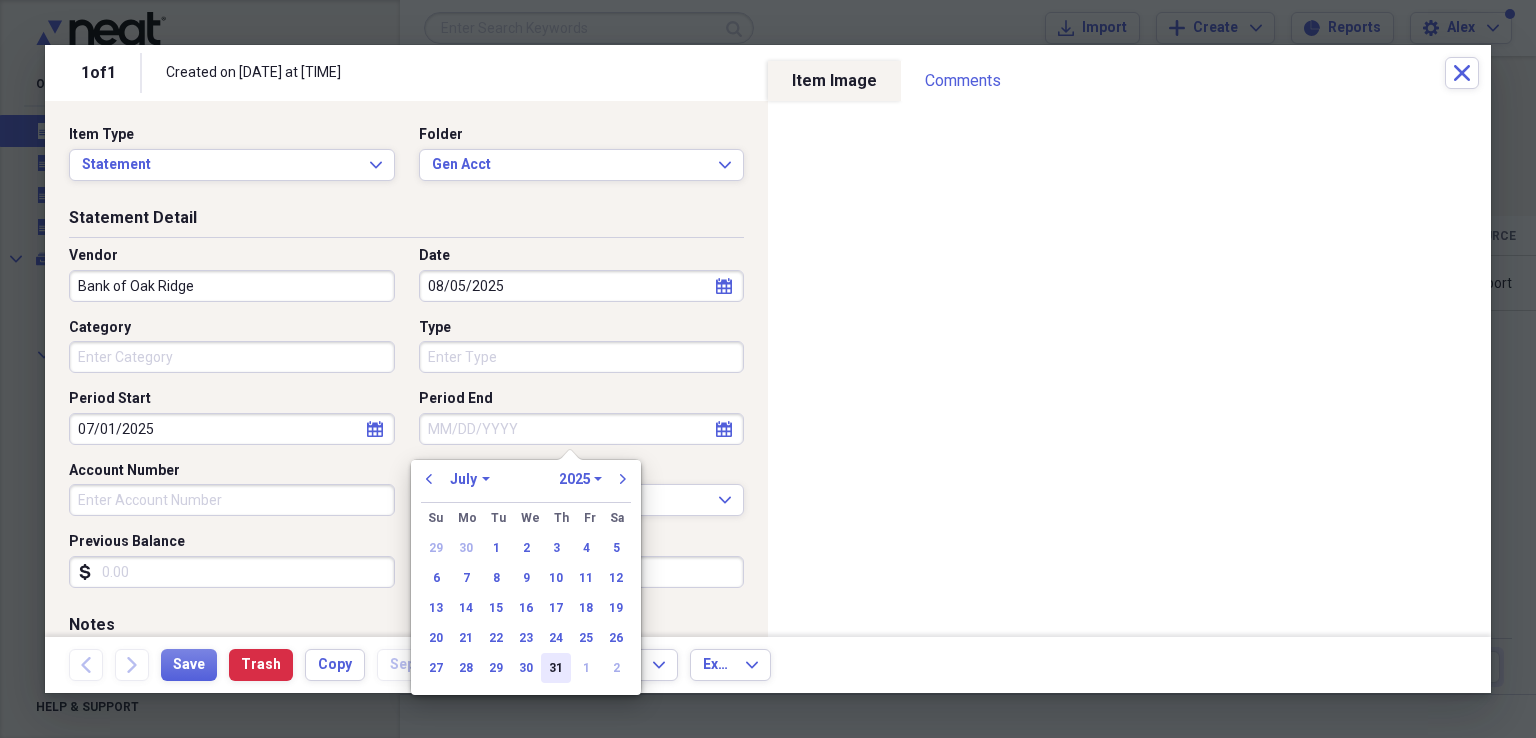 click on "31" at bounding box center [556, 668] 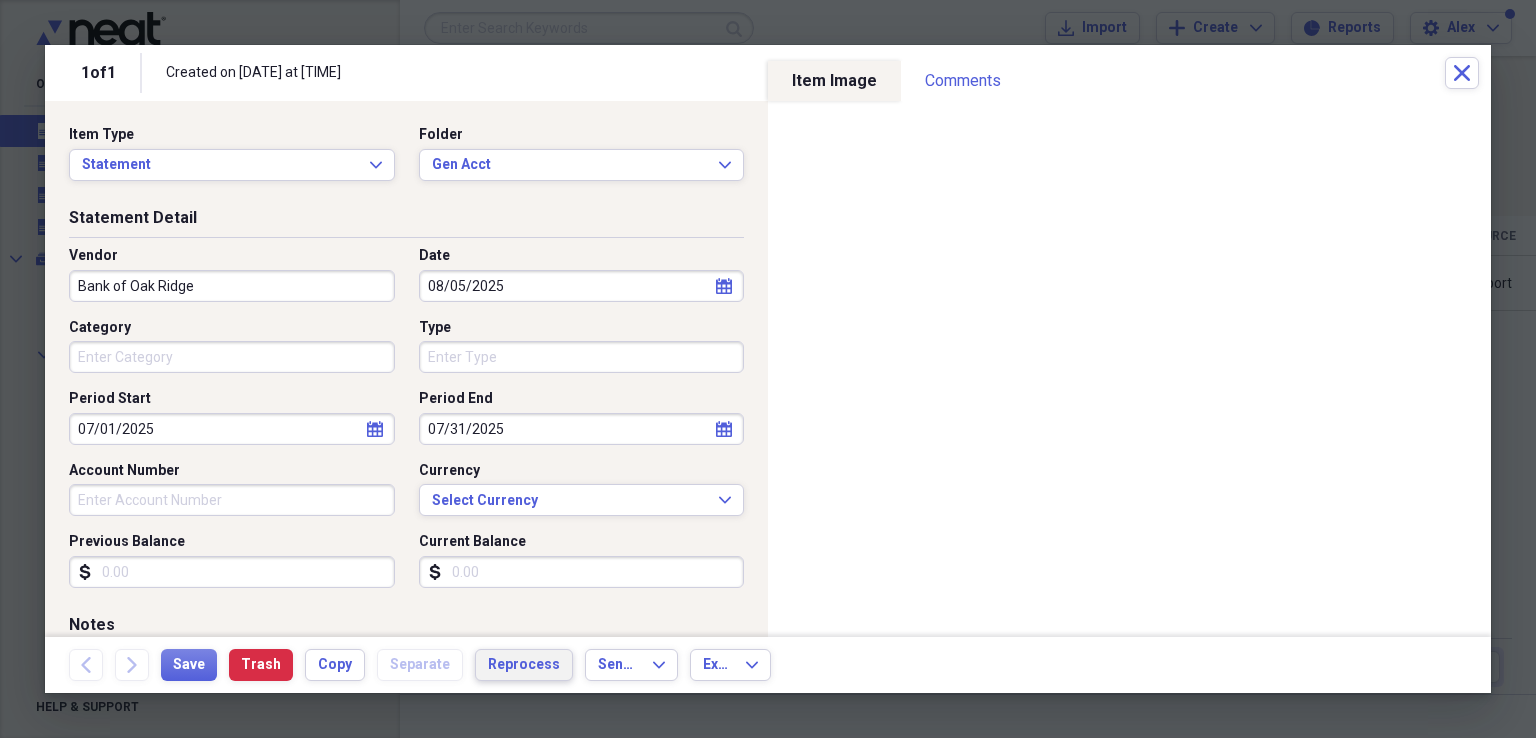 type 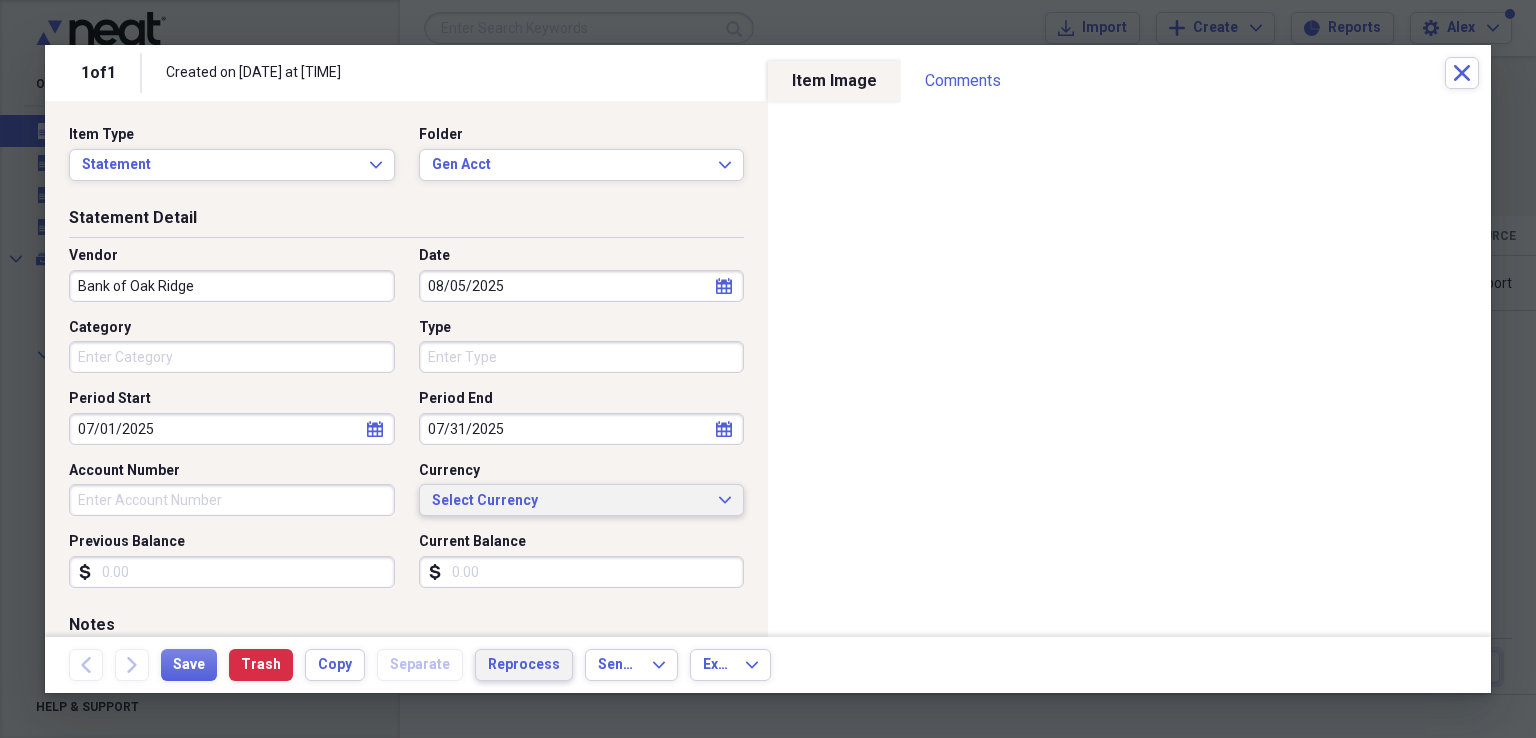 type 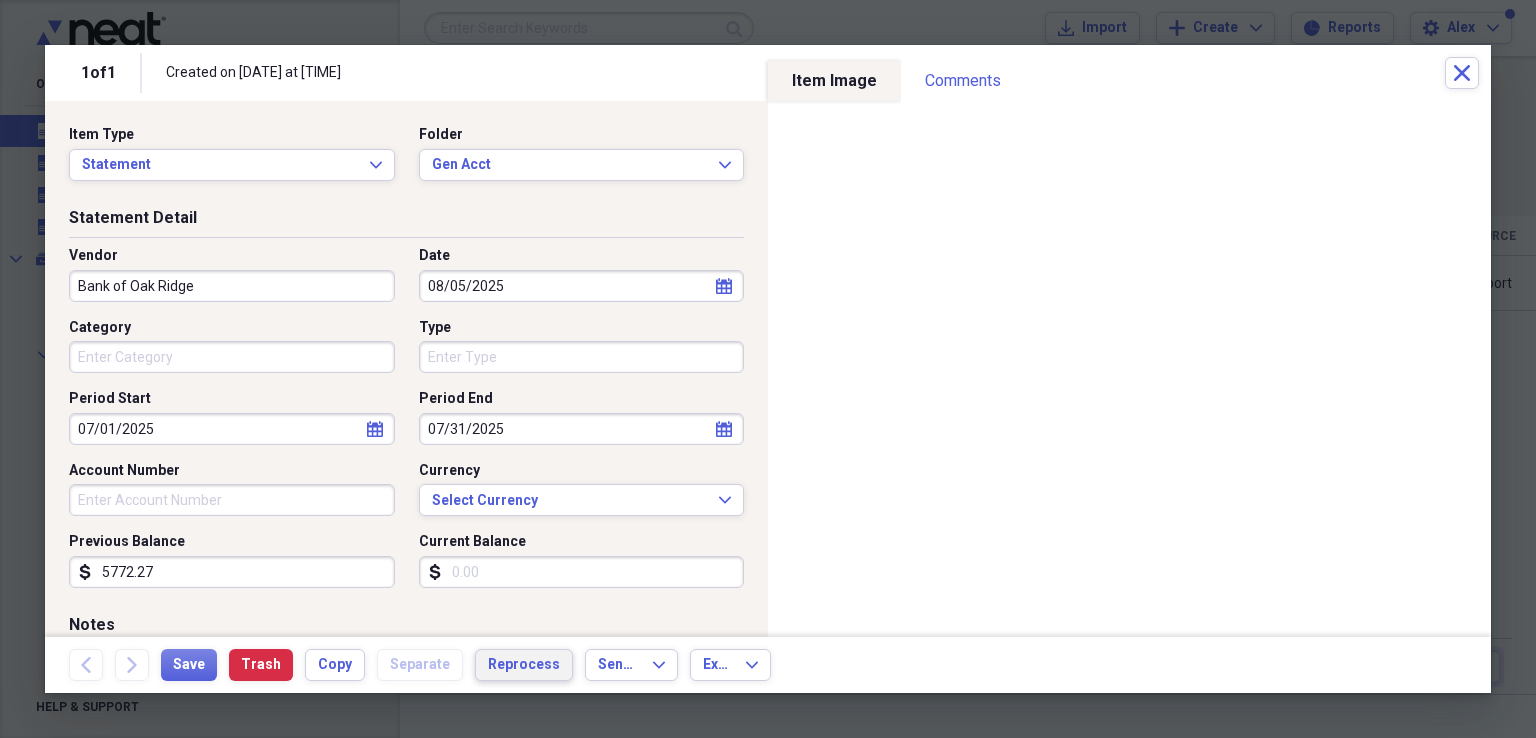 type on "5772.27" 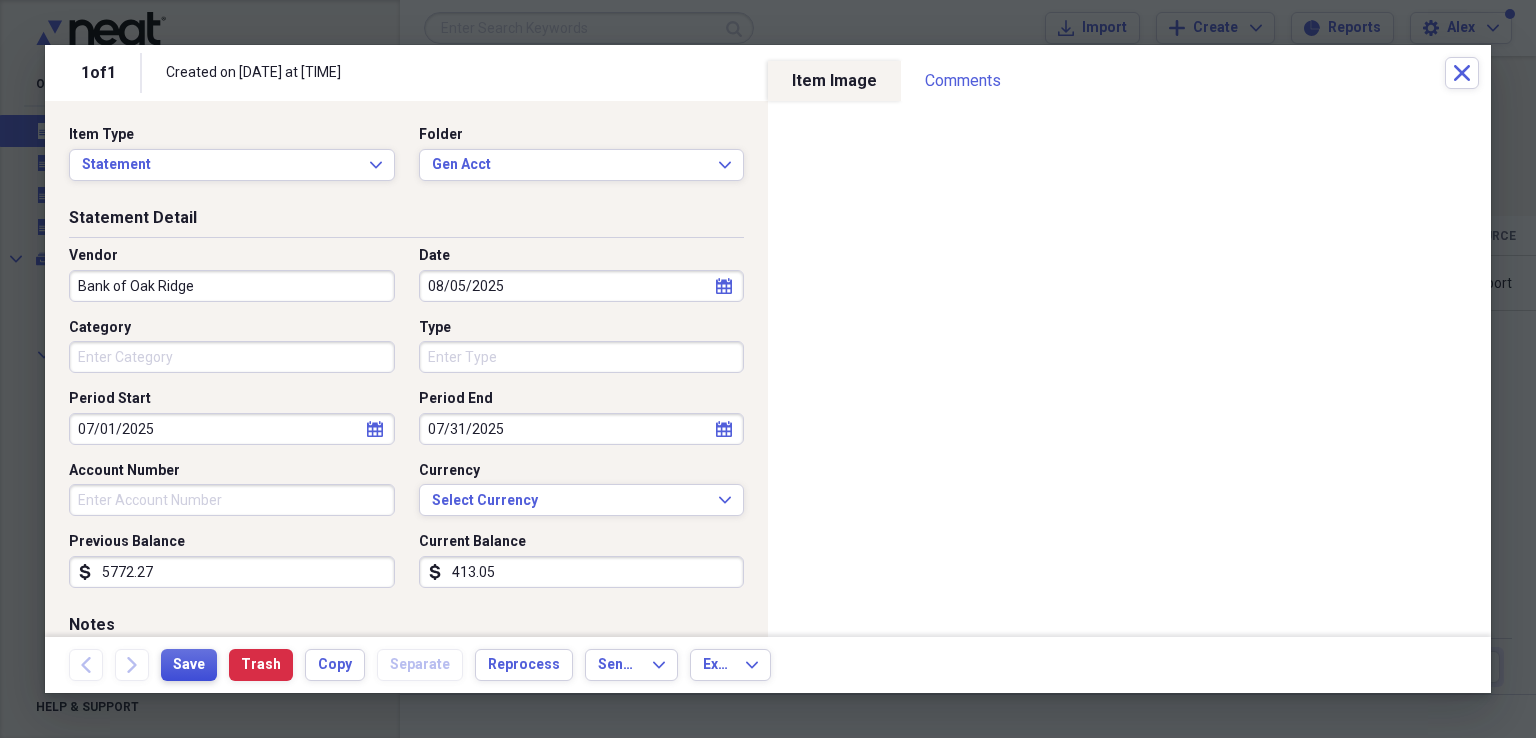 type on "413.05" 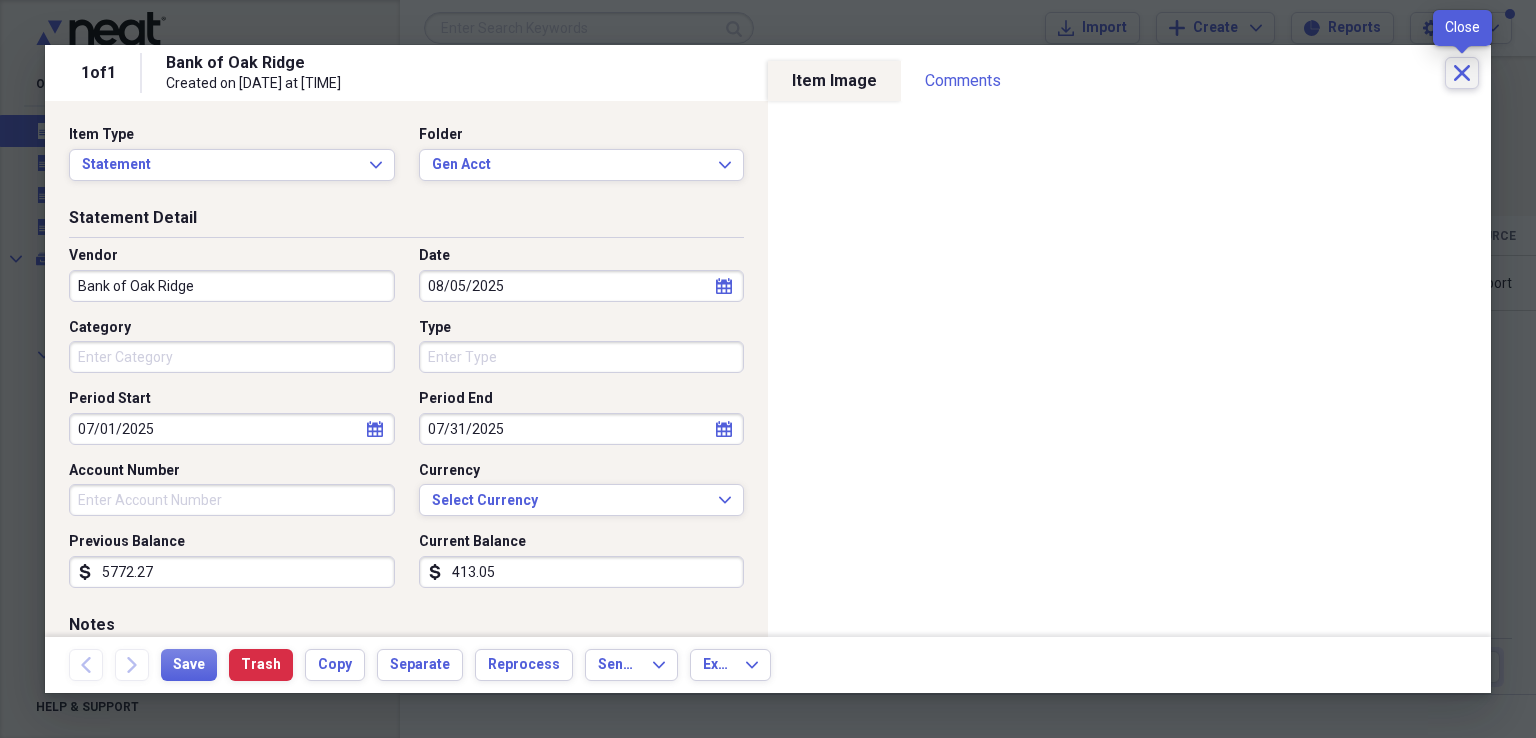 click on "Close" 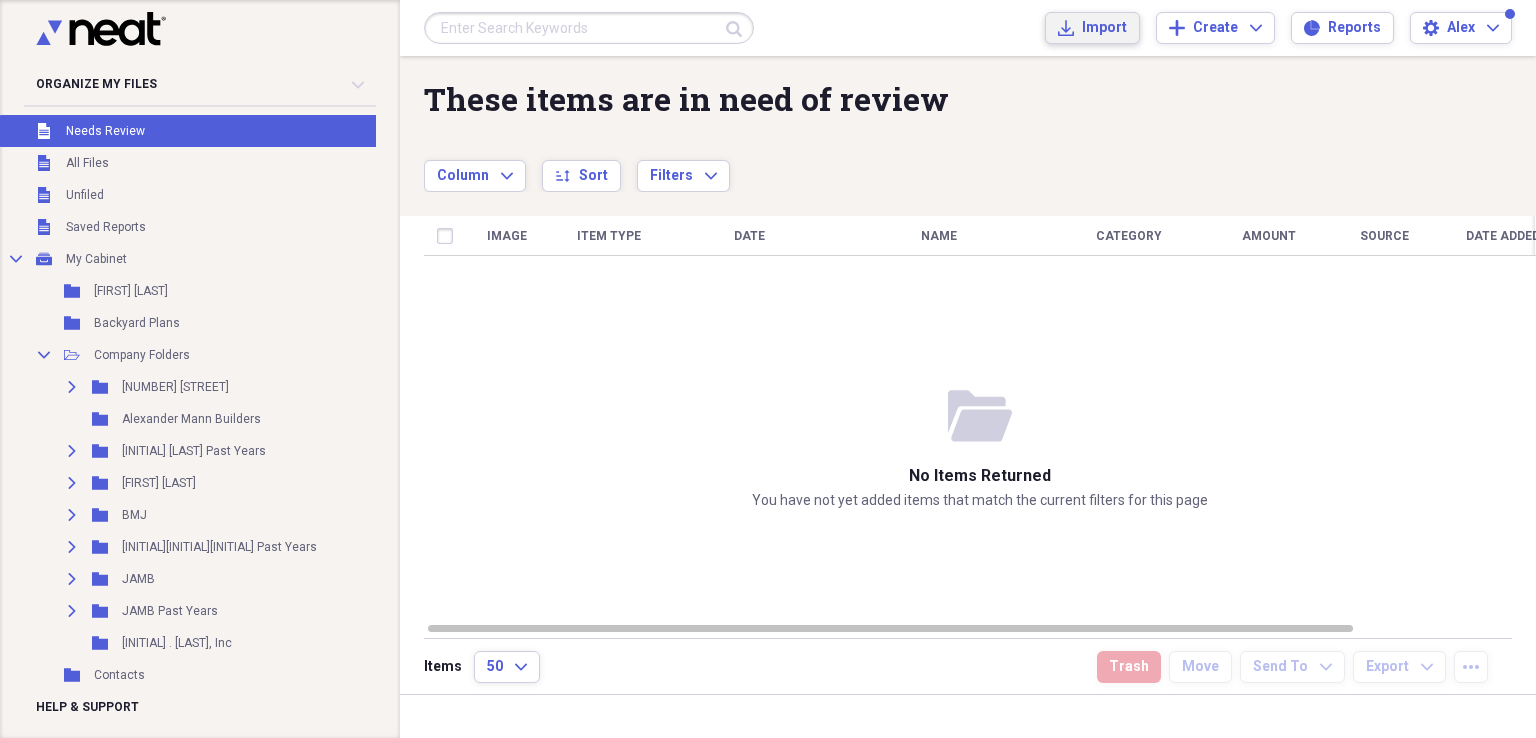 click on "Import" at bounding box center [1104, 28] 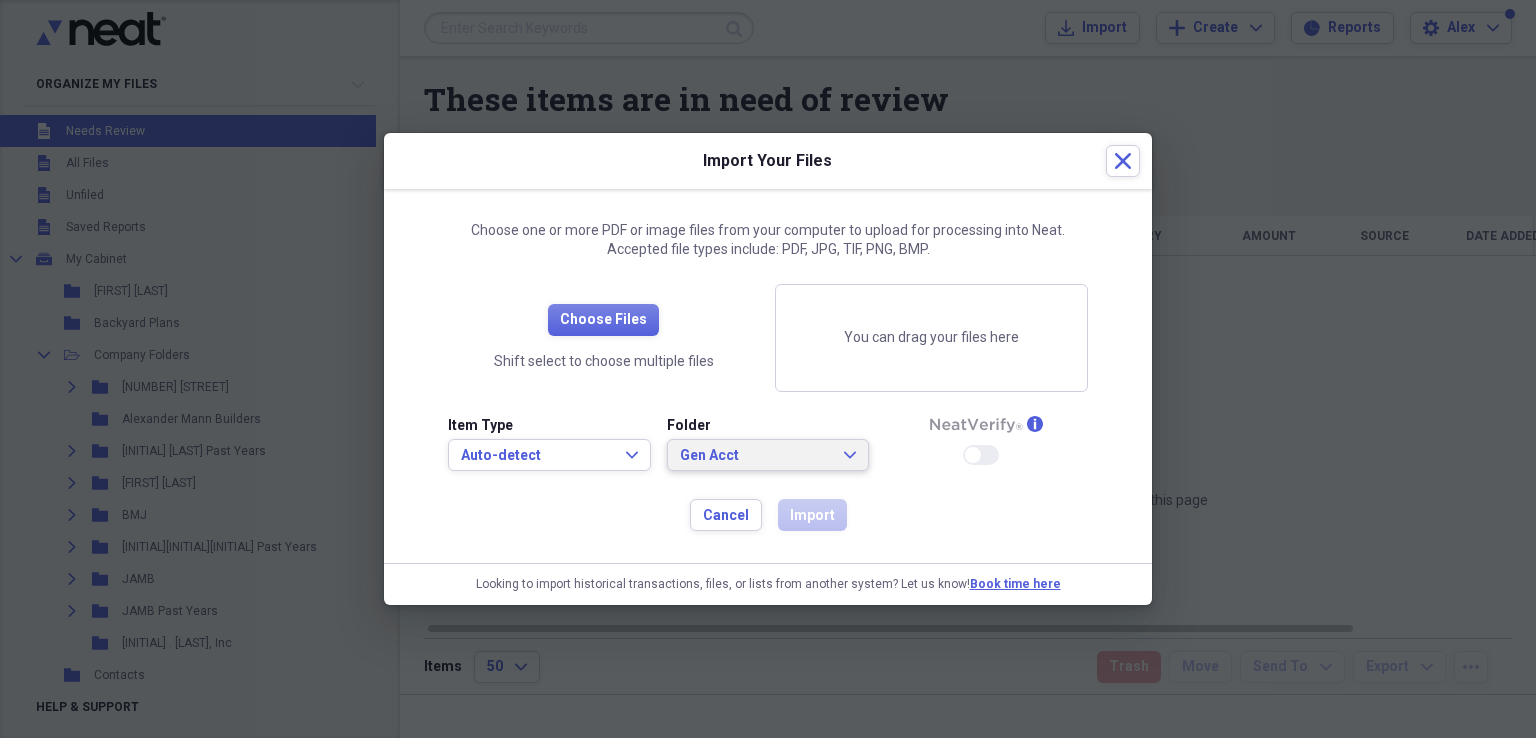 click 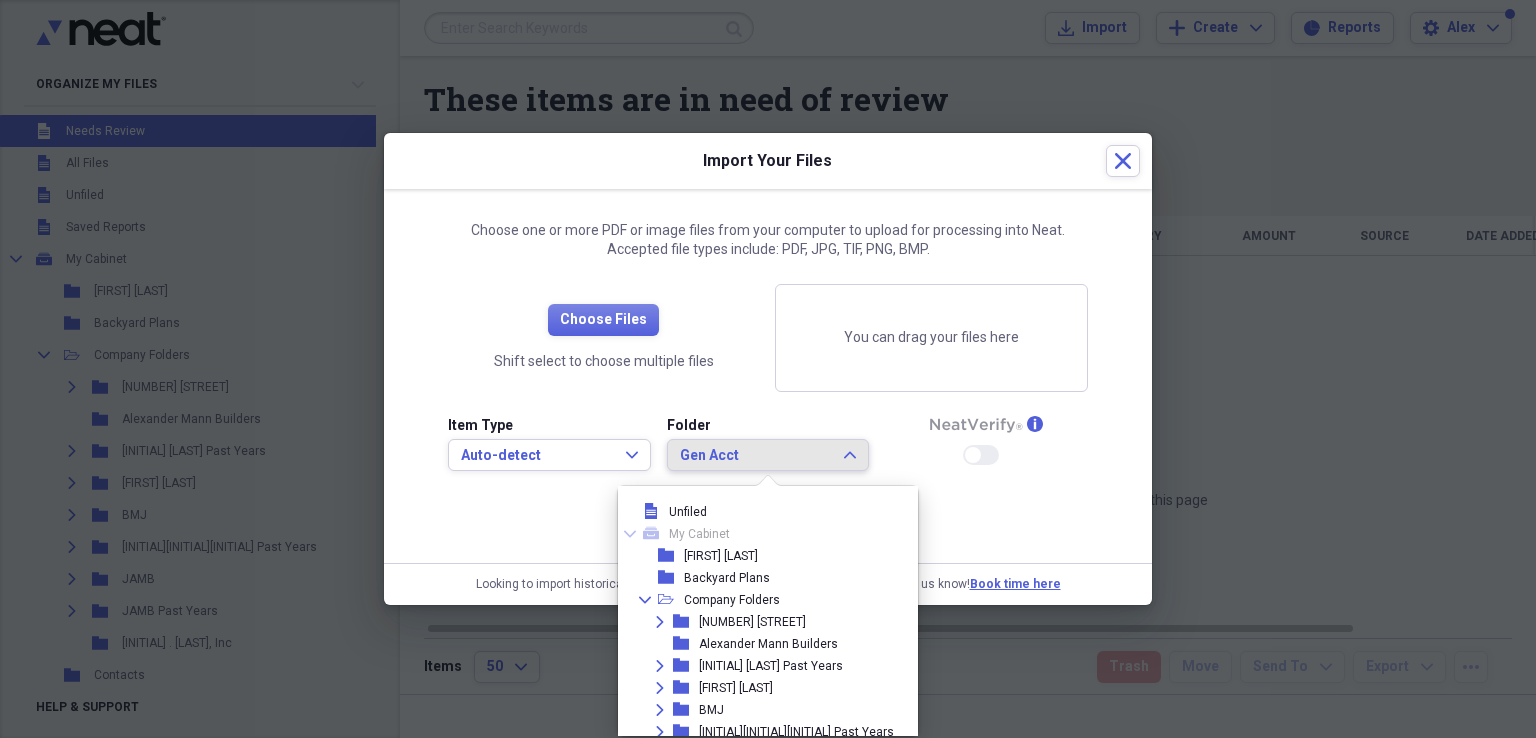 scroll, scrollTop: 583, scrollLeft: 0, axis: vertical 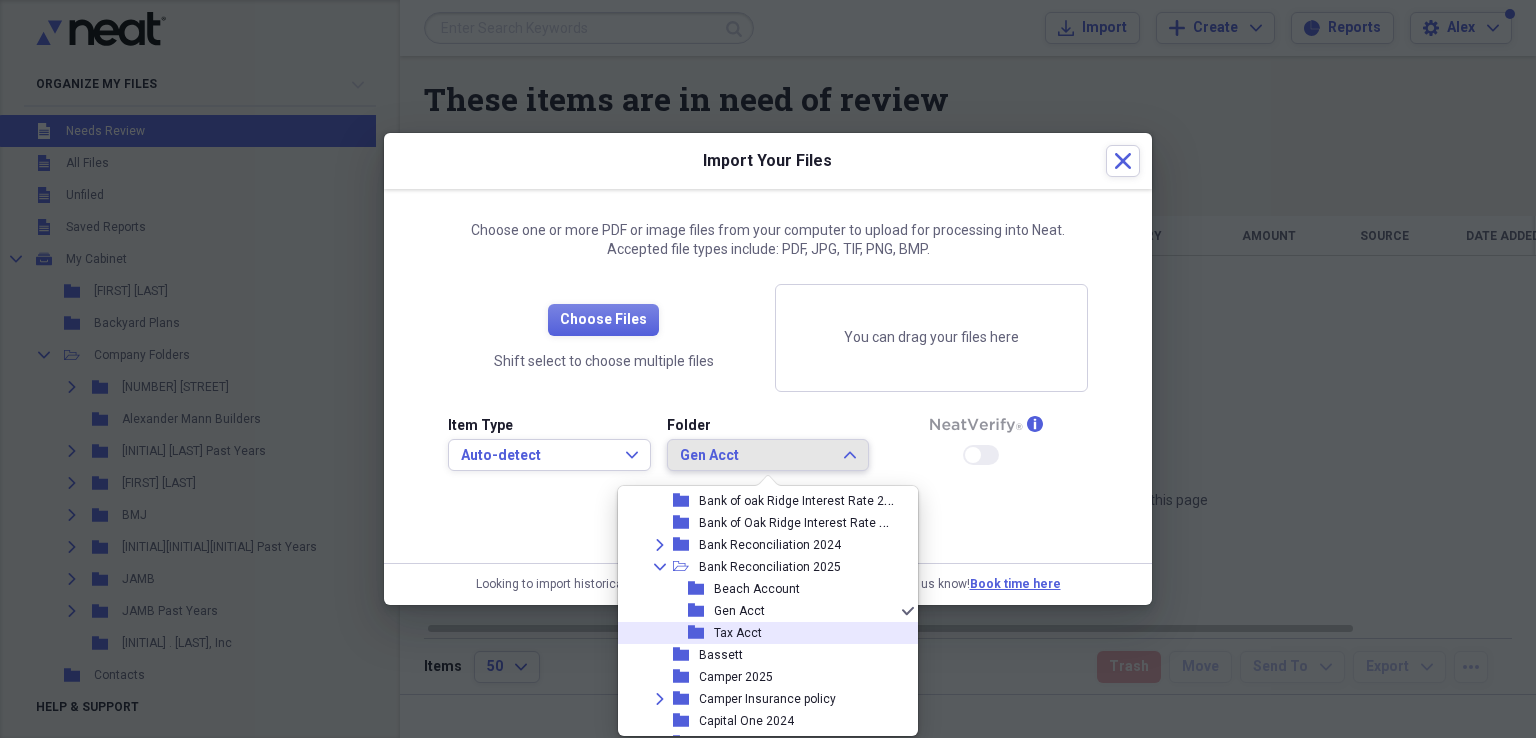 click on "Tax Acct" at bounding box center [738, 633] 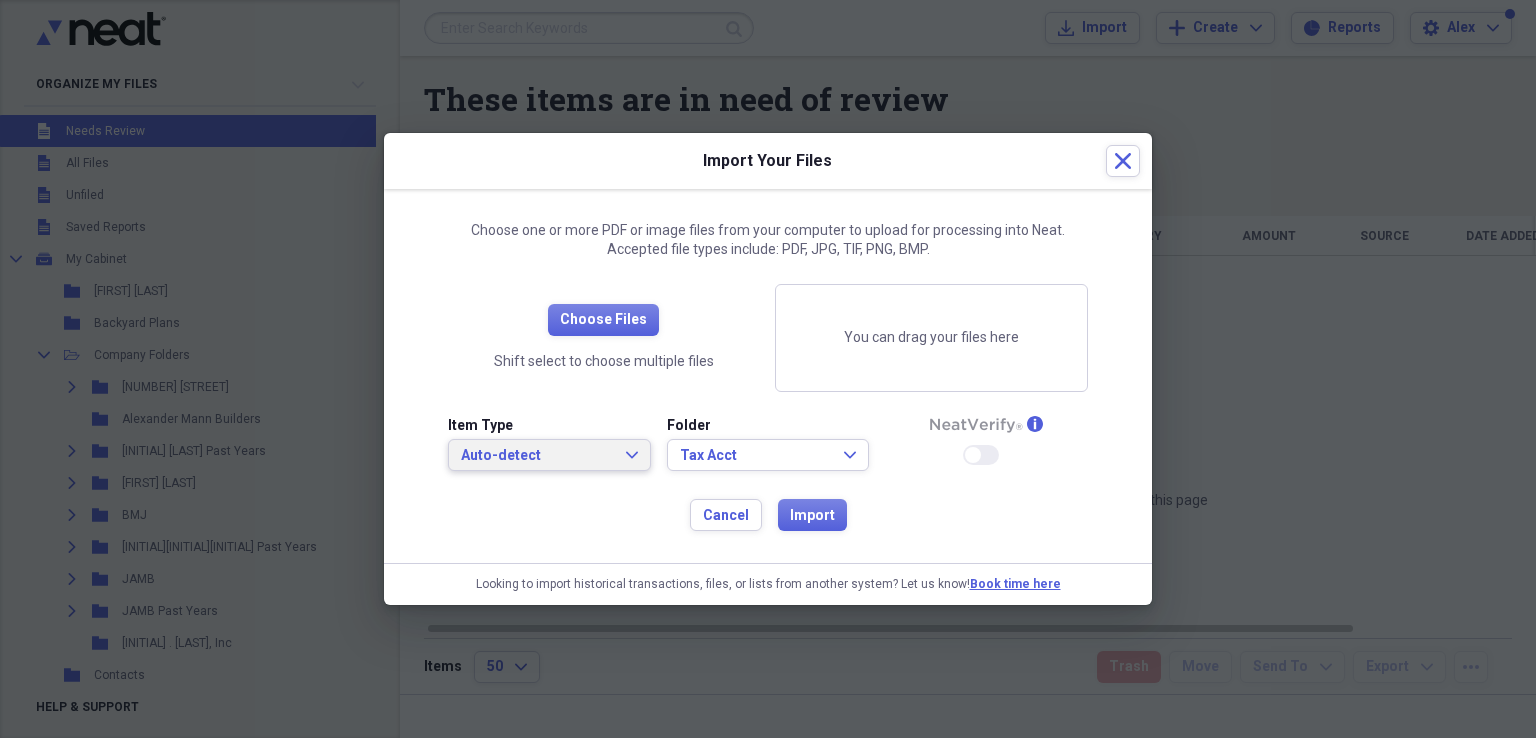 click on "Auto-detect Expand" at bounding box center (549, 455) 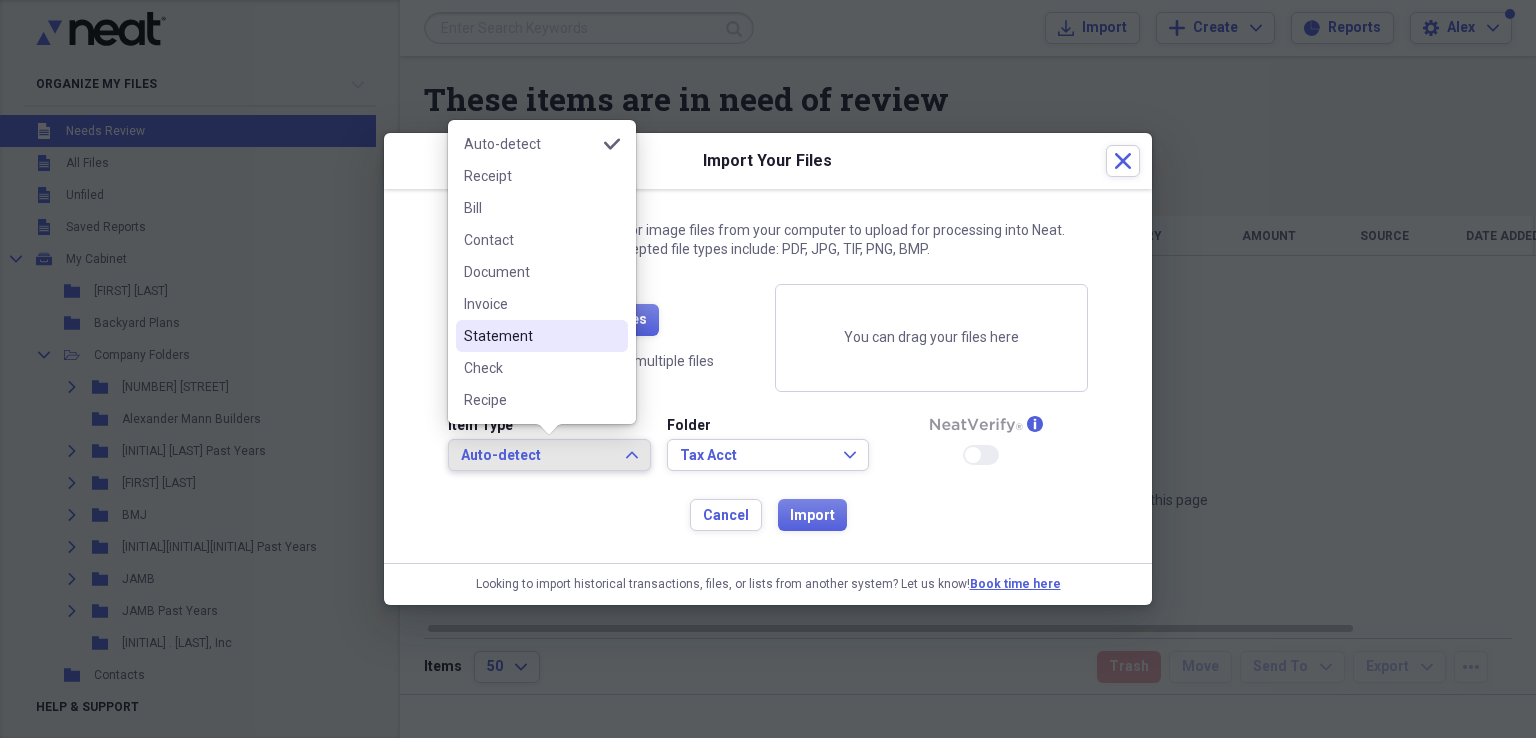 click on "Statement" at bounding box center [530, 336] 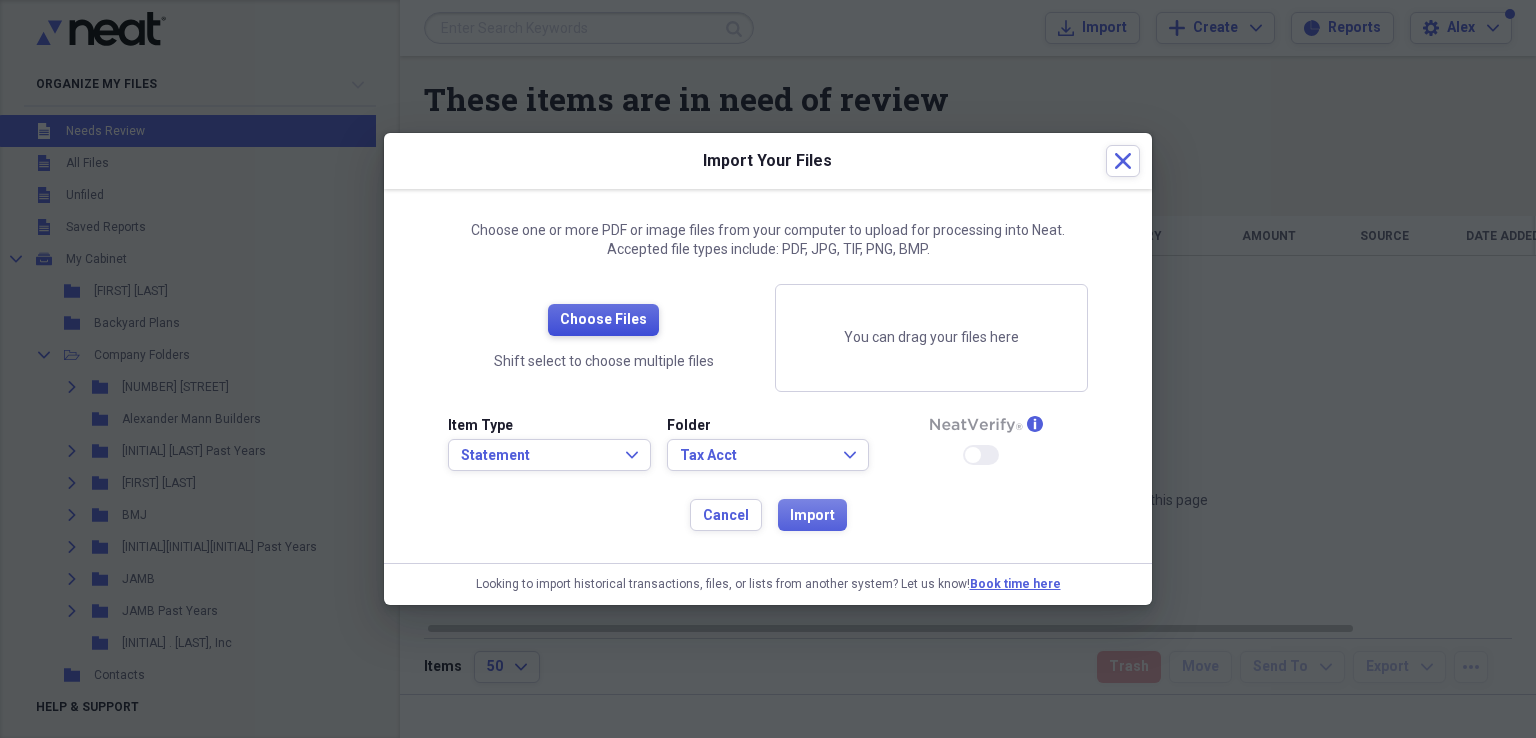 click on "Choose Files" at bounding box center [603, 320] 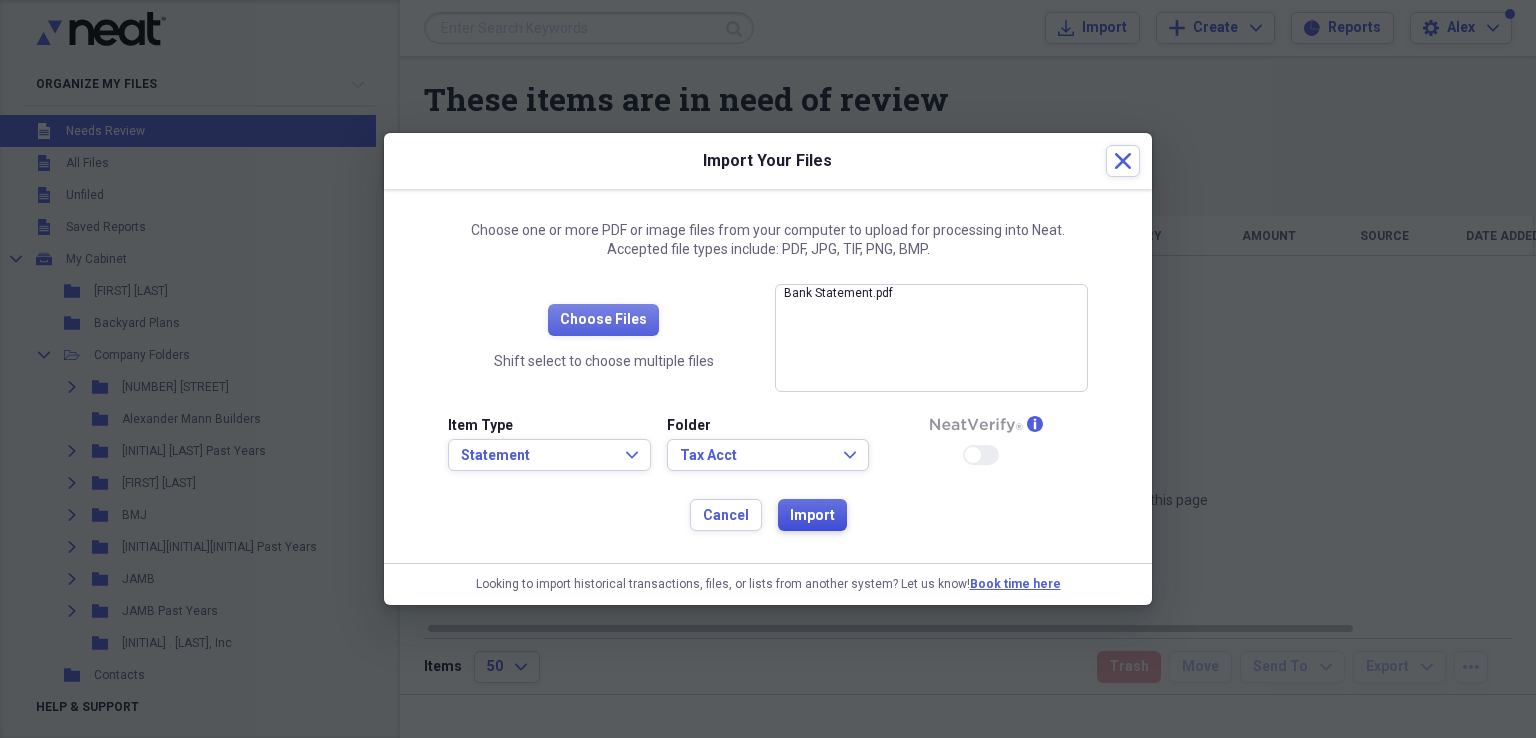 click on "Import" at bounding box center [812, 516] 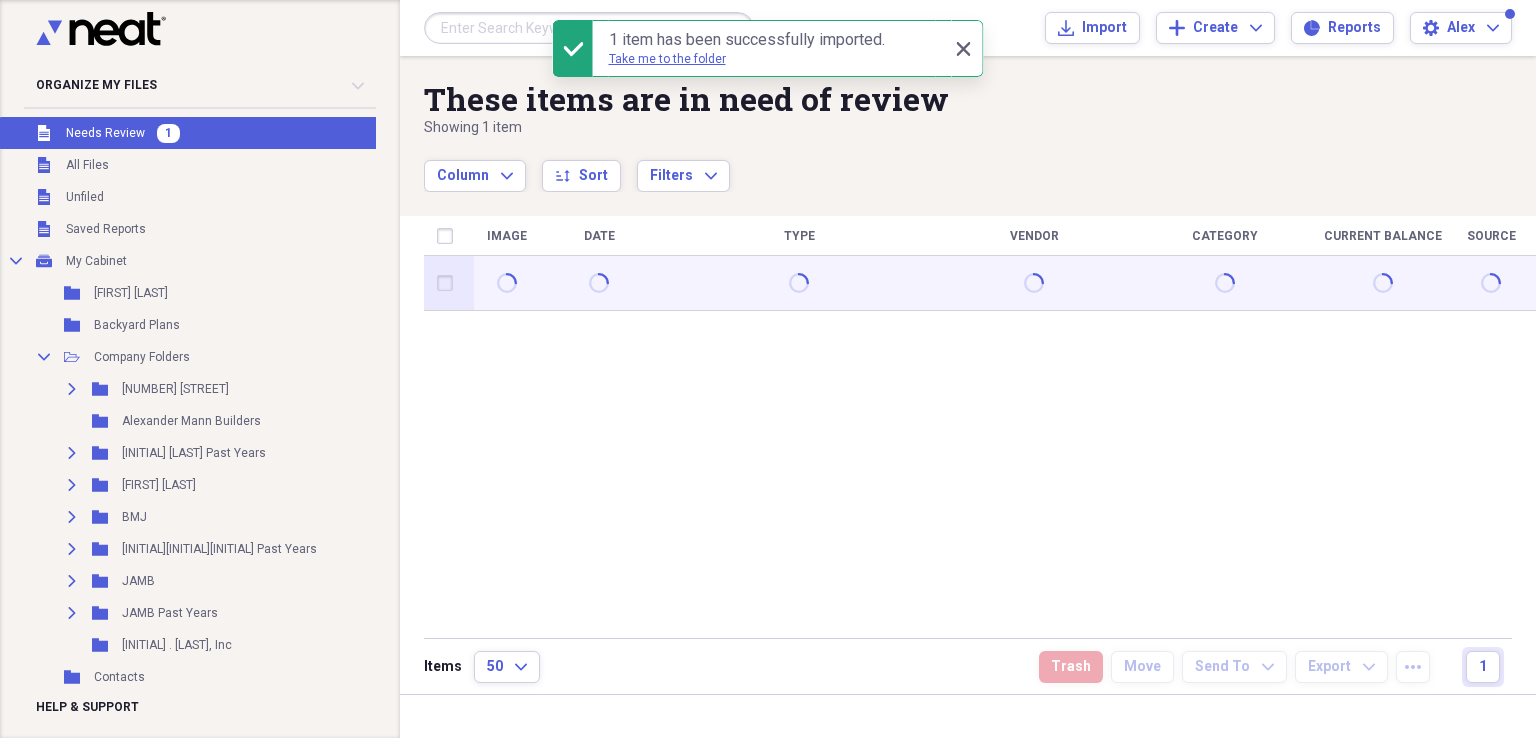 click at bounding box center (449, 283) 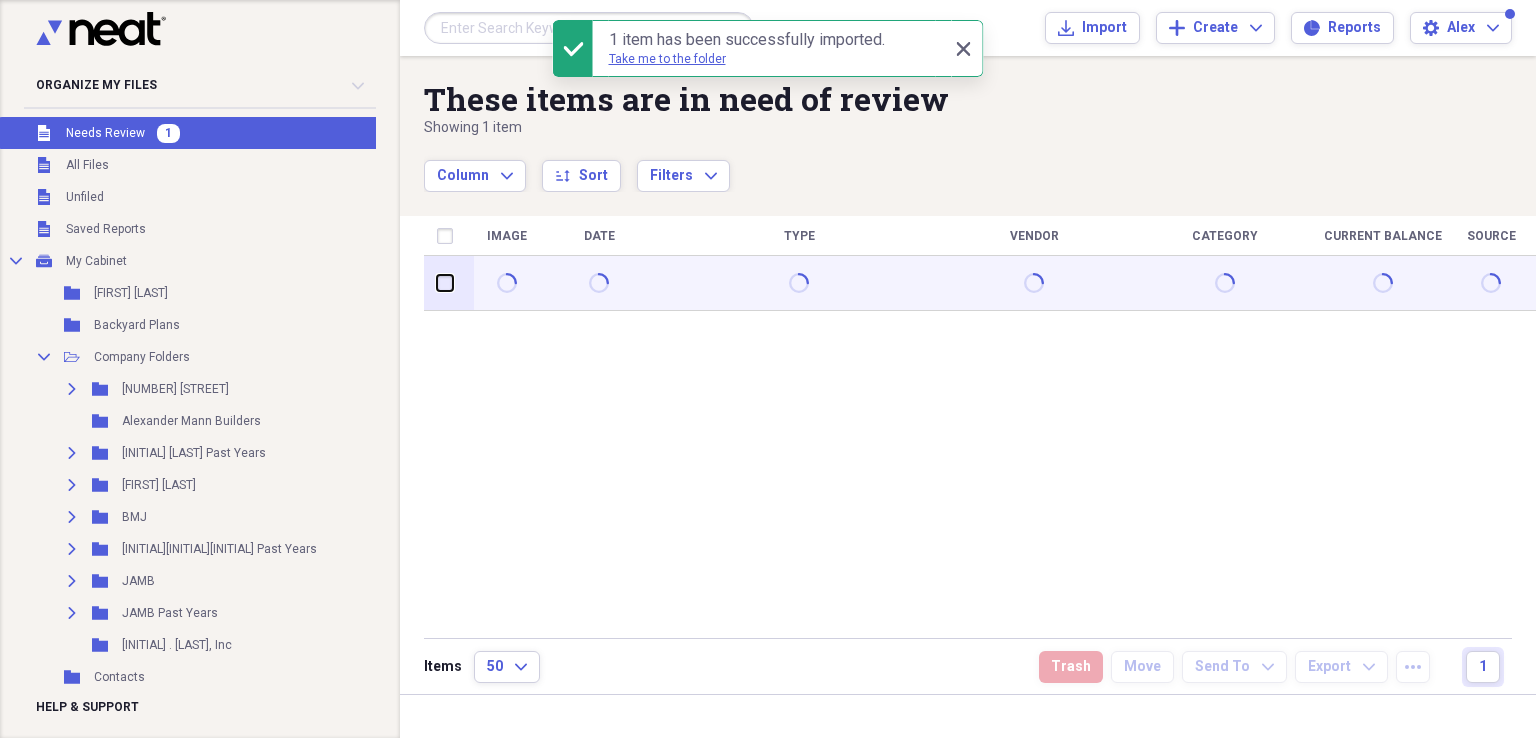click at bounding box center [437, 283] 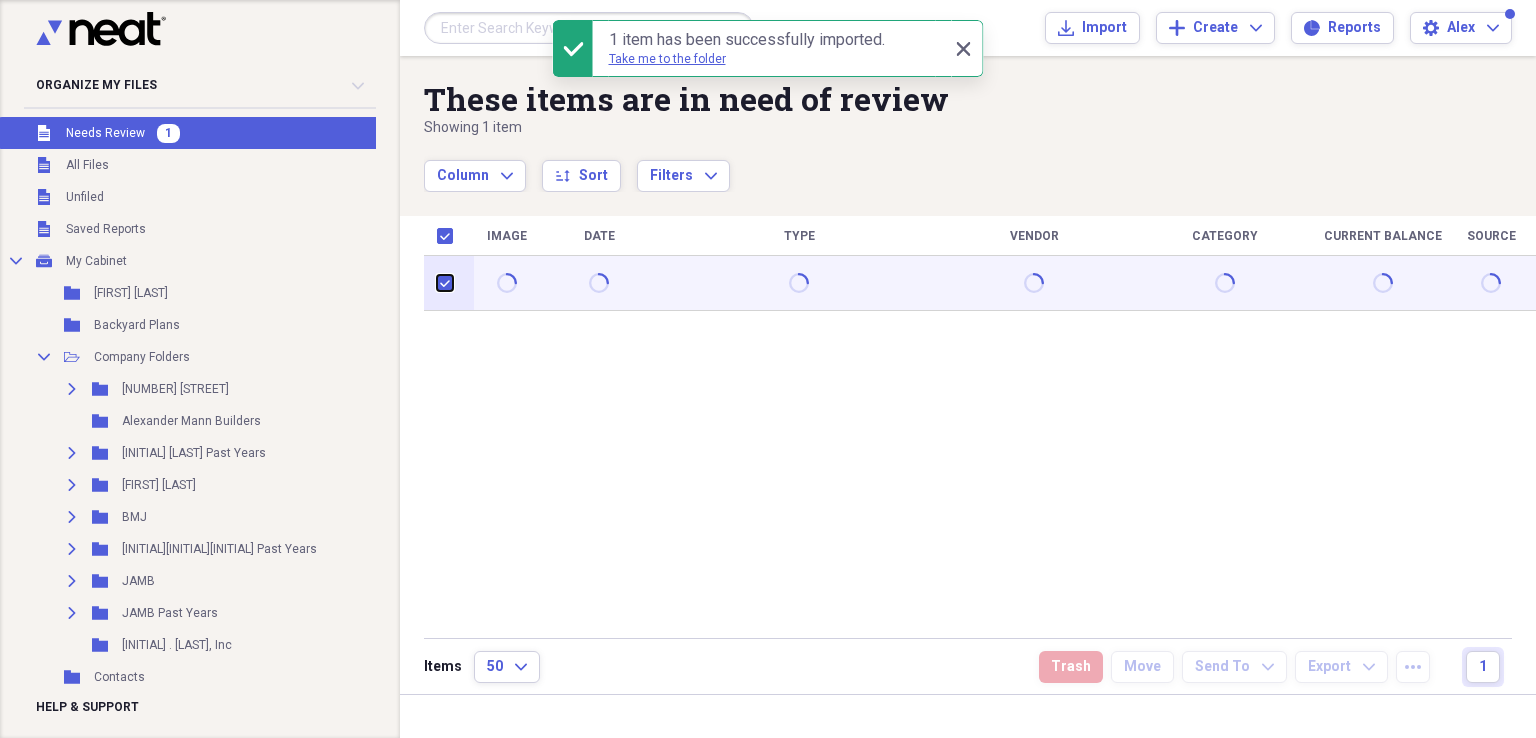 checkbox on "true" 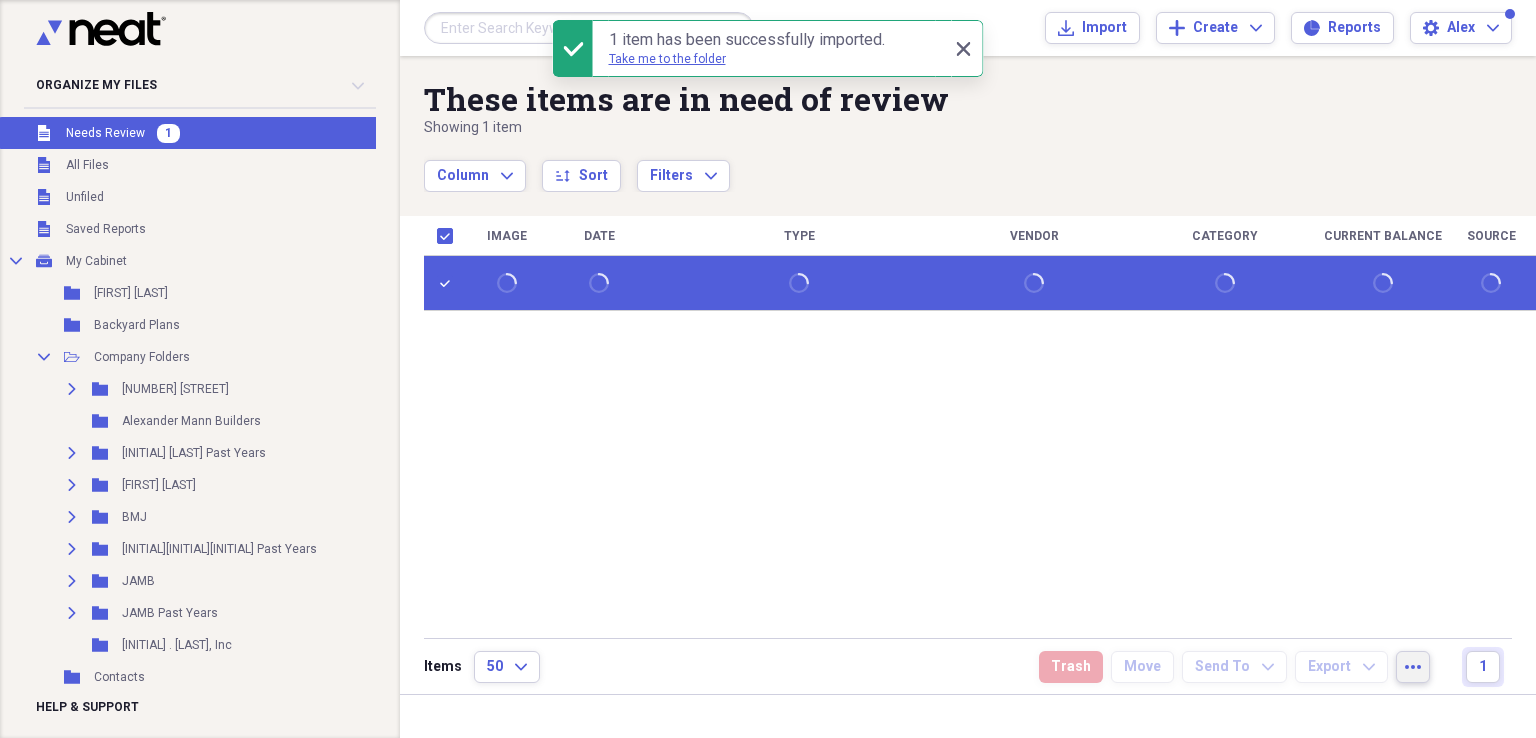 click on "more" 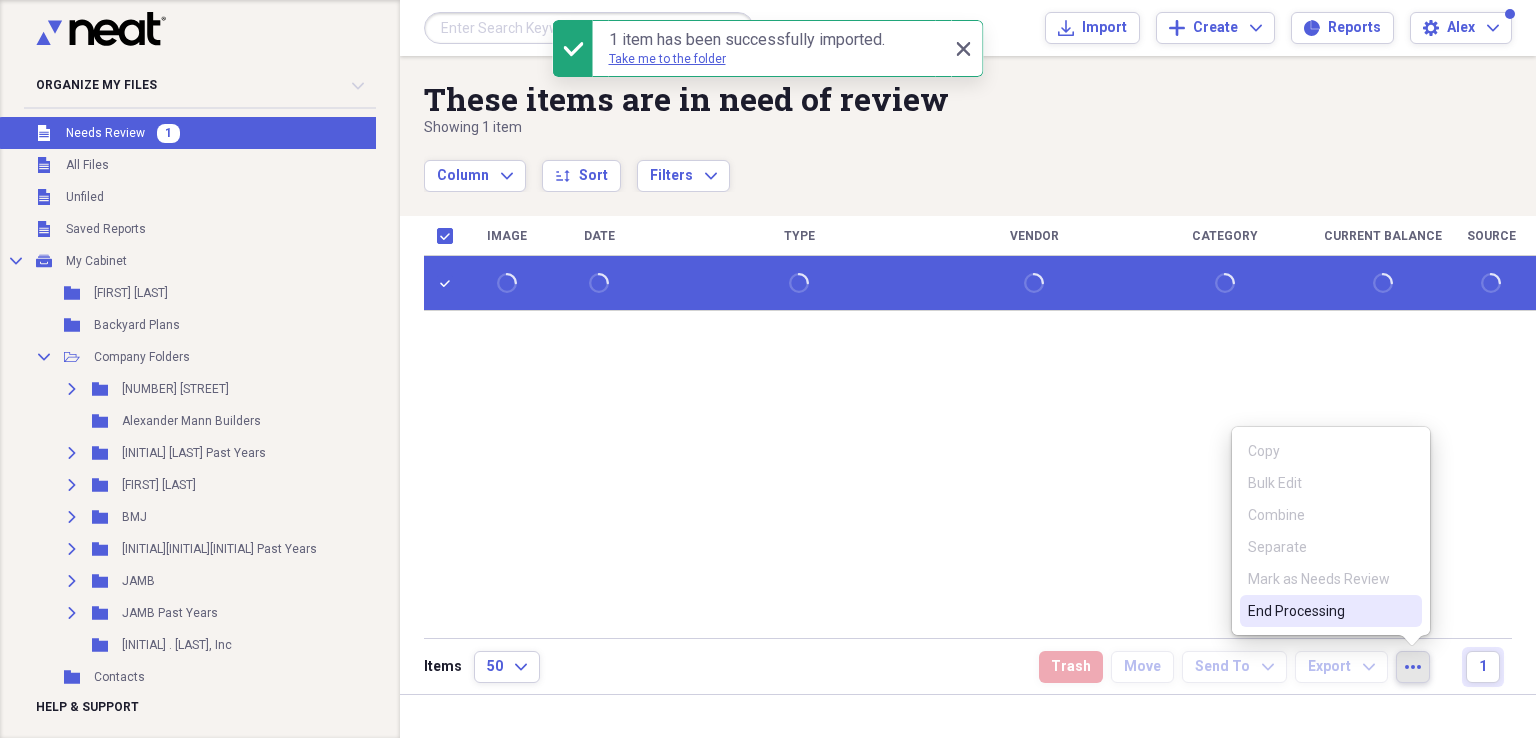 click on "End Processing" at bounding box center (1319, 611) 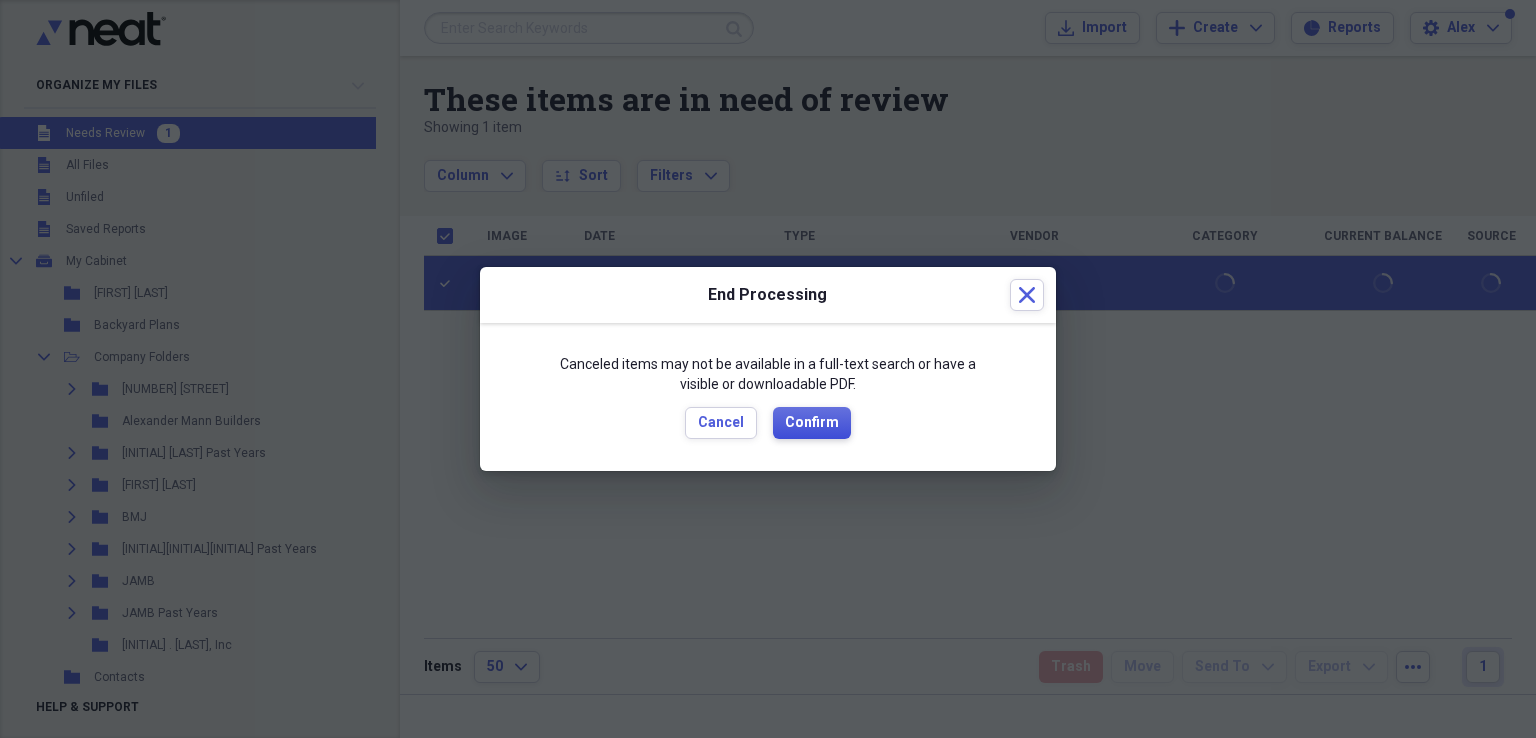 click on "Confirm" at bounding box center (812, 423) 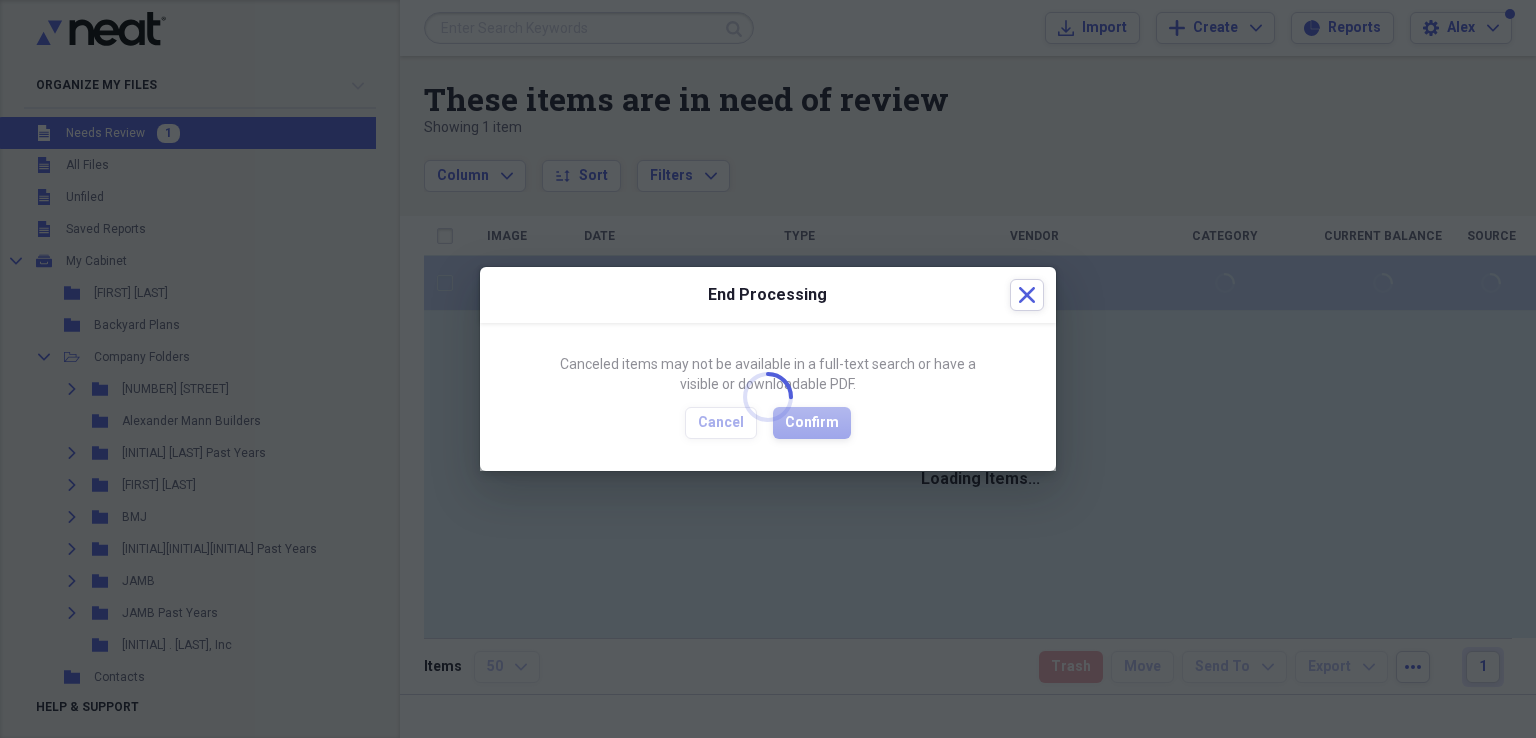 checkbox on "false" 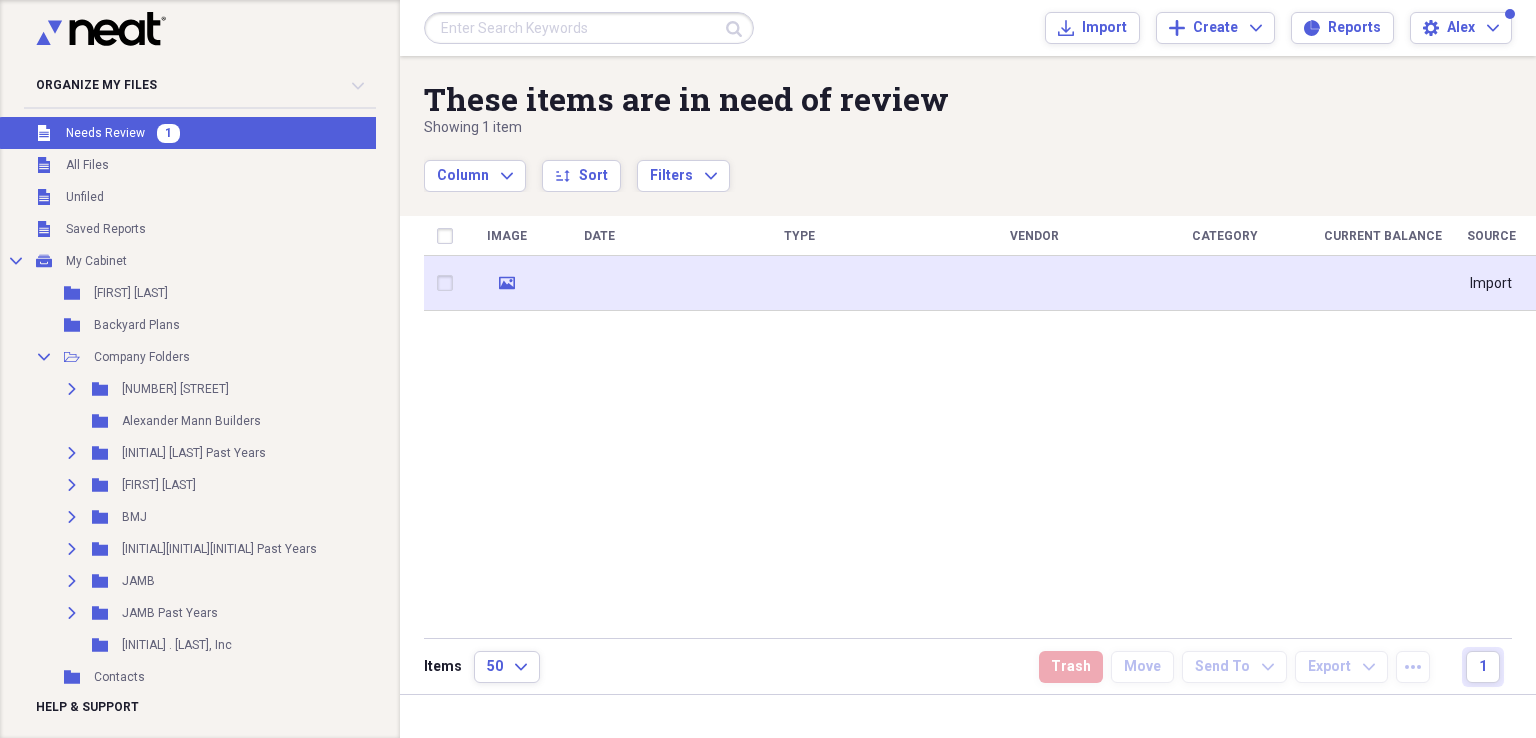 click on "media" 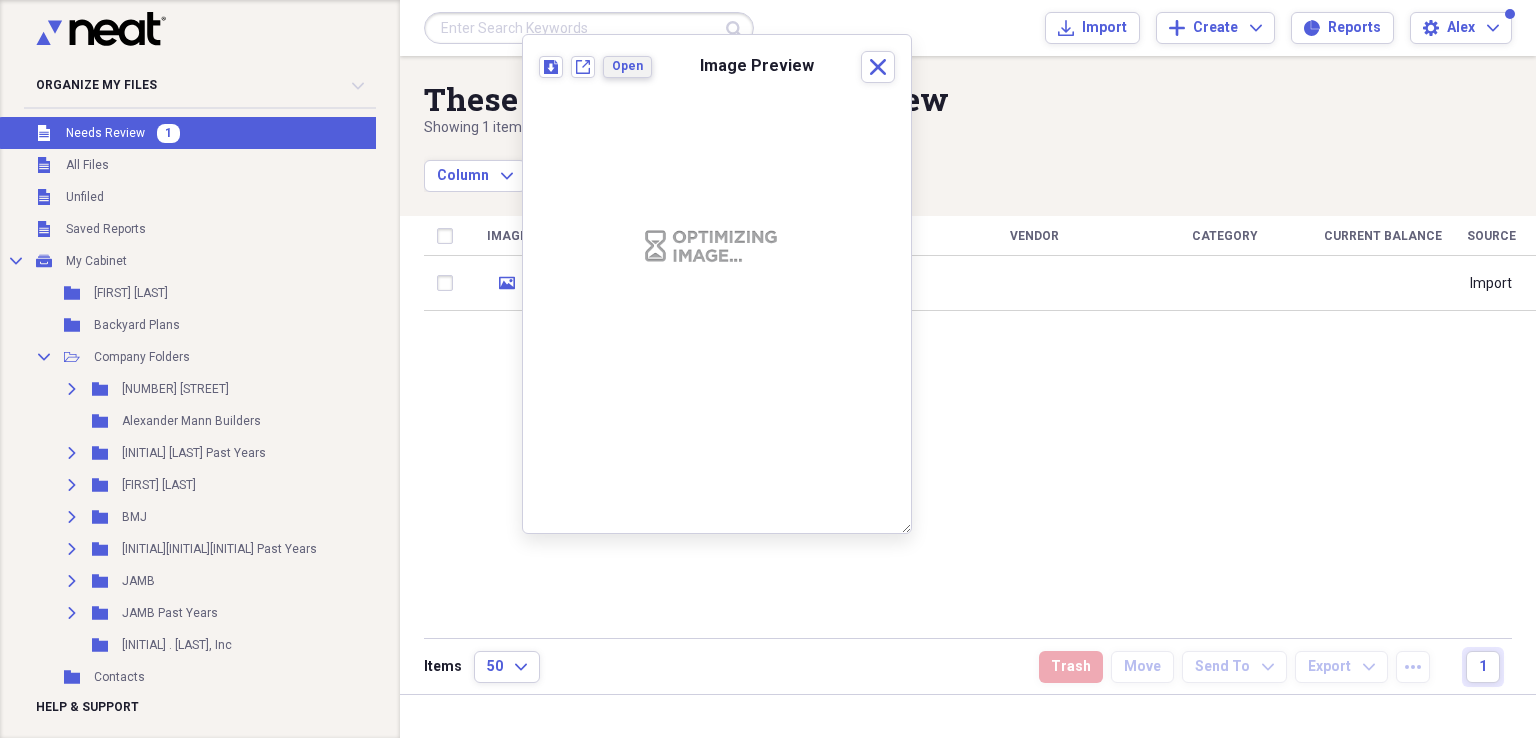 click on "Open" at bounding box center (627, 66) 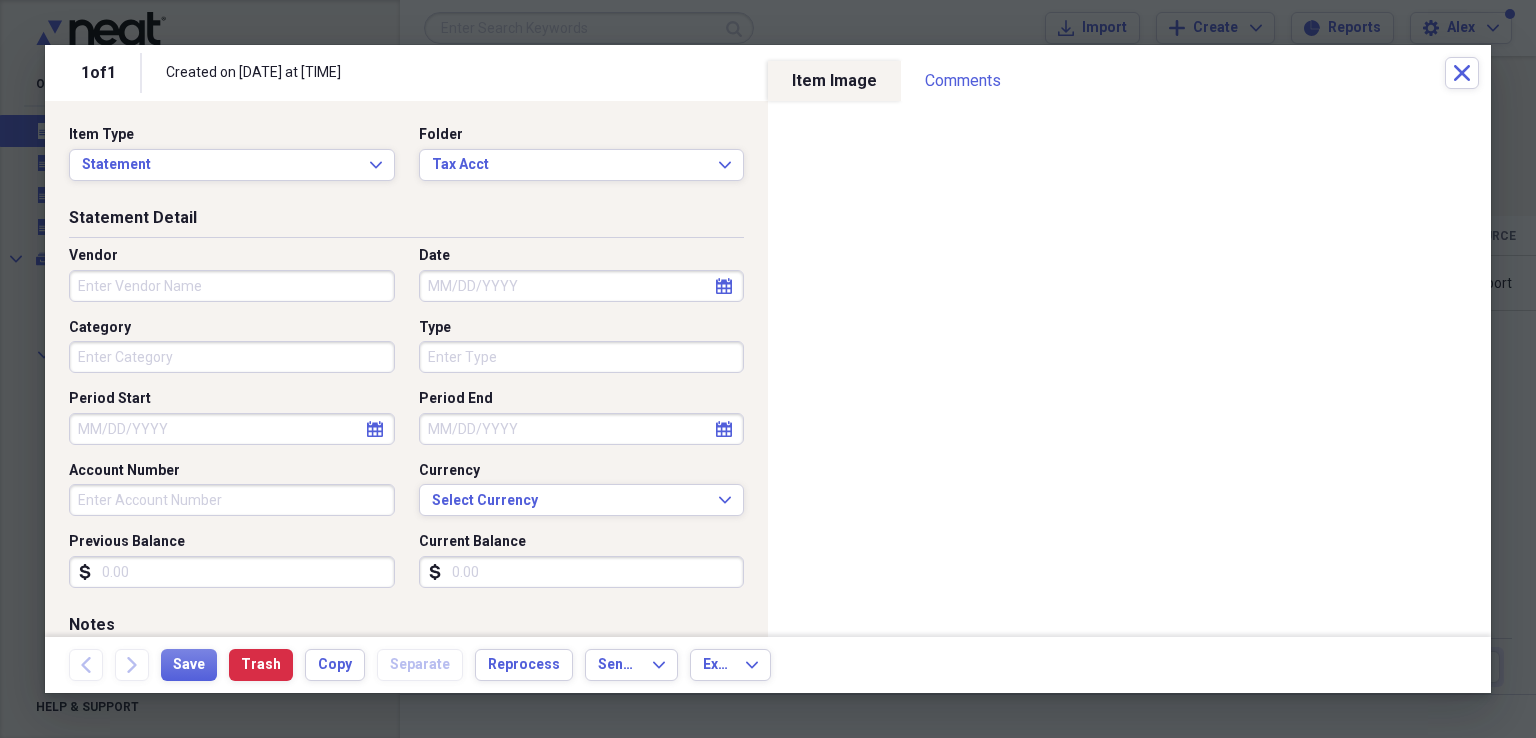 click on "Vendor" at bounding box center (232, 286) 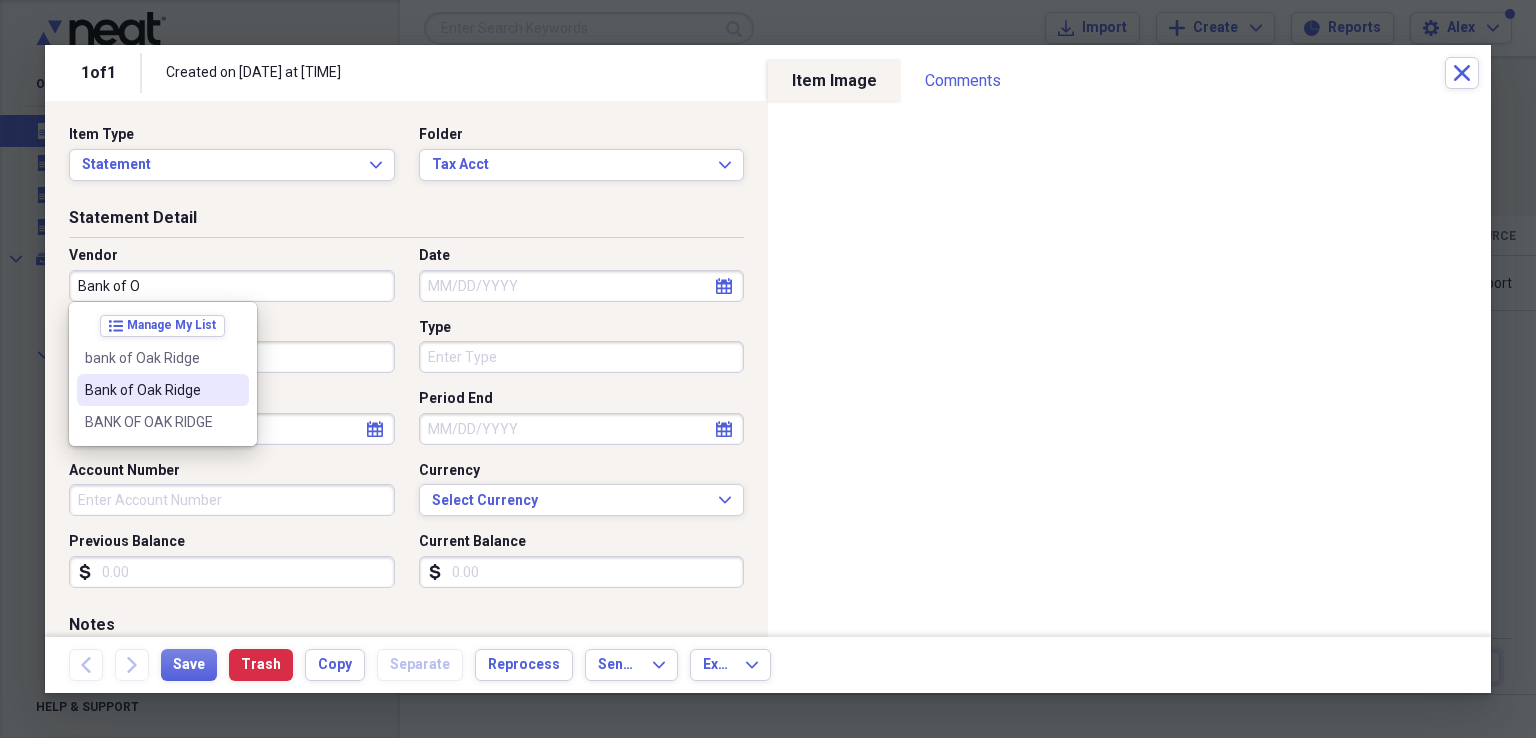 click on "Bank of Oak Ridge" at bounding box center [151, 390] 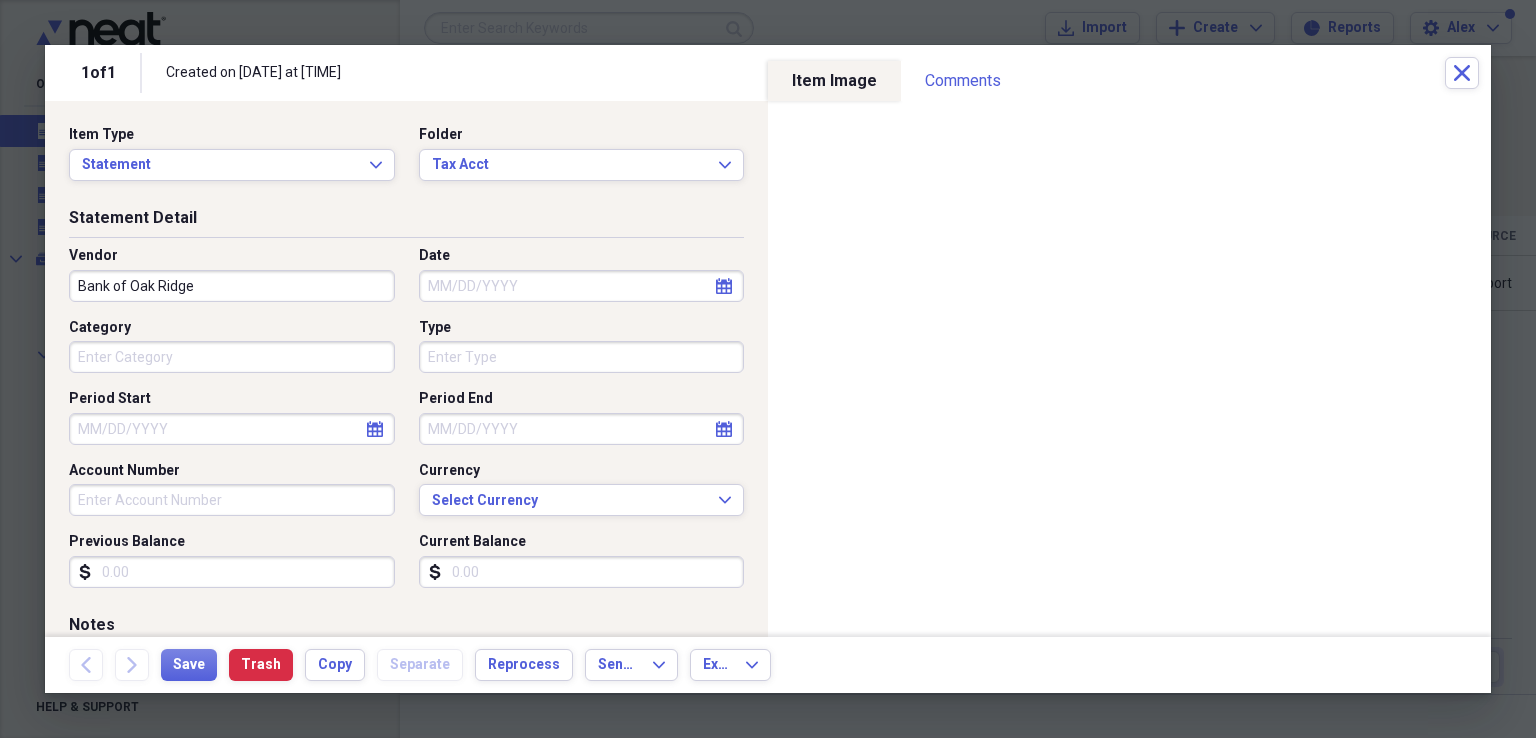 select on "7" 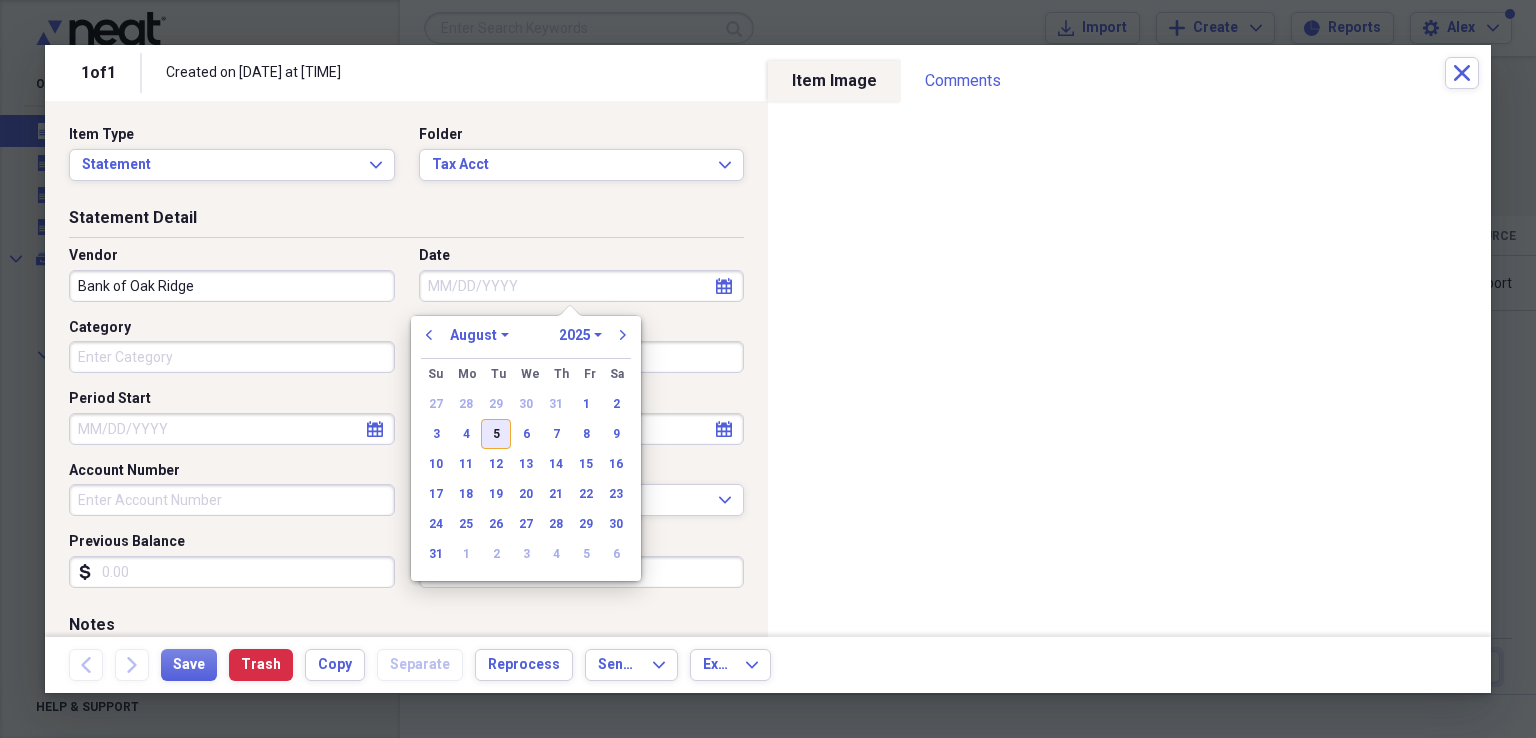 click on "5" at bounding box center (496, 434) 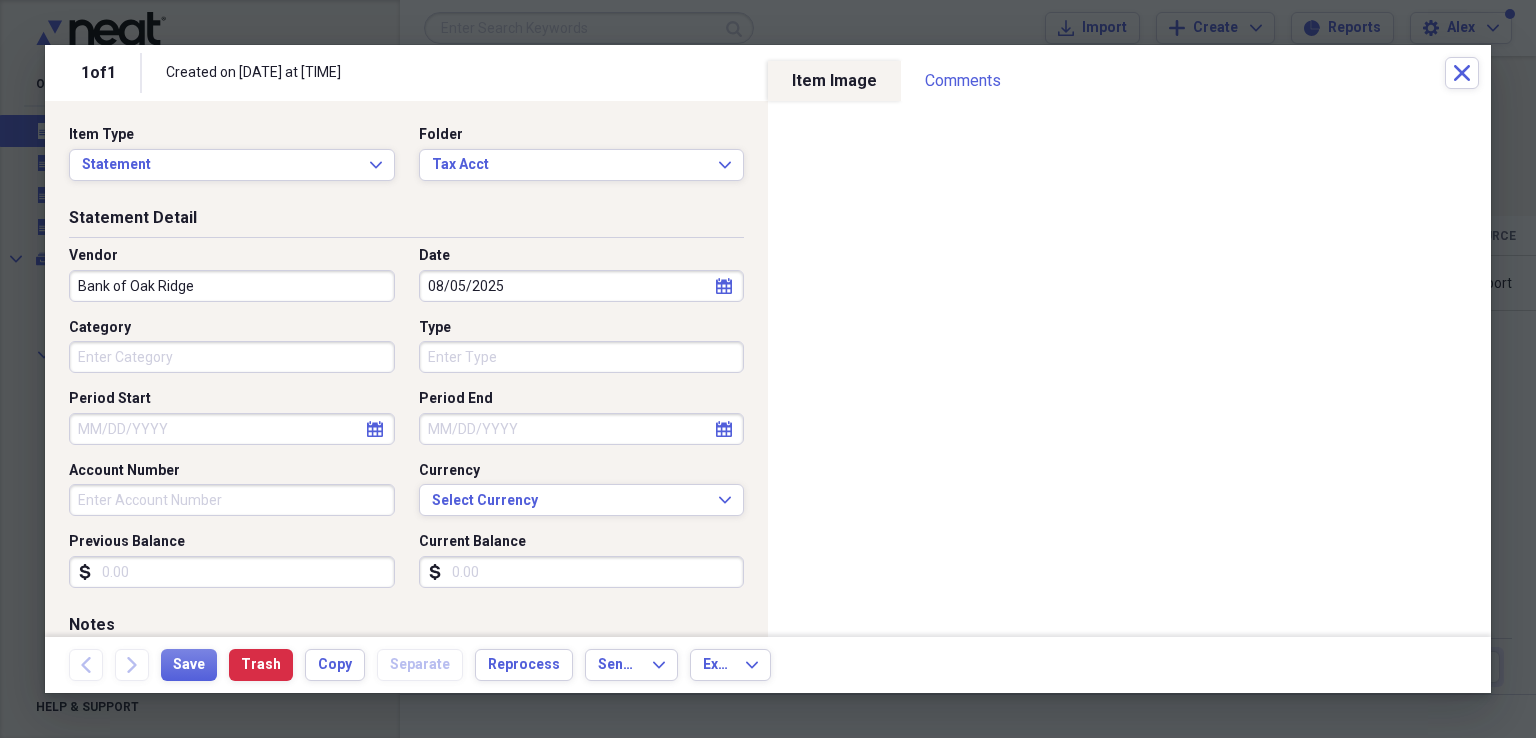type 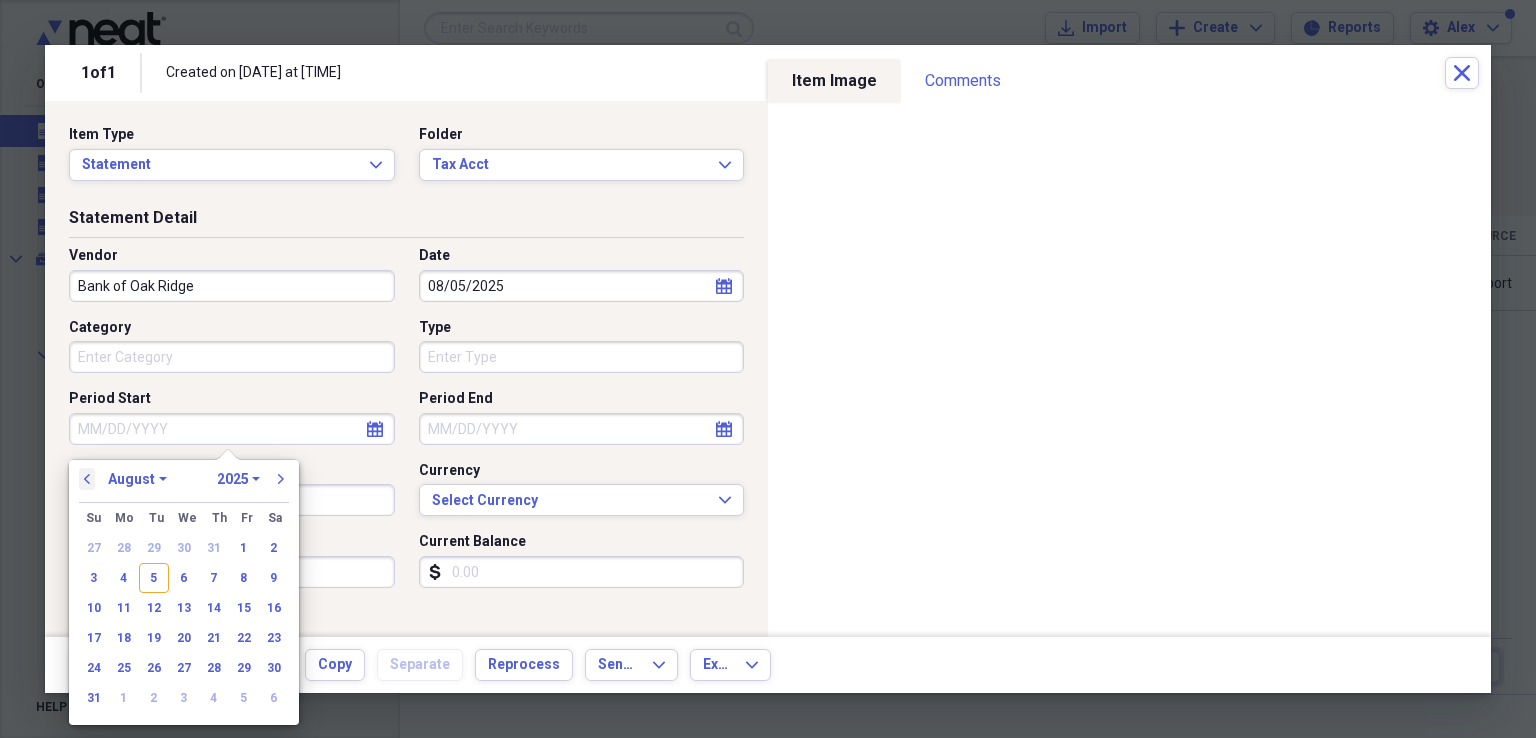 click on "previous" at bounding box center [87, 479] 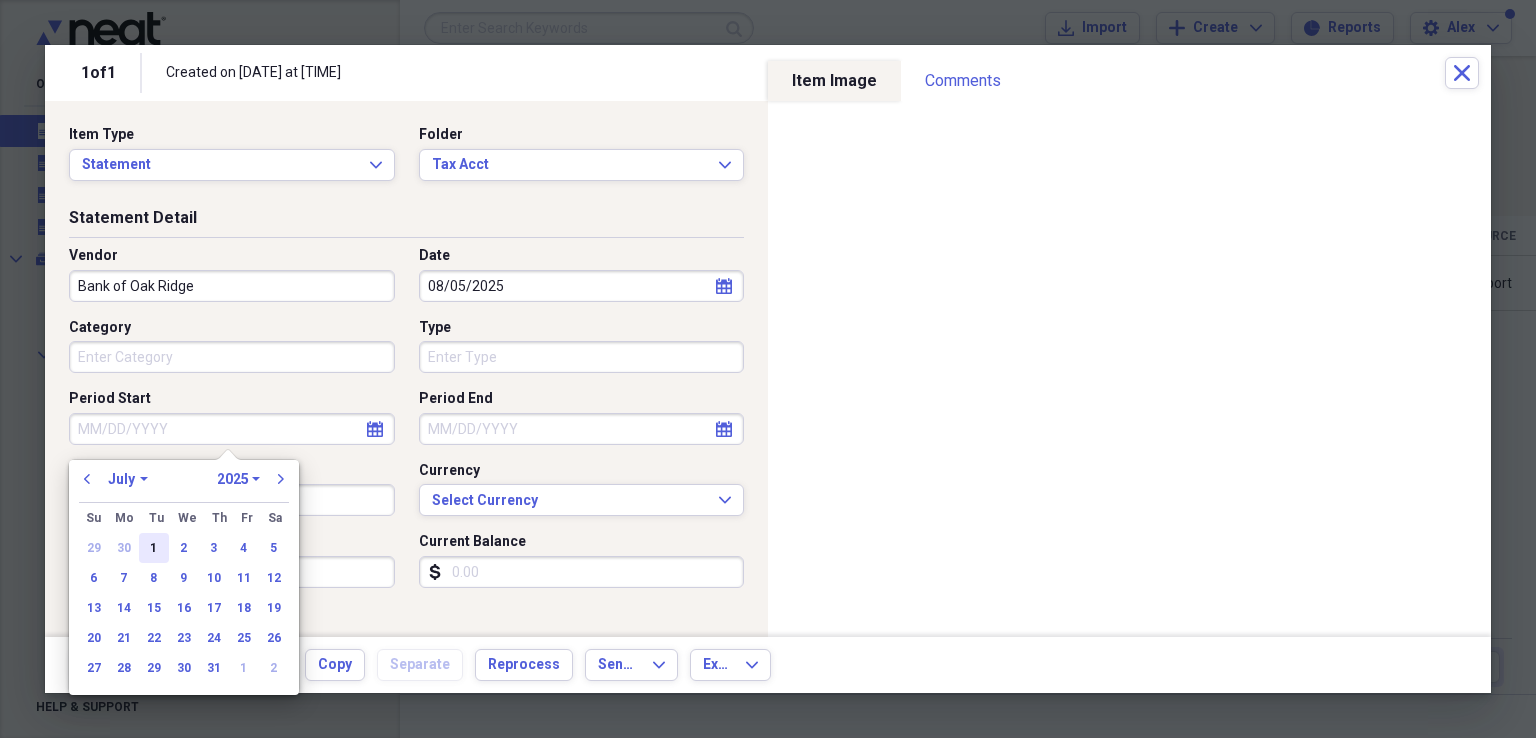 click on "1" at bounding box center [154, 548] 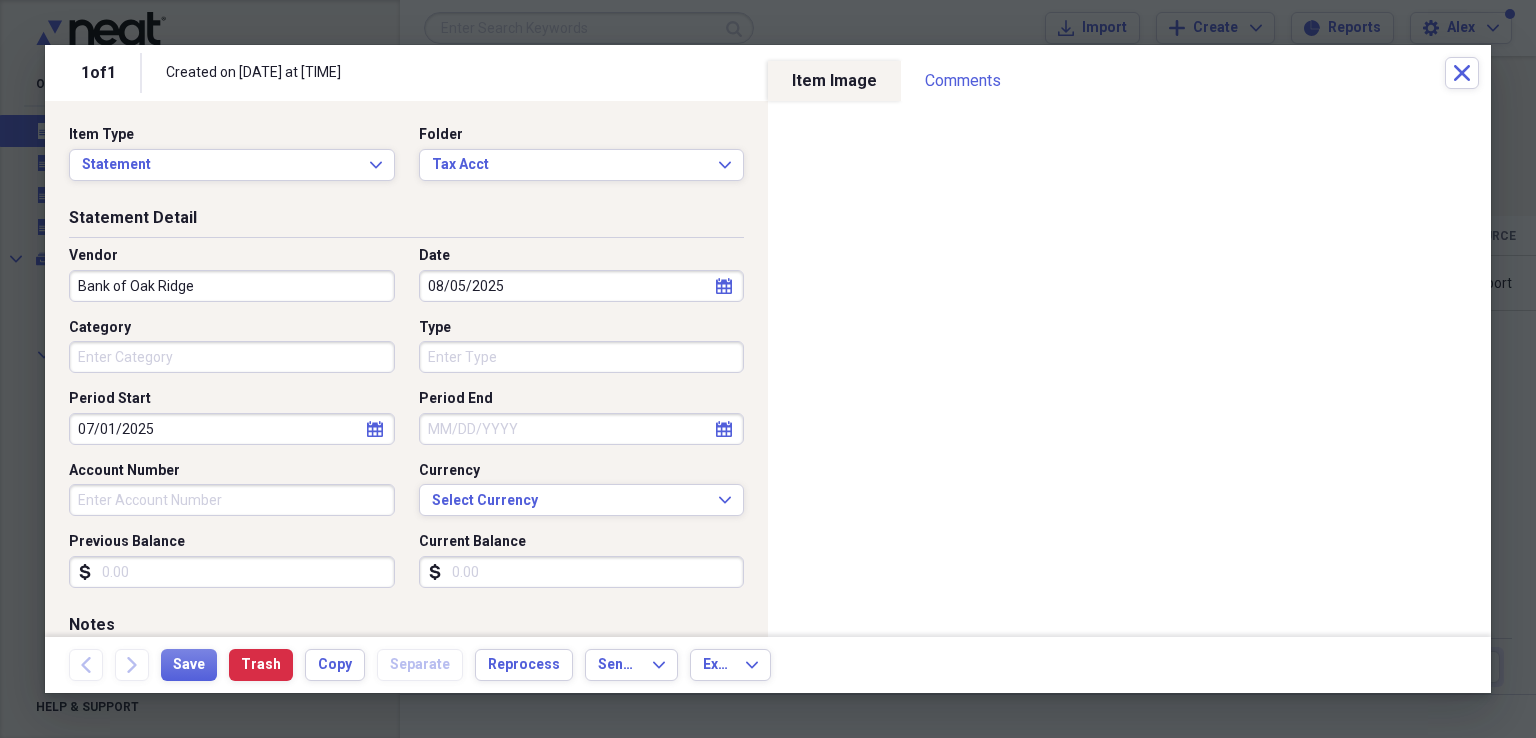 type 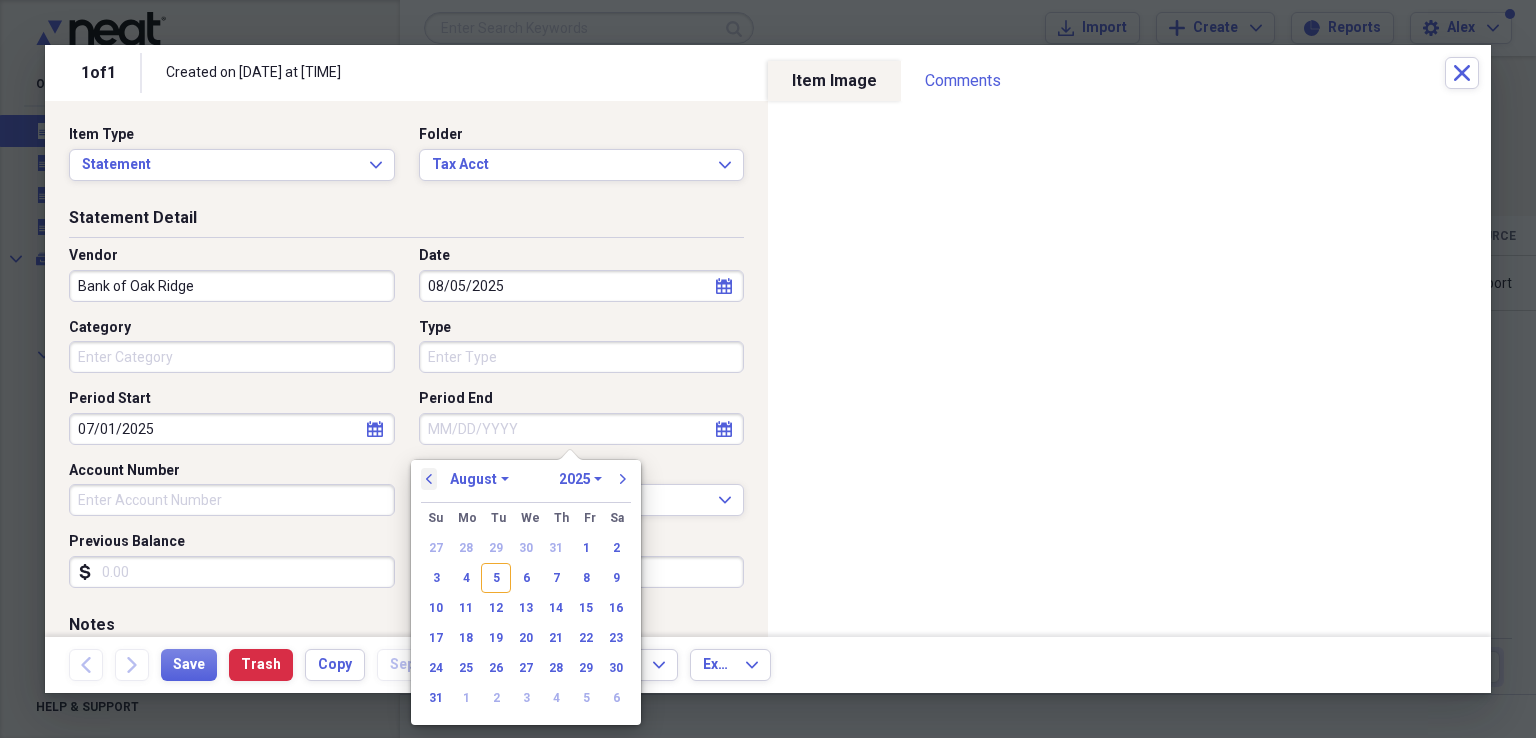 click on "previous" at bounding box center [429, 479] 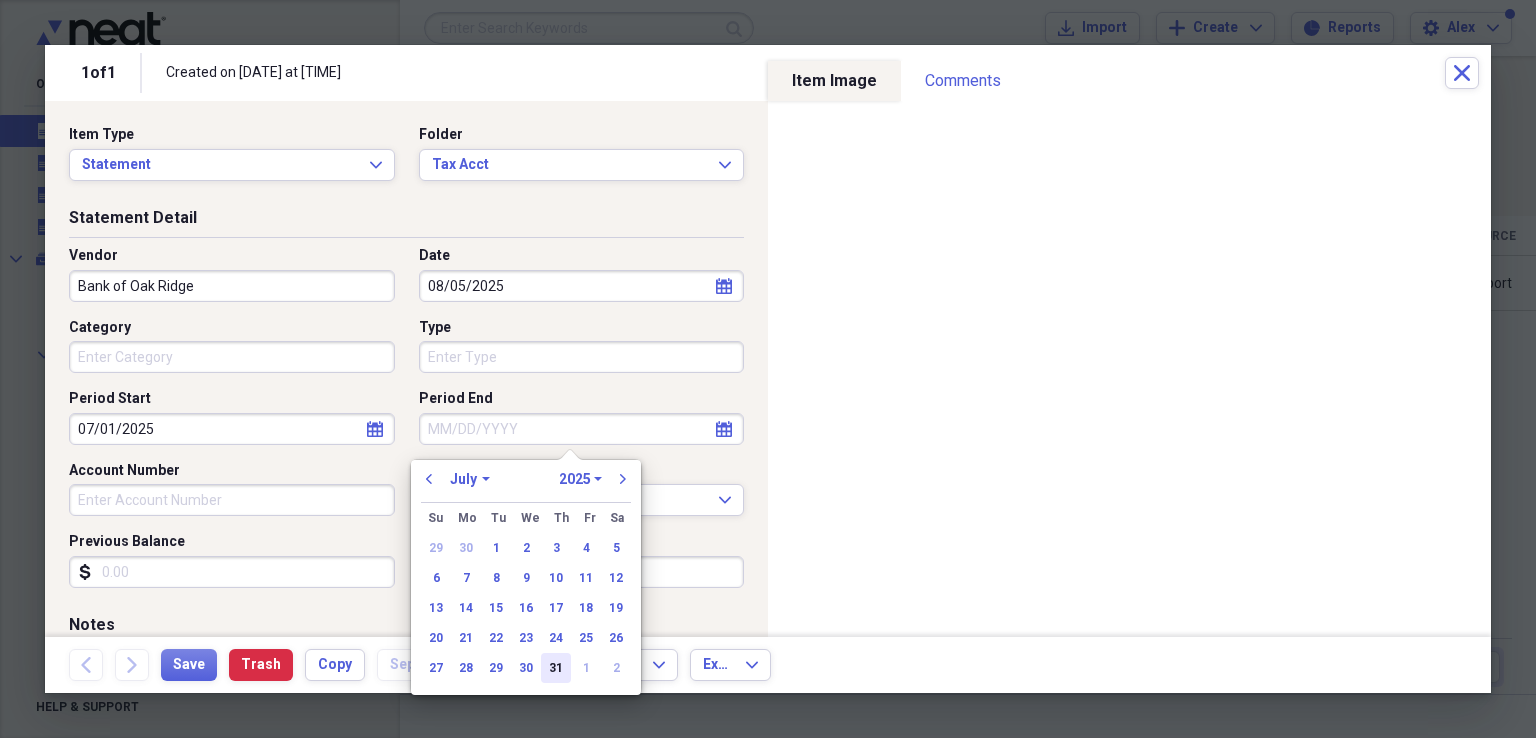 click on "31" at bounding box center [556, 668] 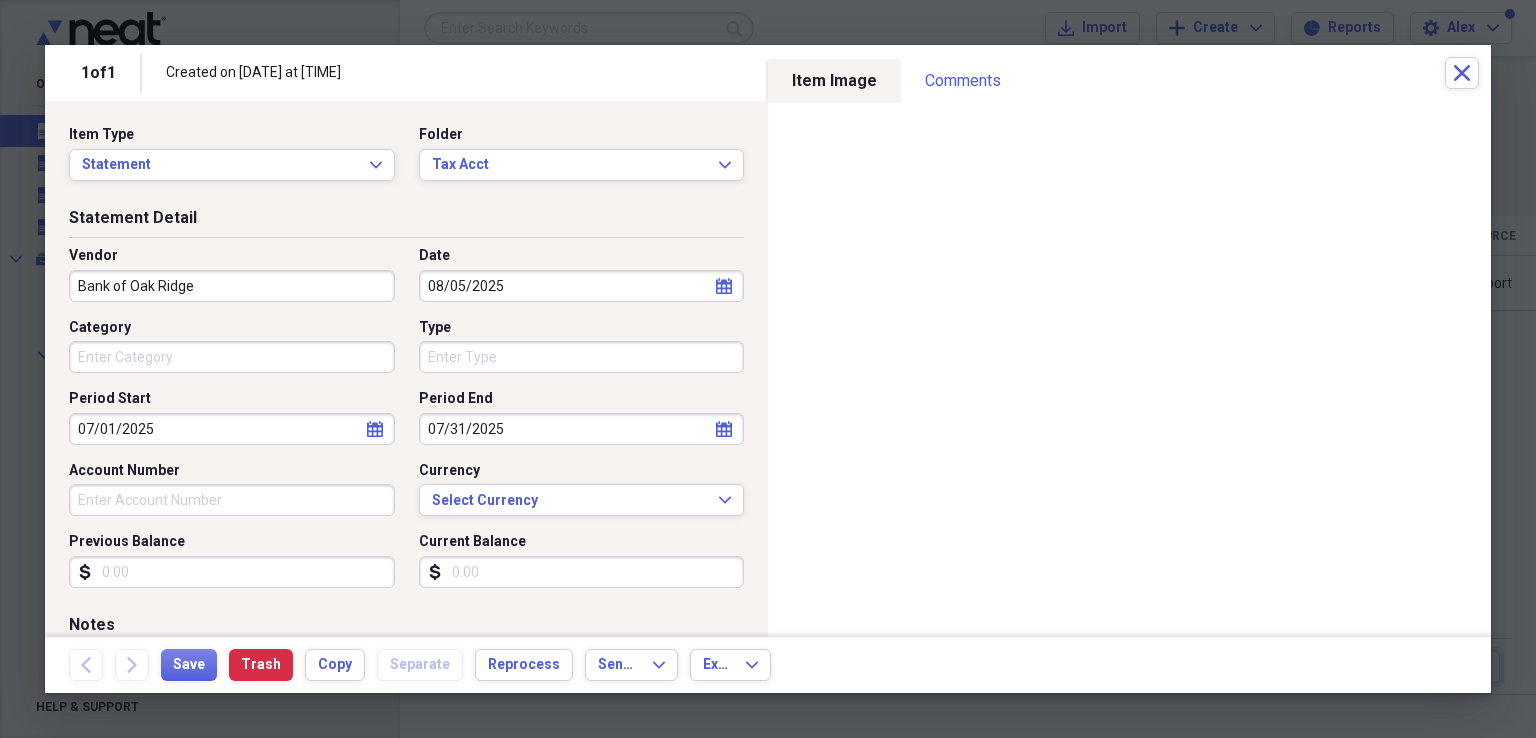 type 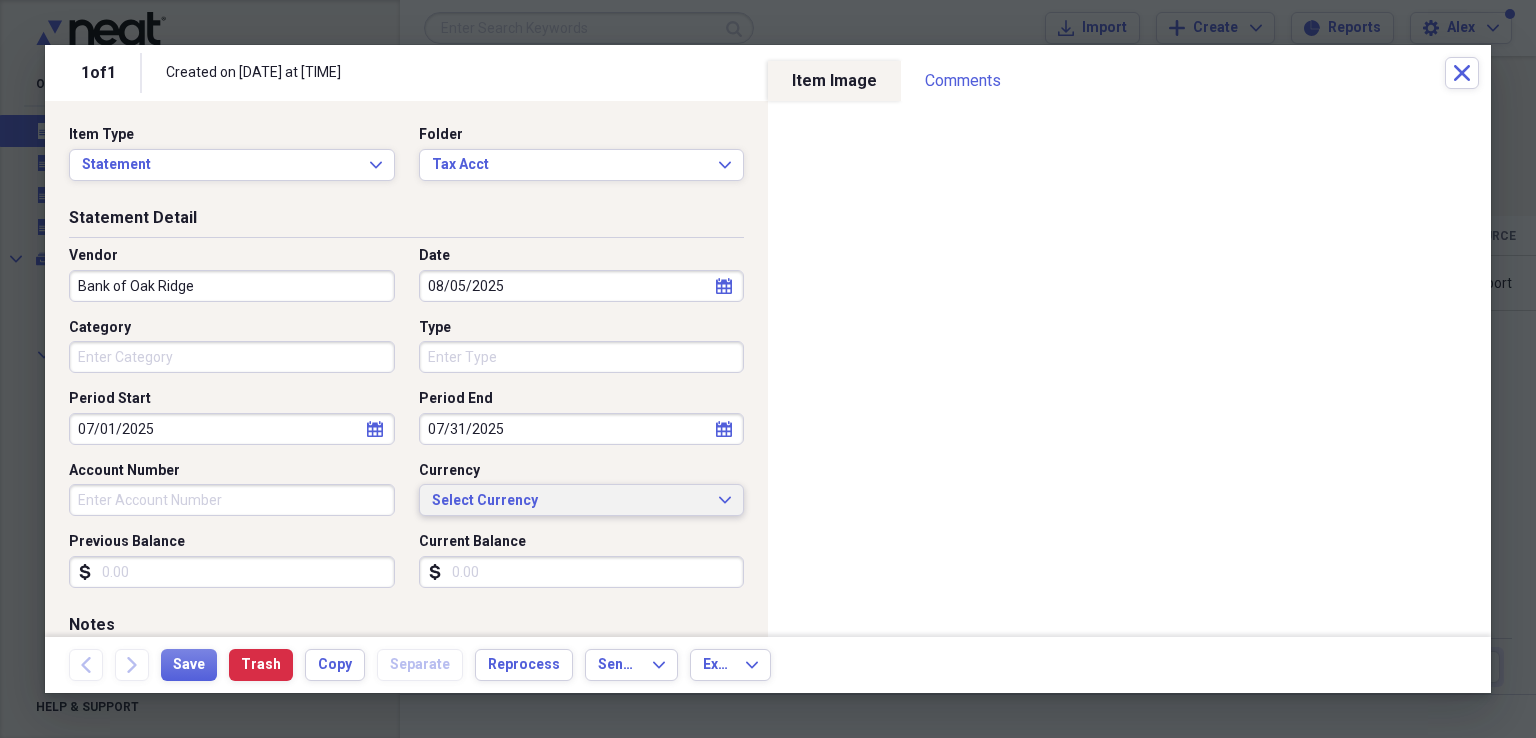 type 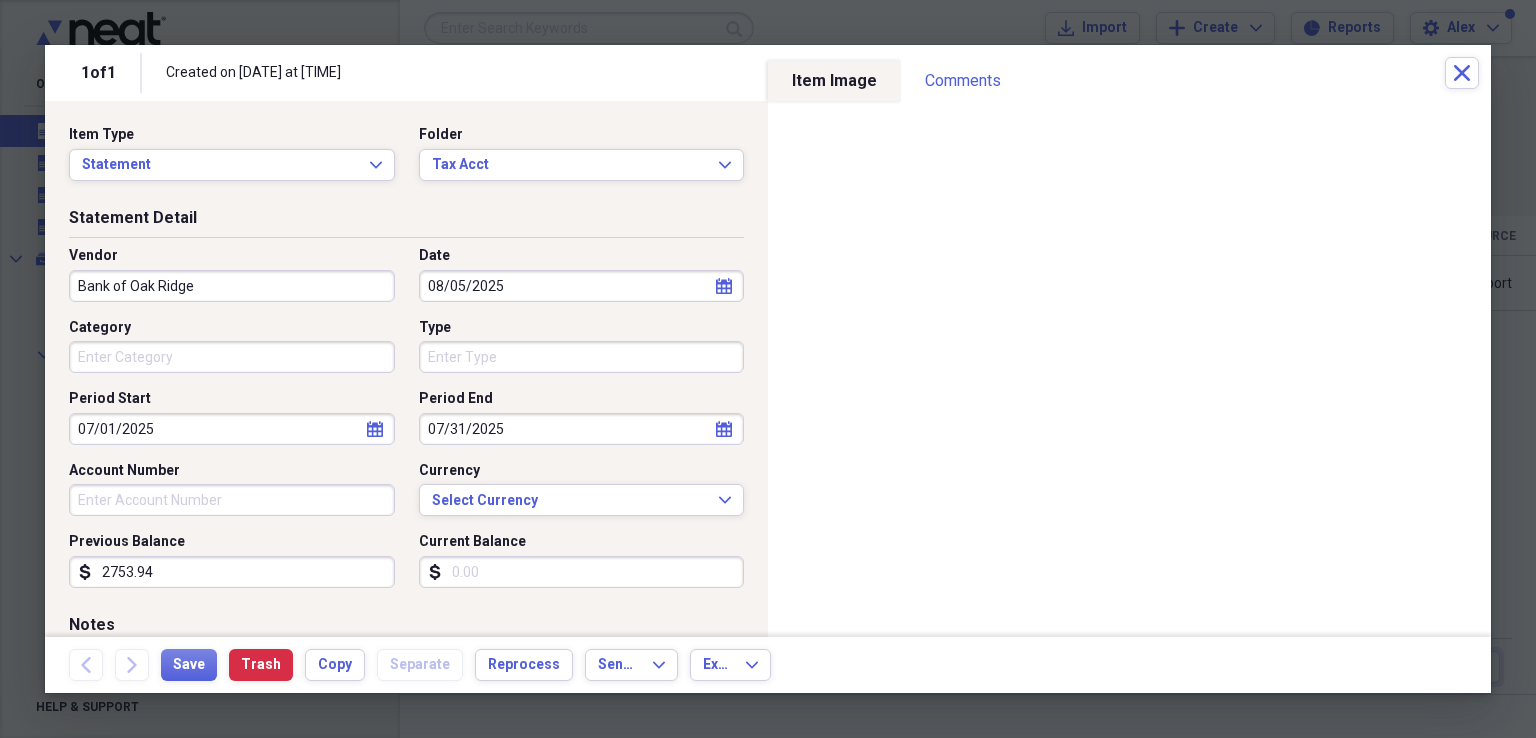 type on "2753.94" 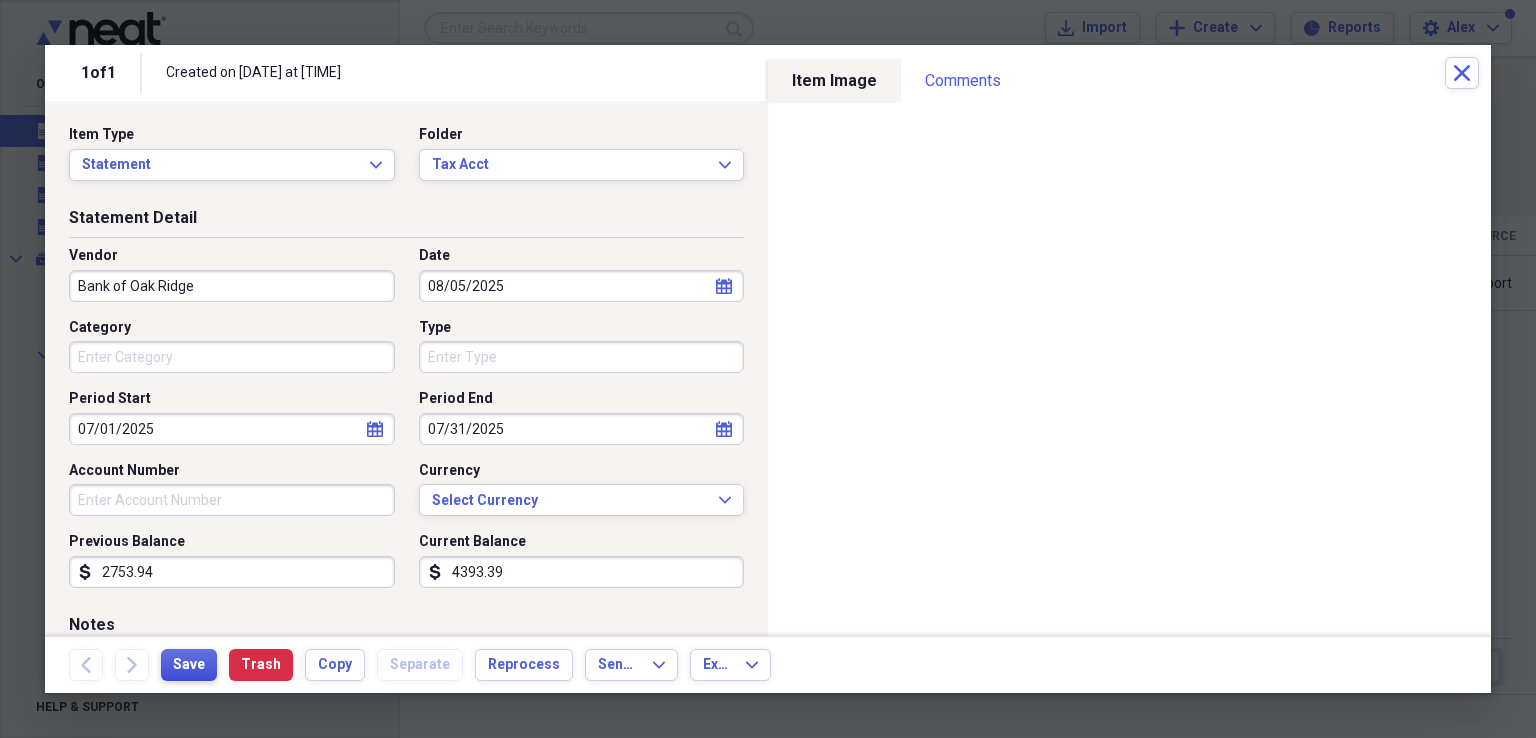 type on "4393.39" 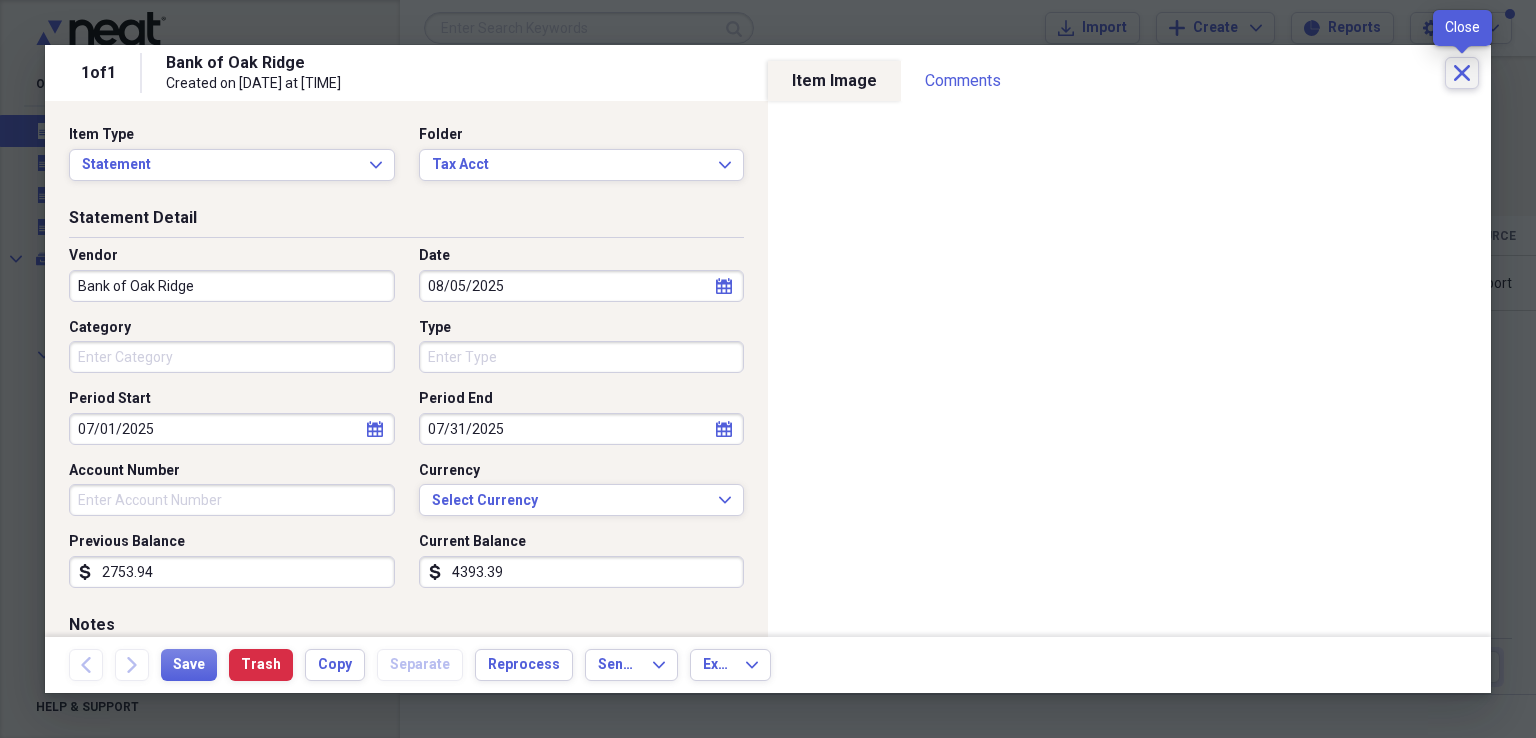 click on "Close" 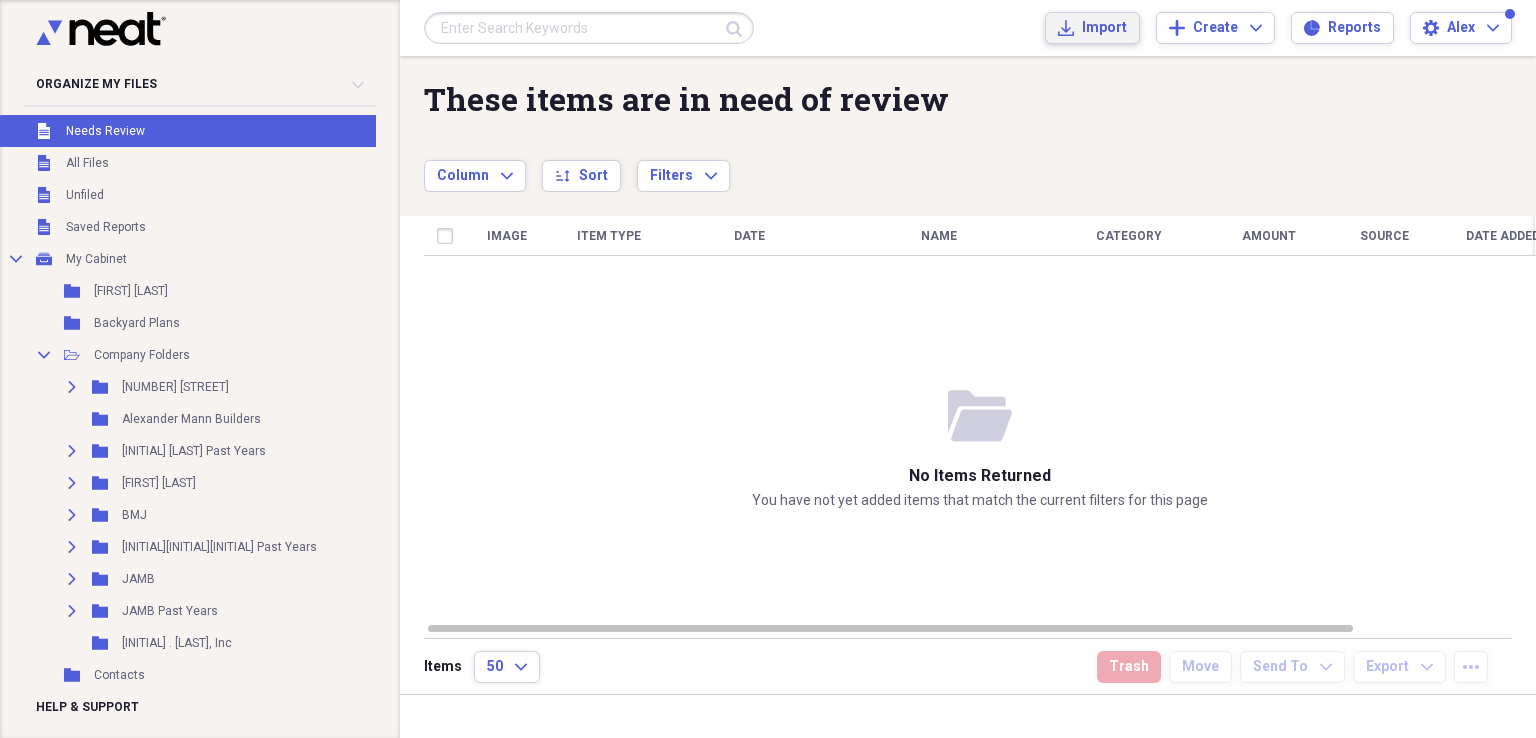 click on "Import" at bounding box center (1104, 28) 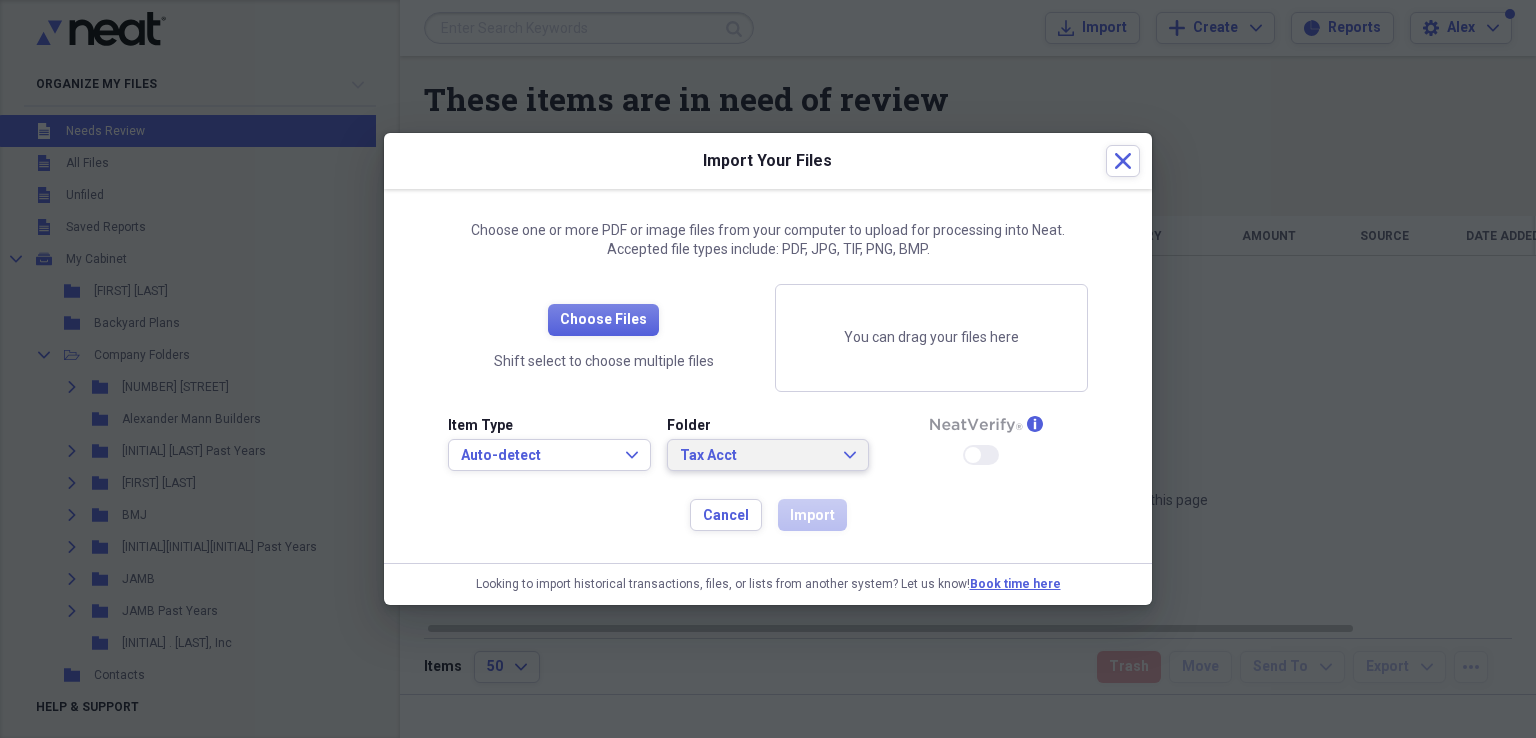 click 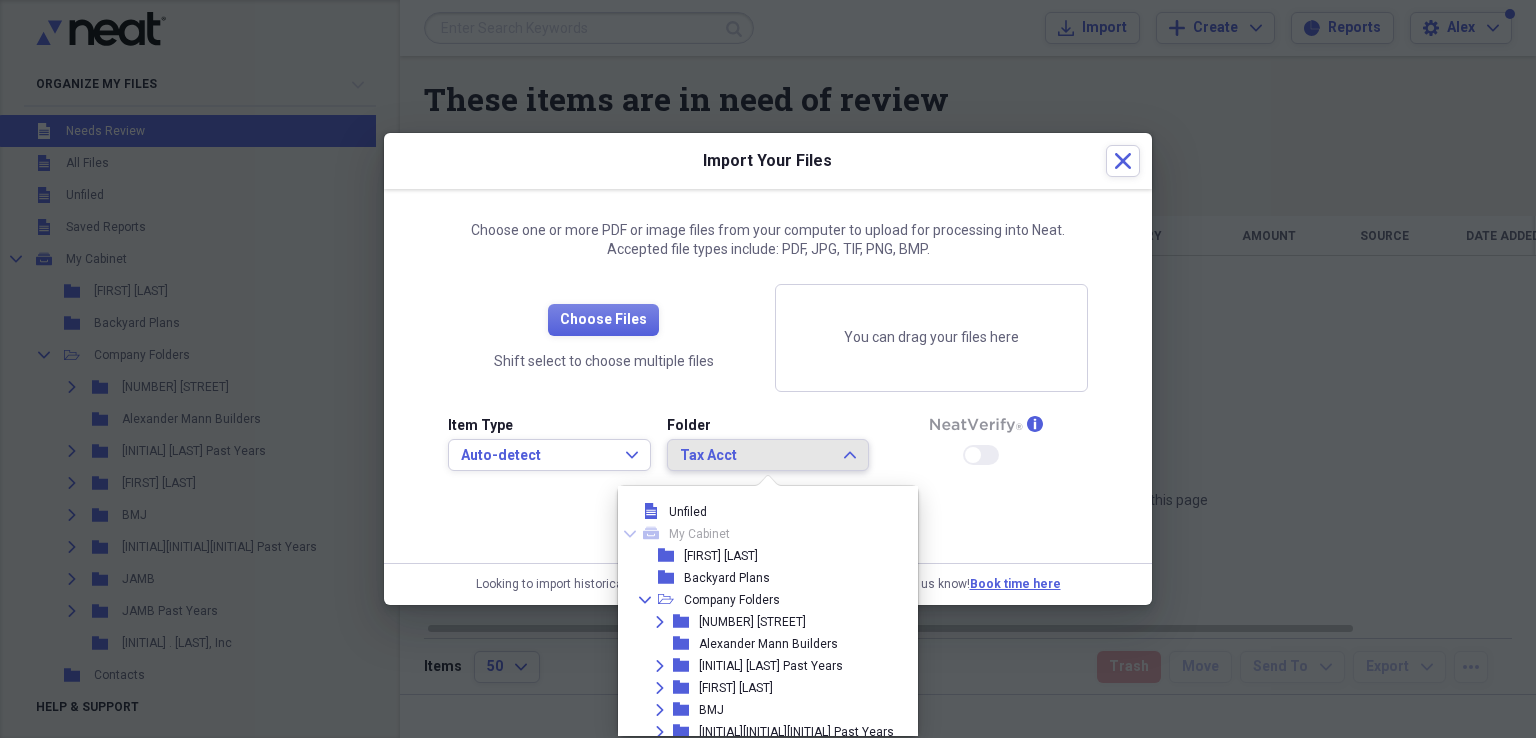 scroll, scrollTop: 604, scrollLeft: 0, axis: vertical 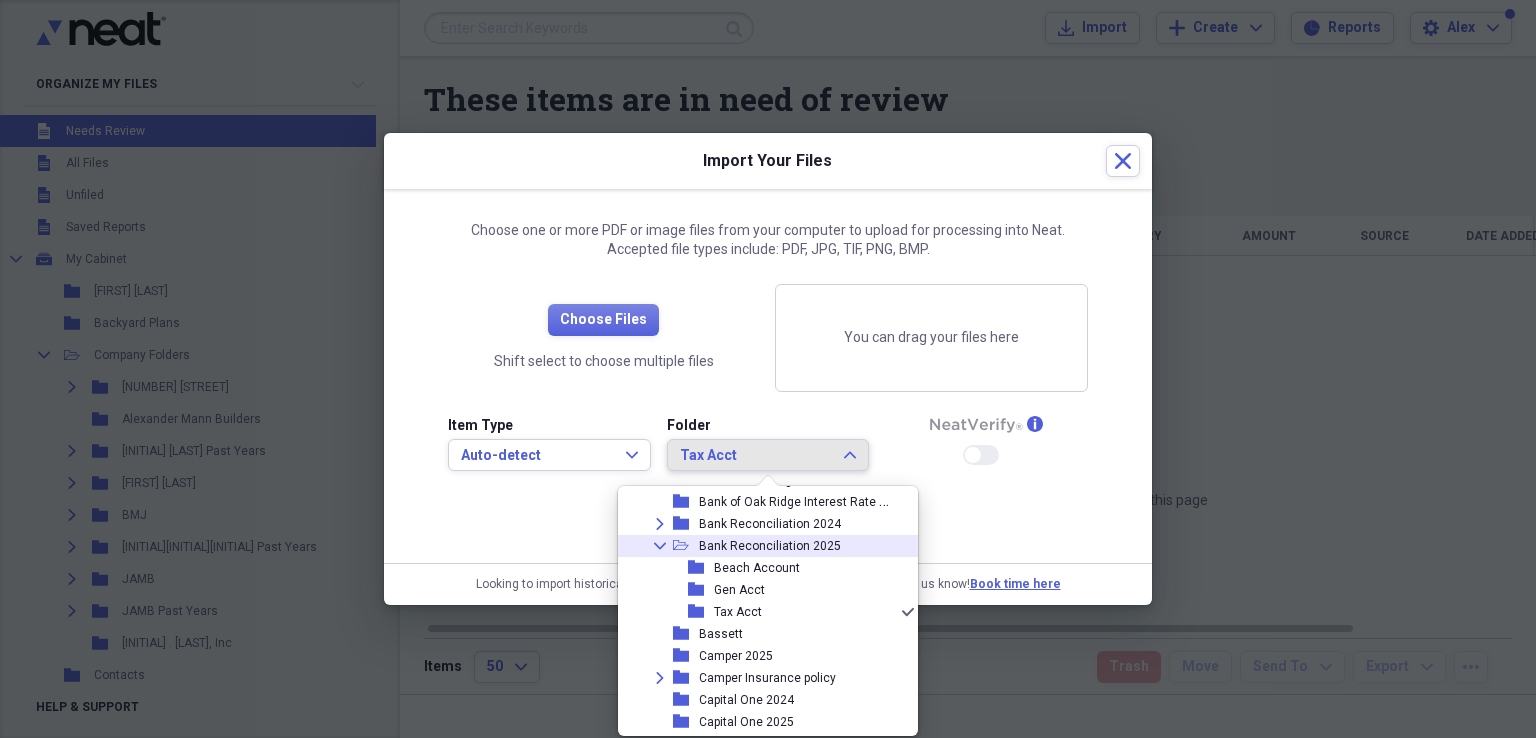 click 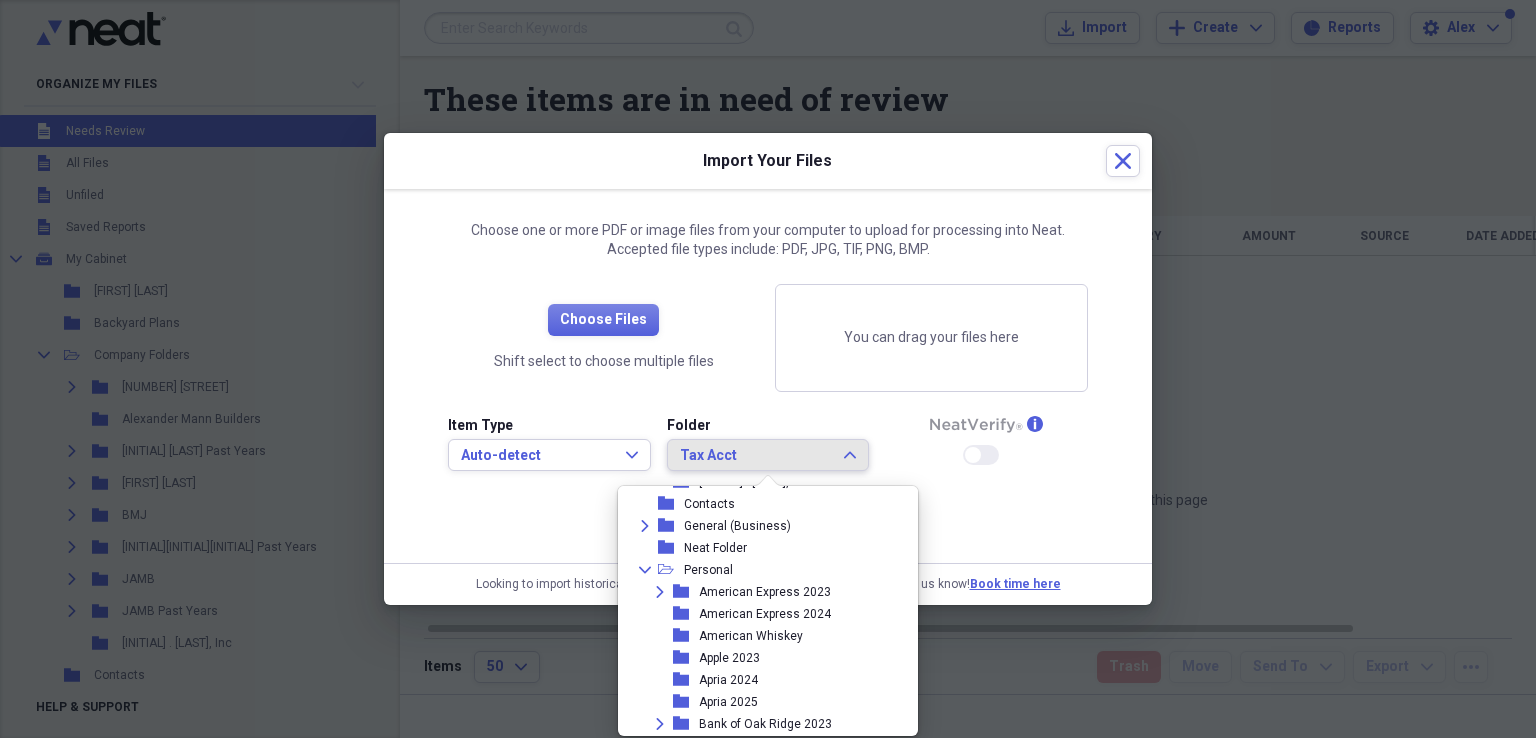 scroll, scrollTop: 304, scrollLeft: 0, axis: vertical 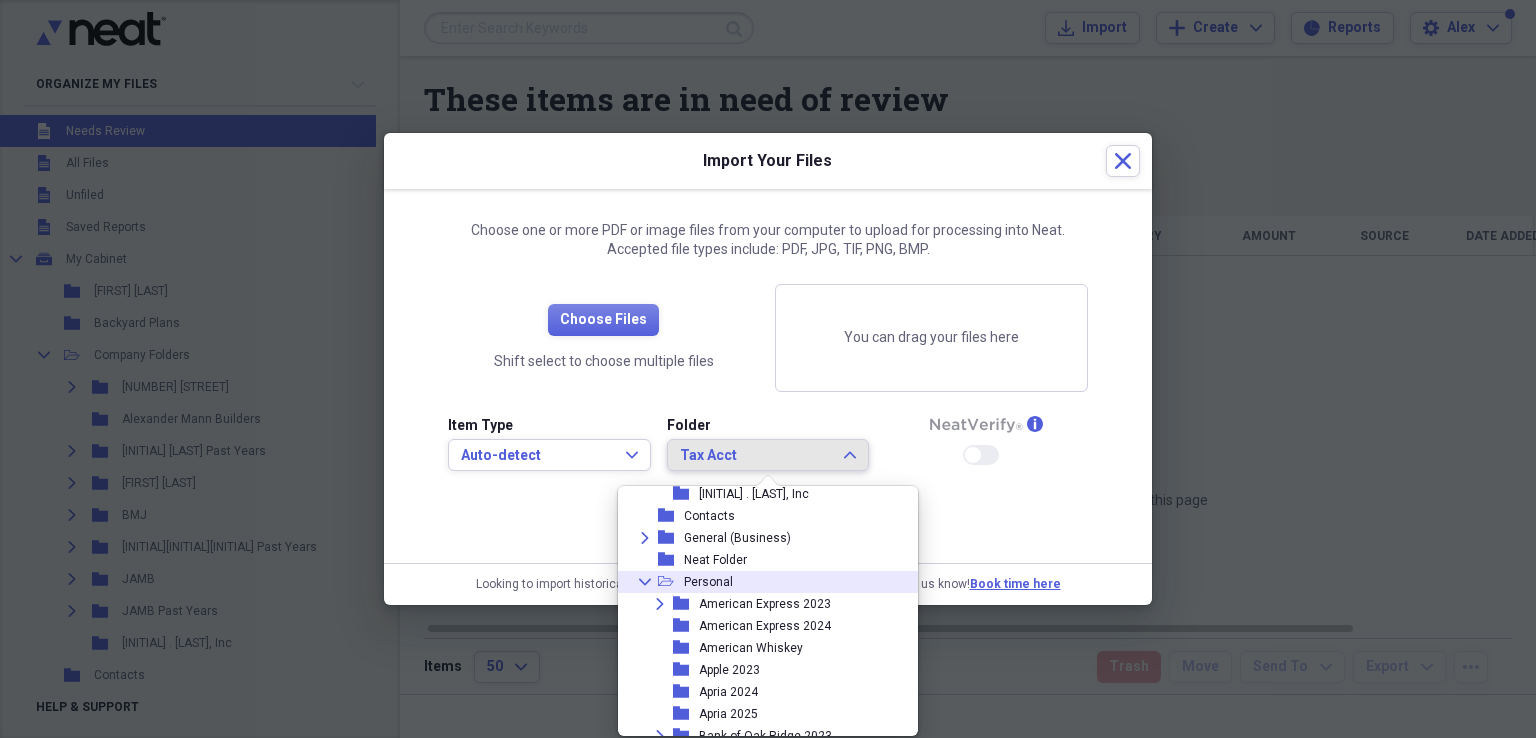 click on "Collapse" 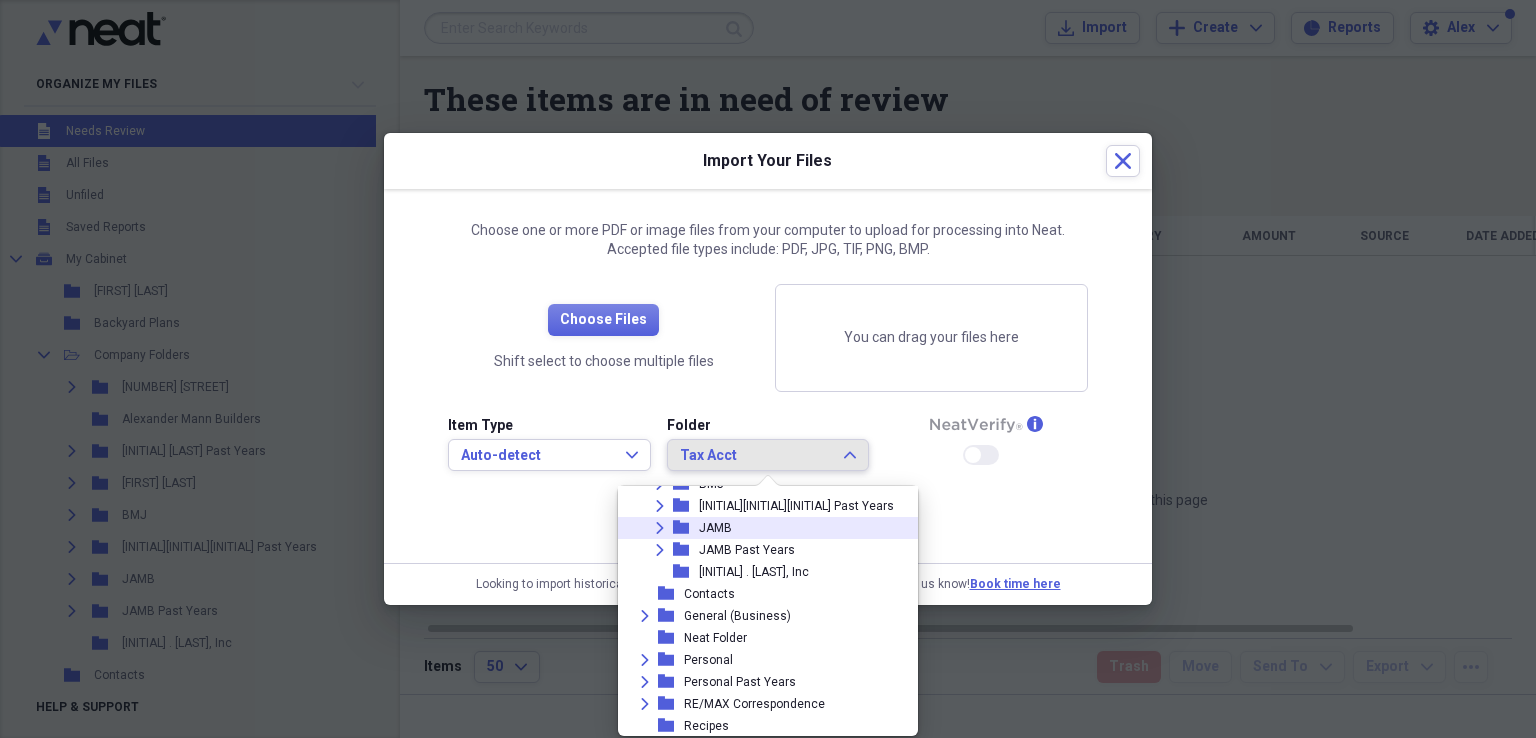 scroll, scrollTop: 126, scrollLeft: 0, axis: vertical 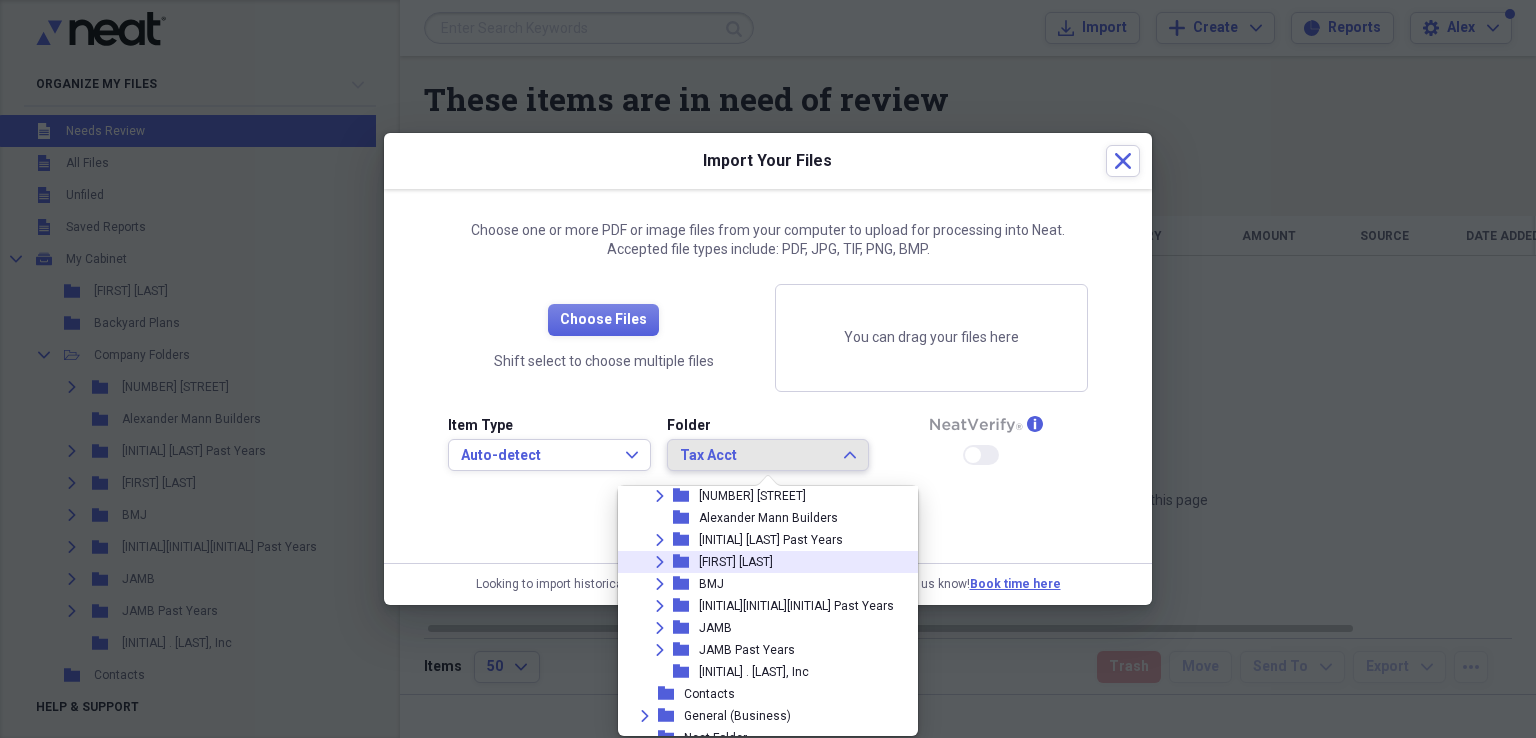 click on "Expand" 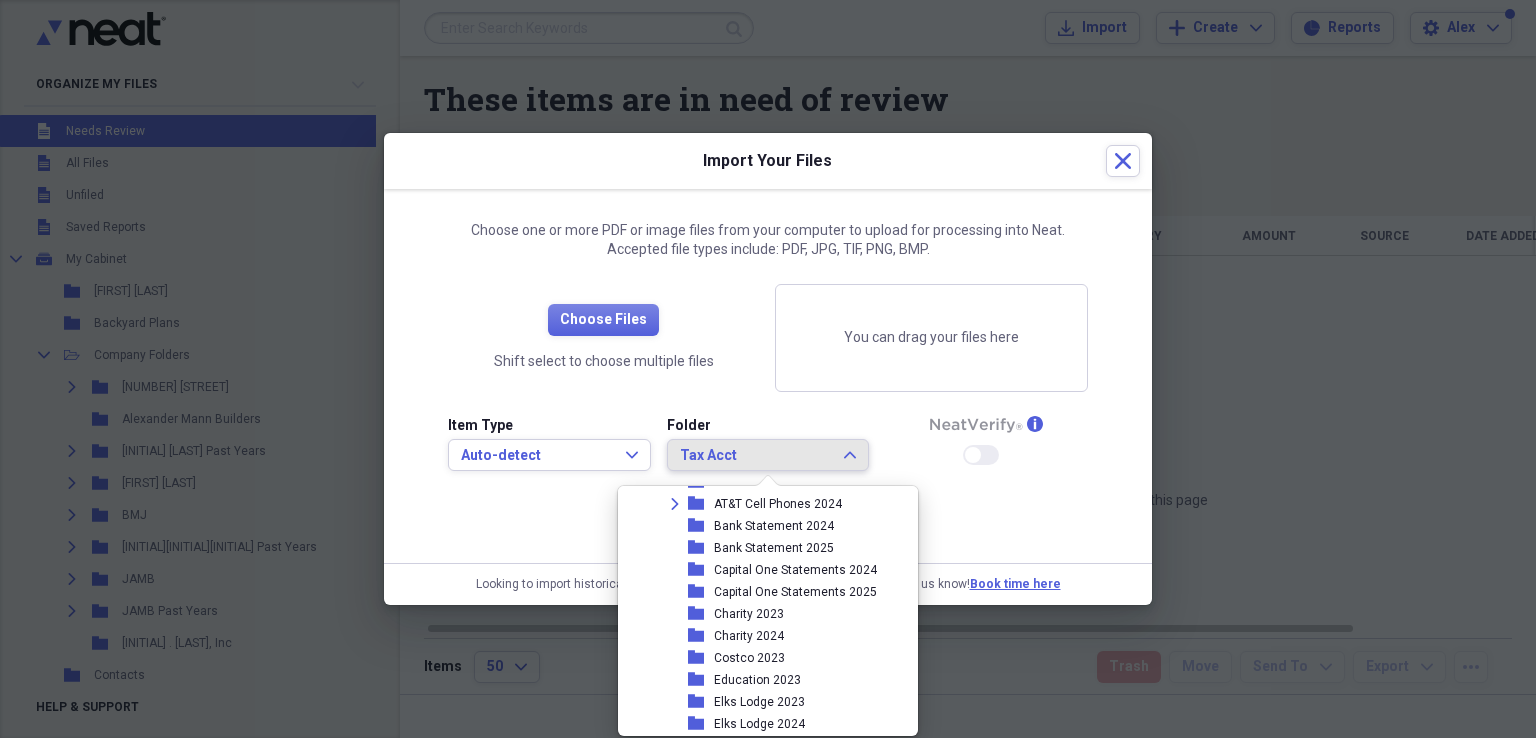 scroll, scrollTop: 326, scrollLeft: 0, axis: vertical 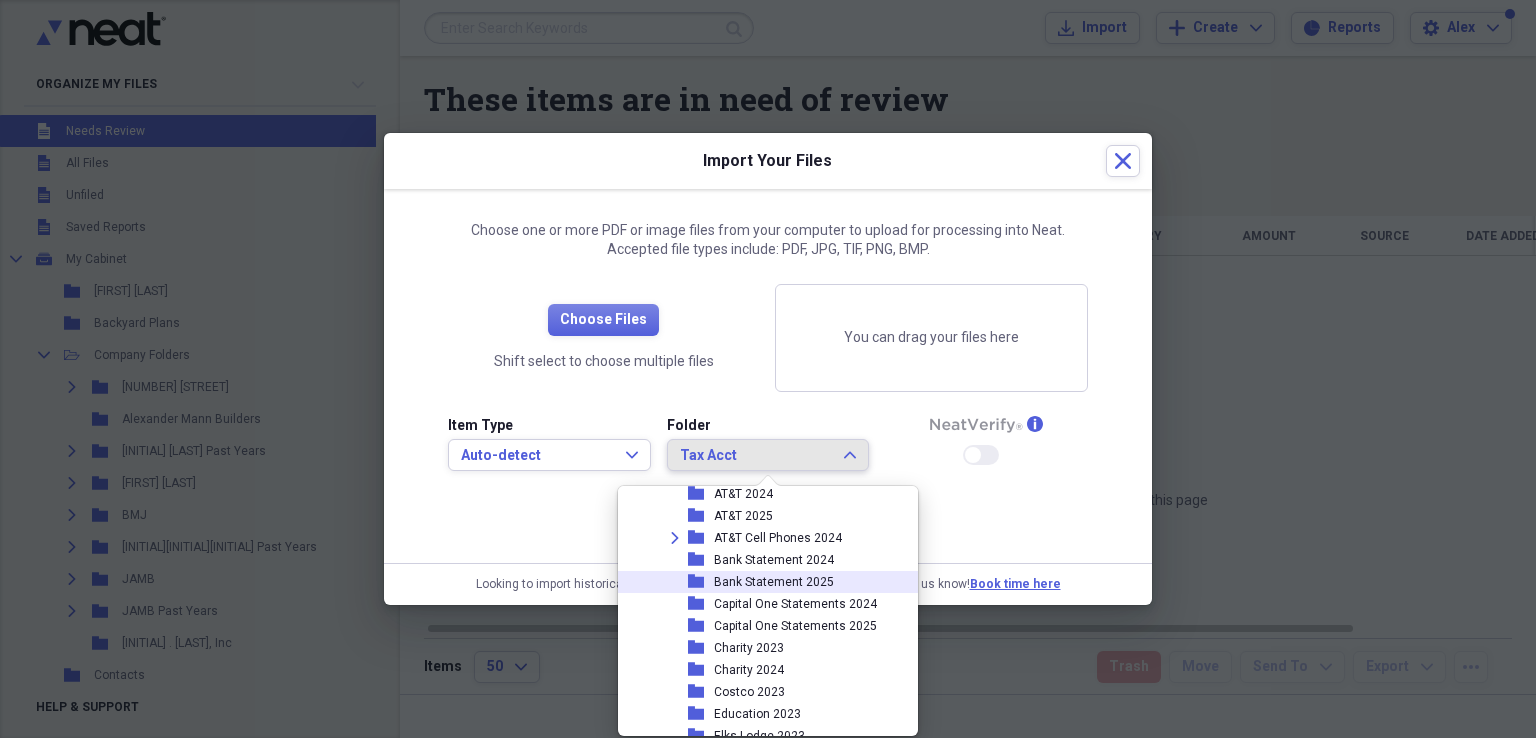 click on "Bank Statement 2025" at bounding box center (774, 582) 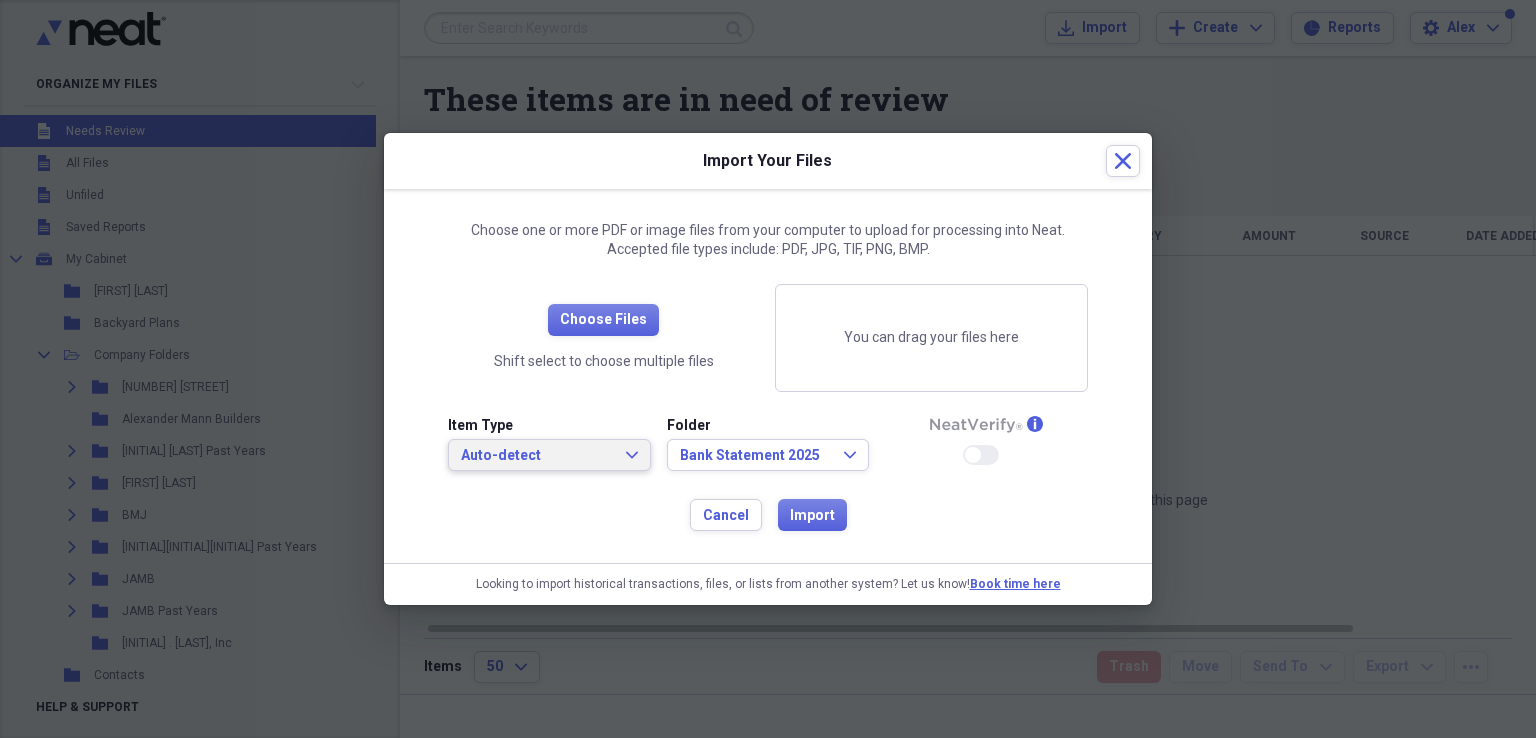 click on "Auto-detect Expand" at bounding box center [549, 455] 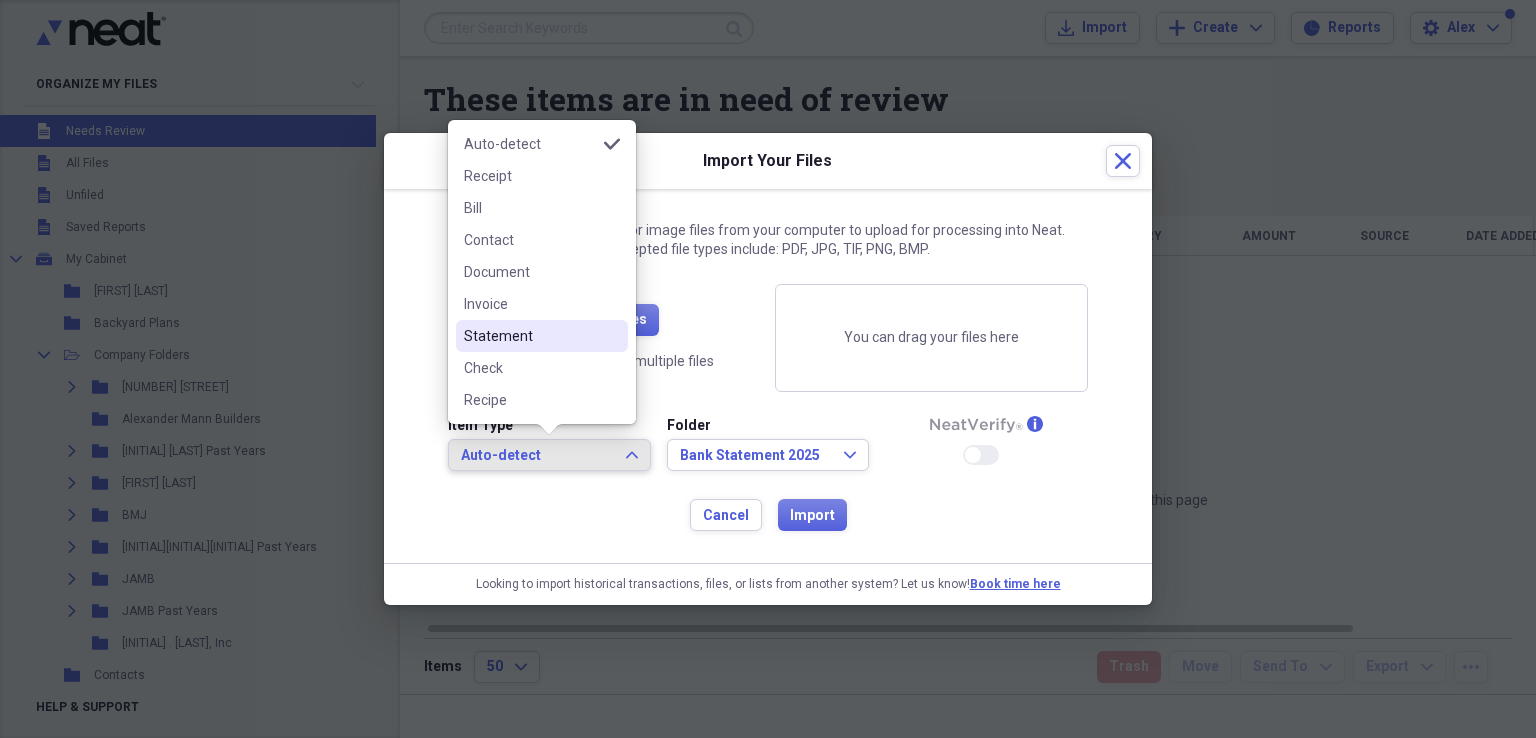 click on "Statement" at bounding box center [530, 336] 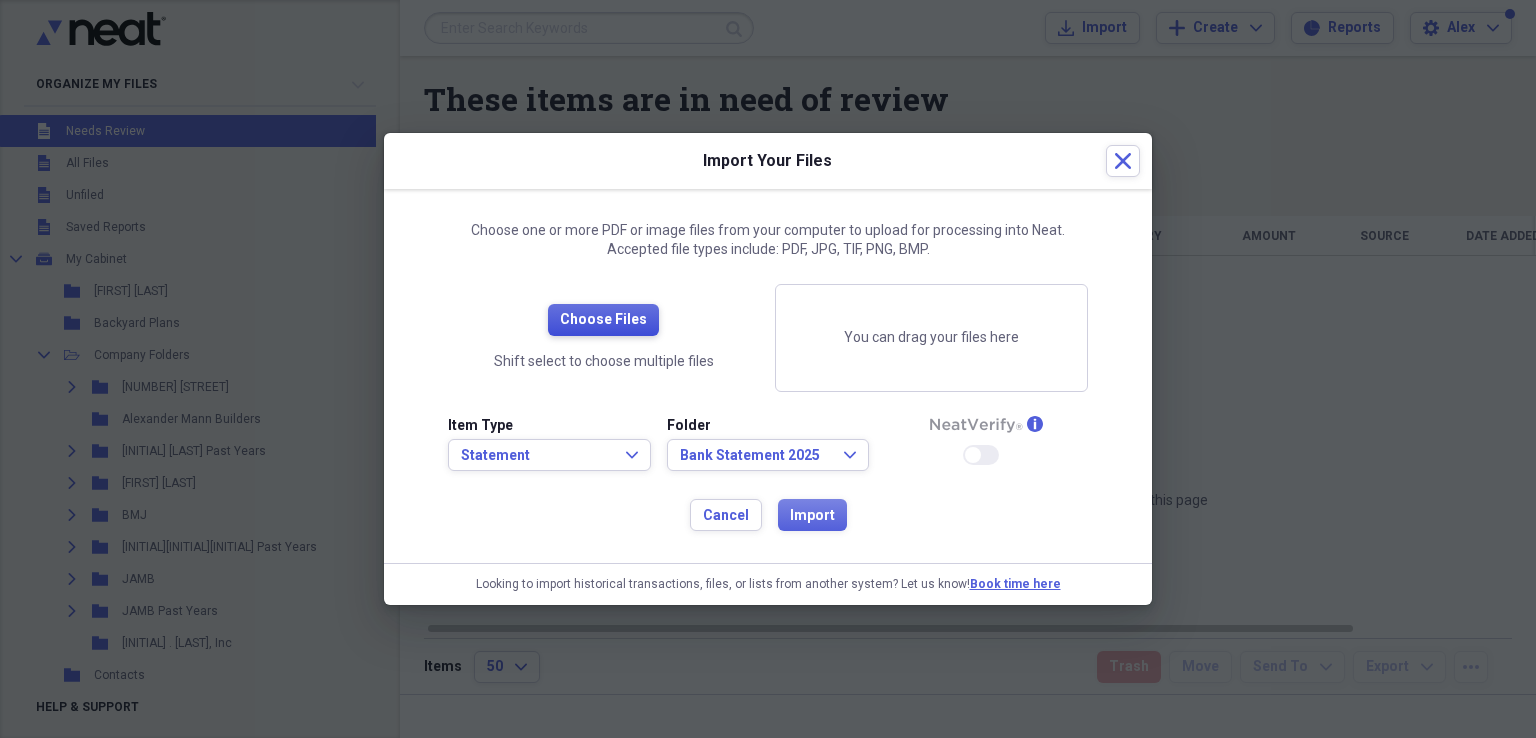 click on "Choose Files" at bounding box center (603, 320) 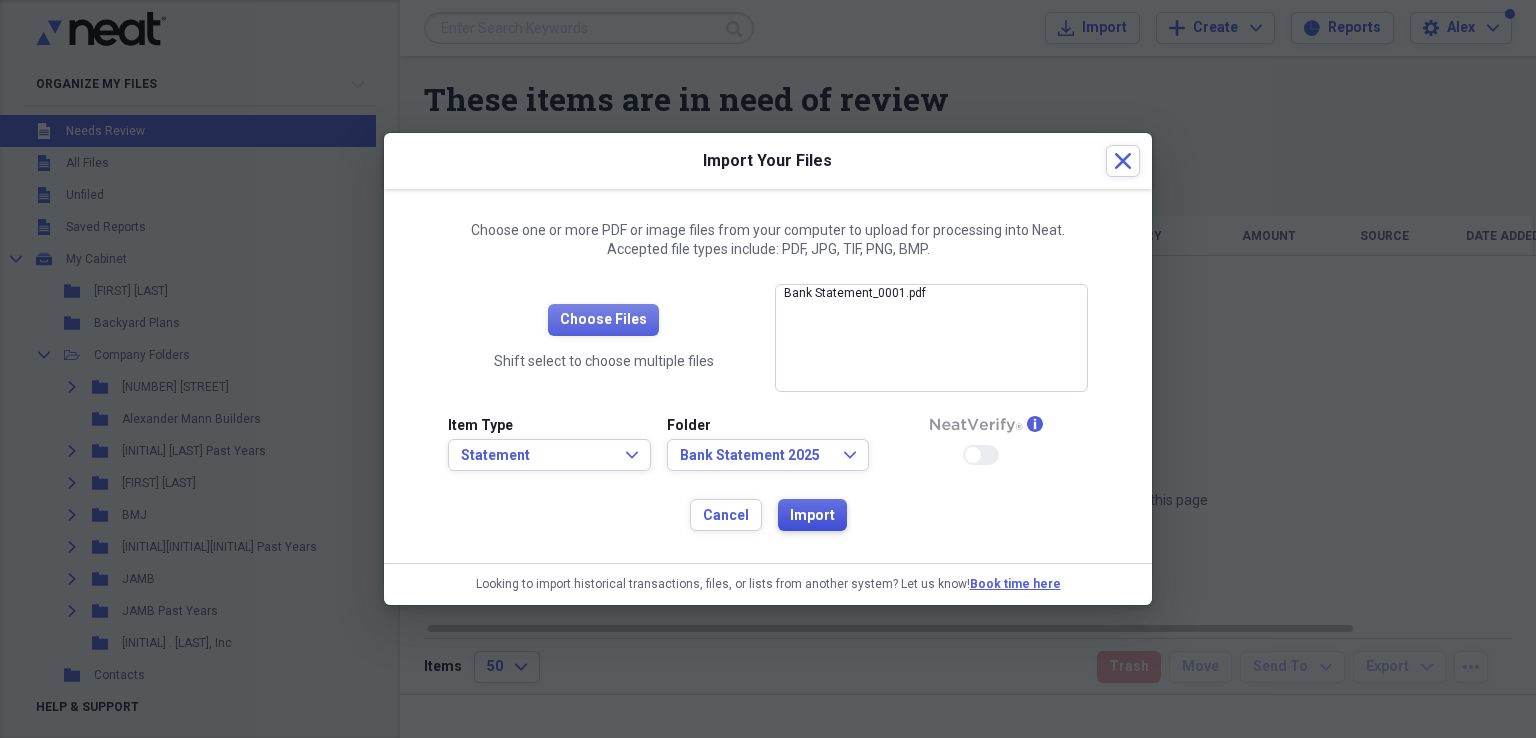 click on "Import" at bounding box center (812, 516) 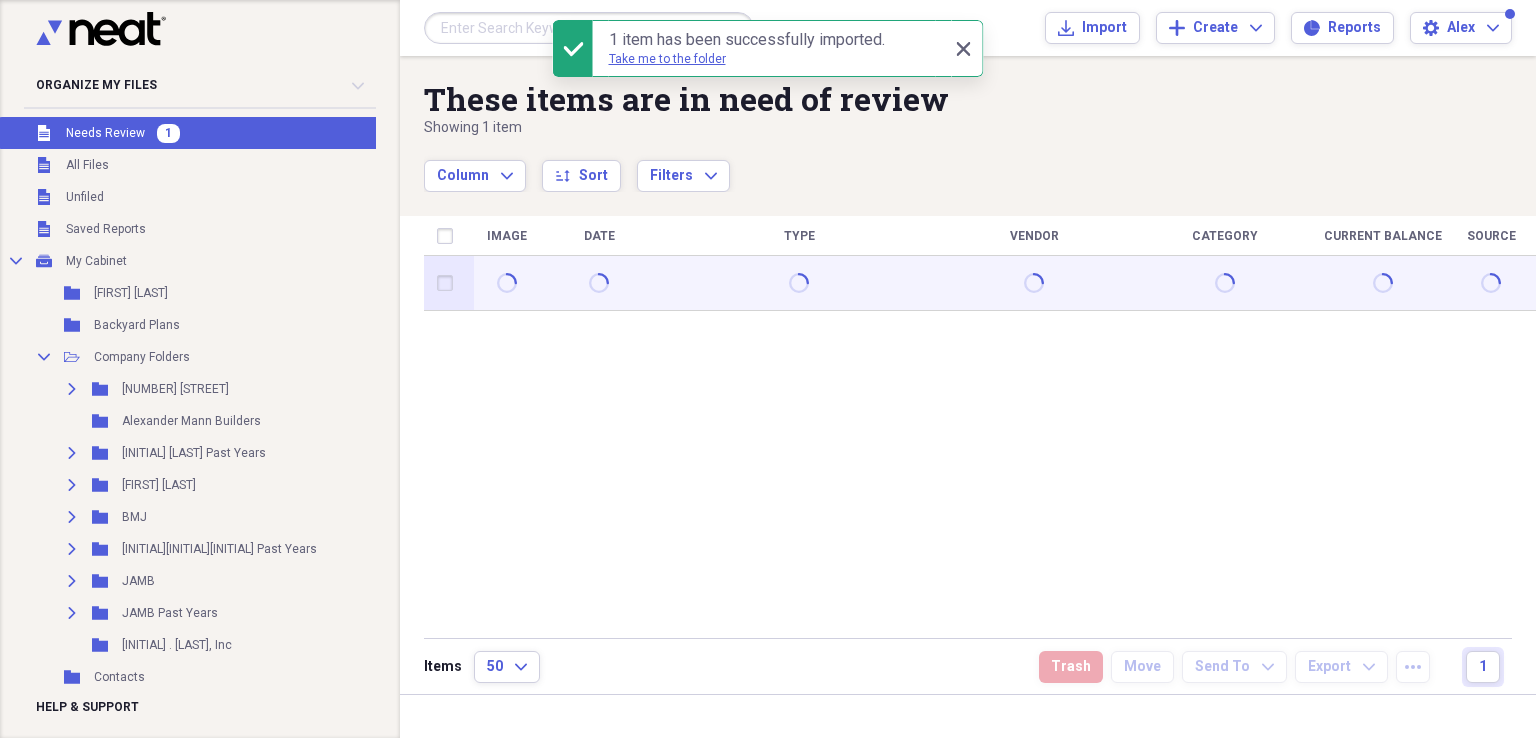 click at bounding box center (449, 283) 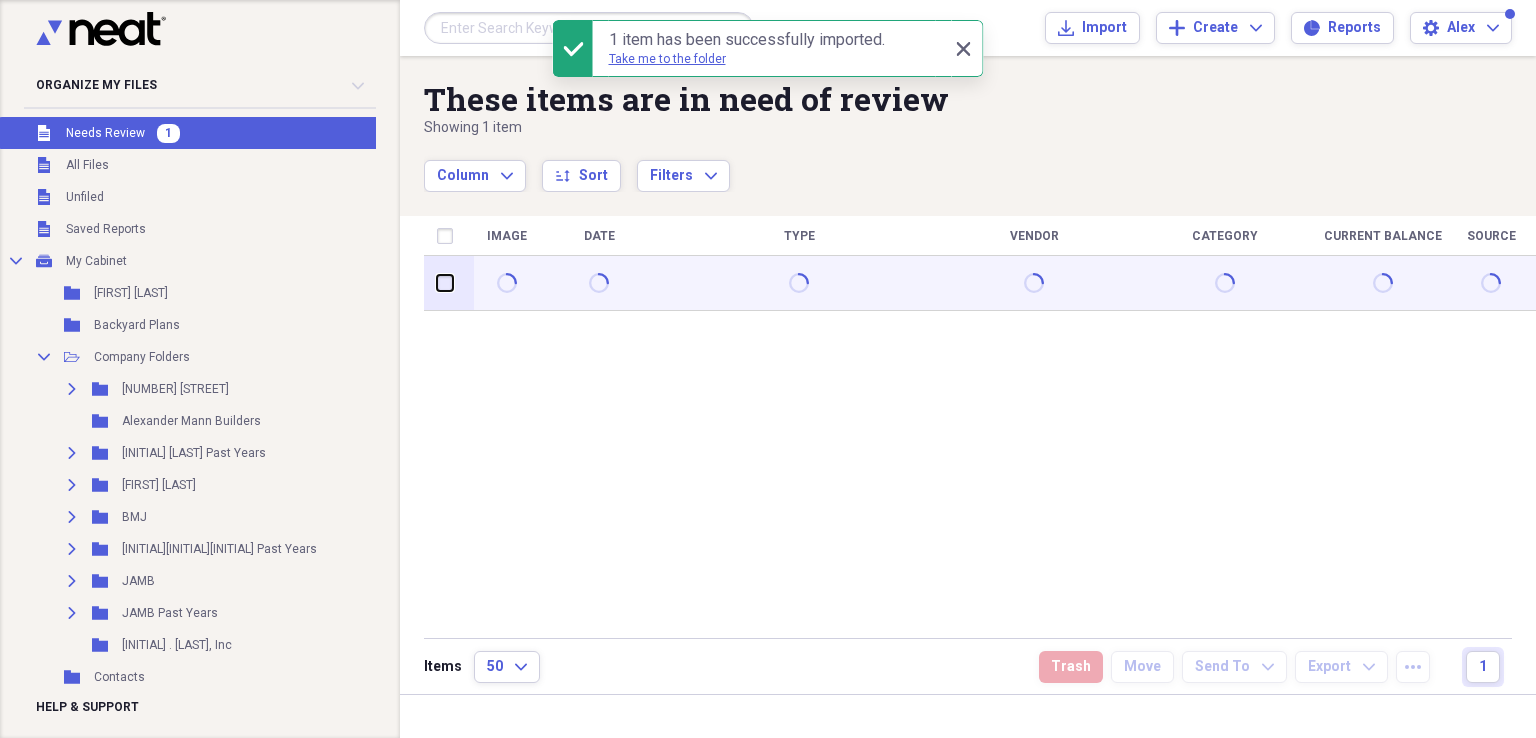 click at bounding box center (437, 283) 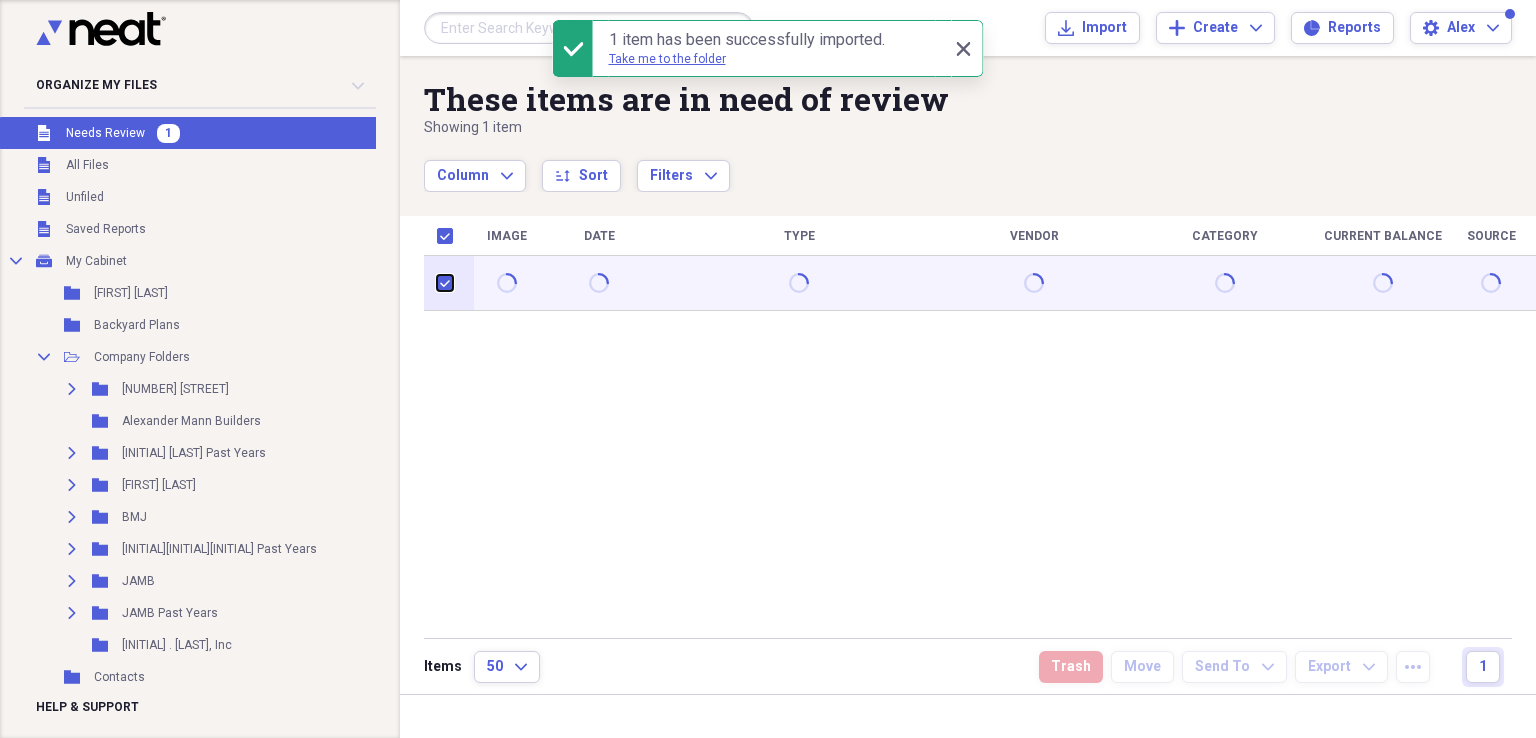 checkbox on "true" 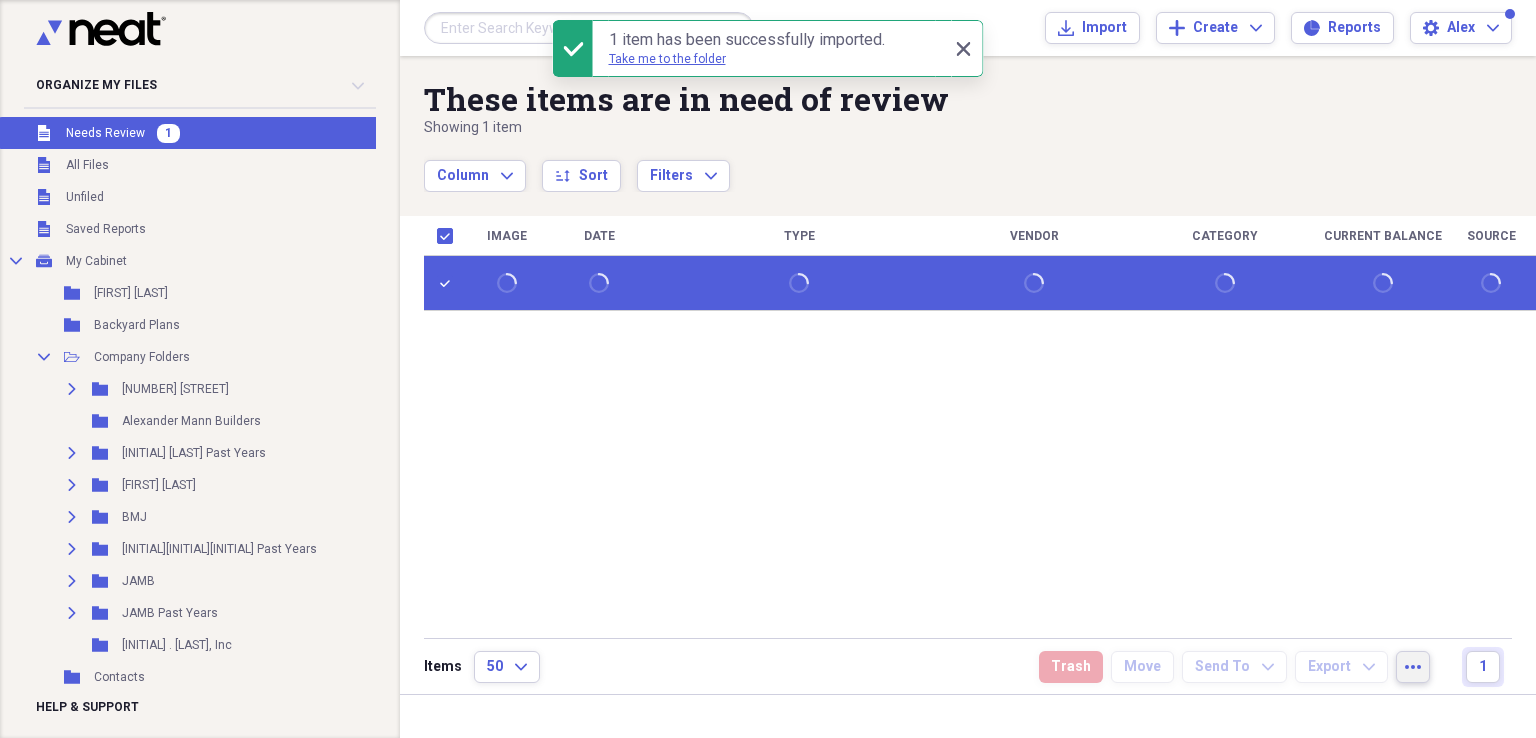 click on "more" 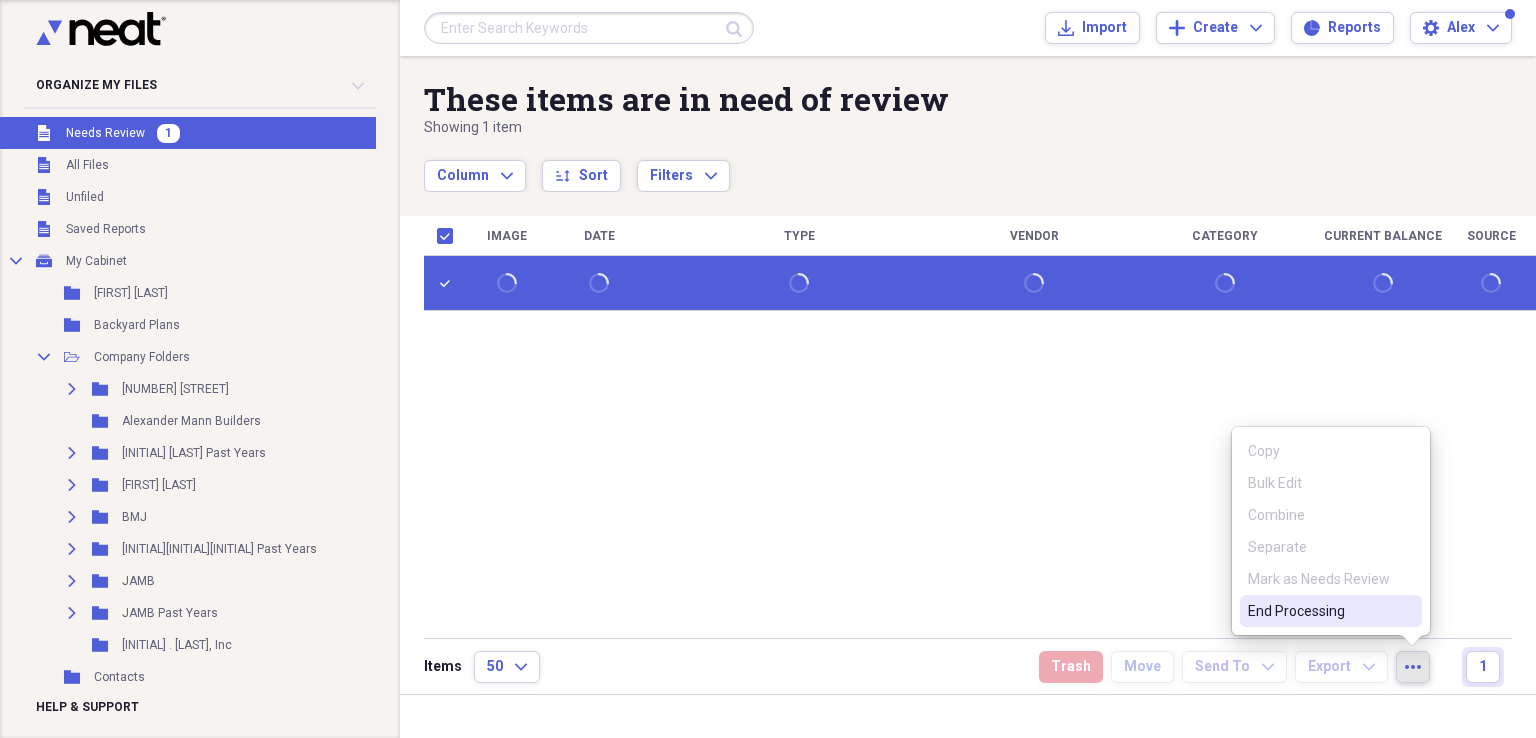 click on "End Processing" at bounding box center [1319, 611] 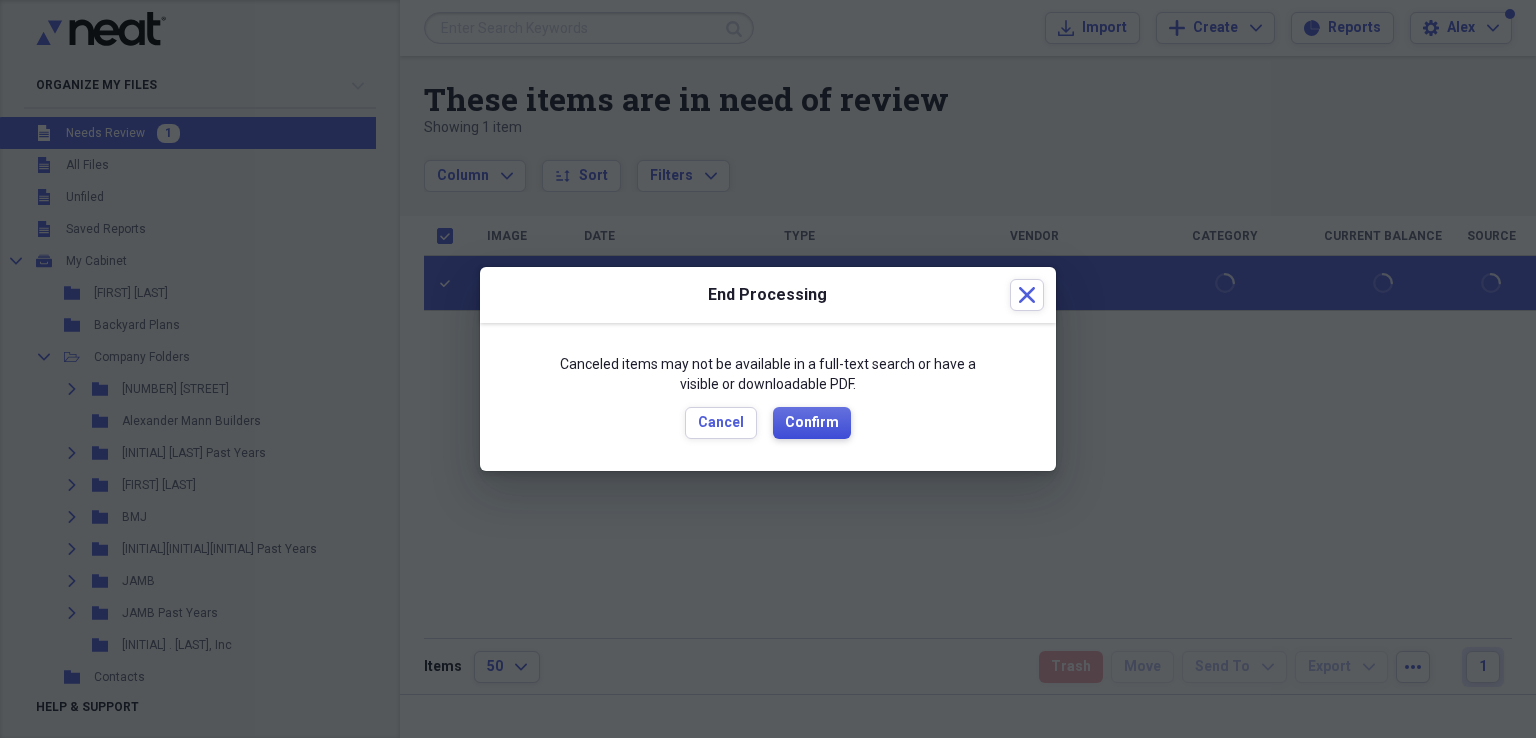 click on "Confirm" at bounding box center (812, 423) 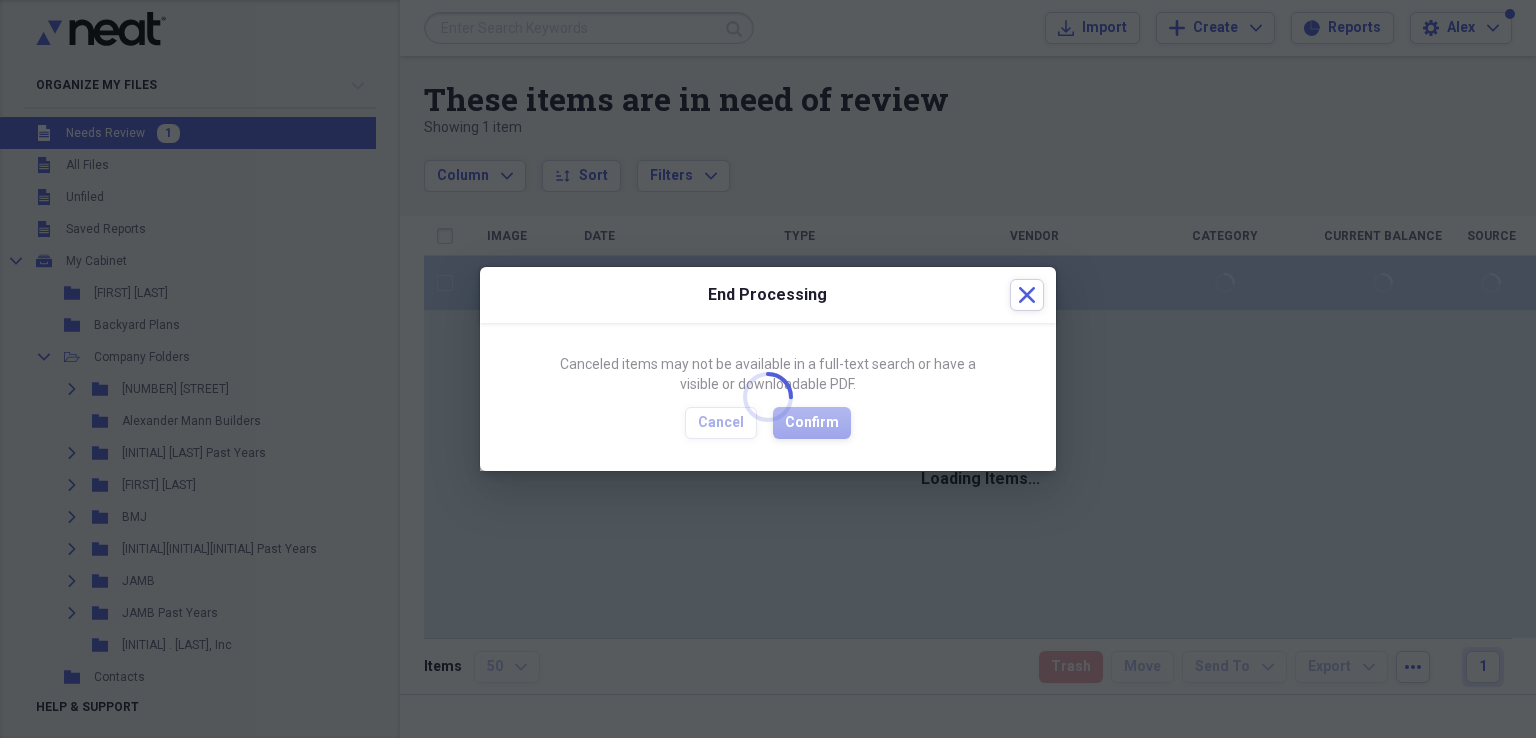 checkbox on "false" 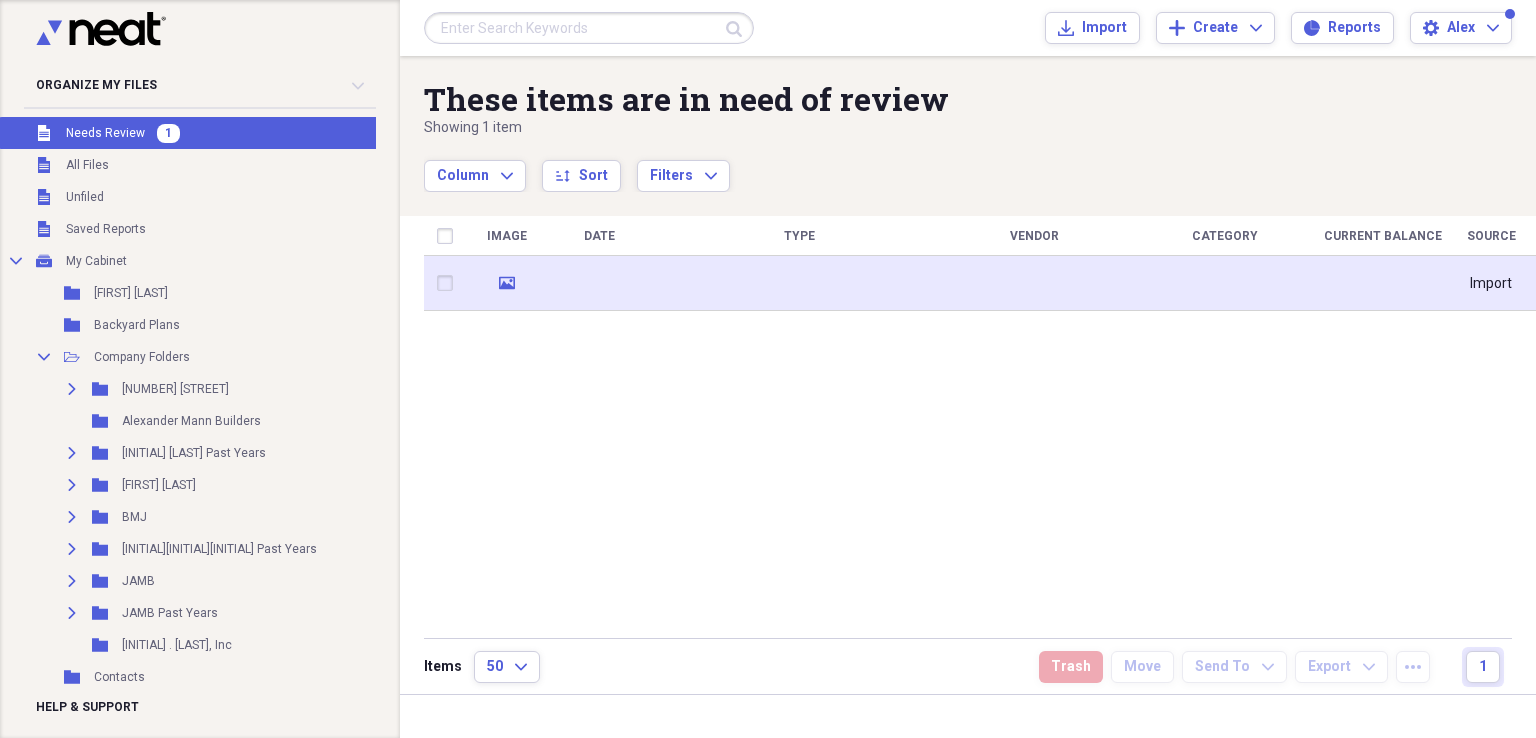 click 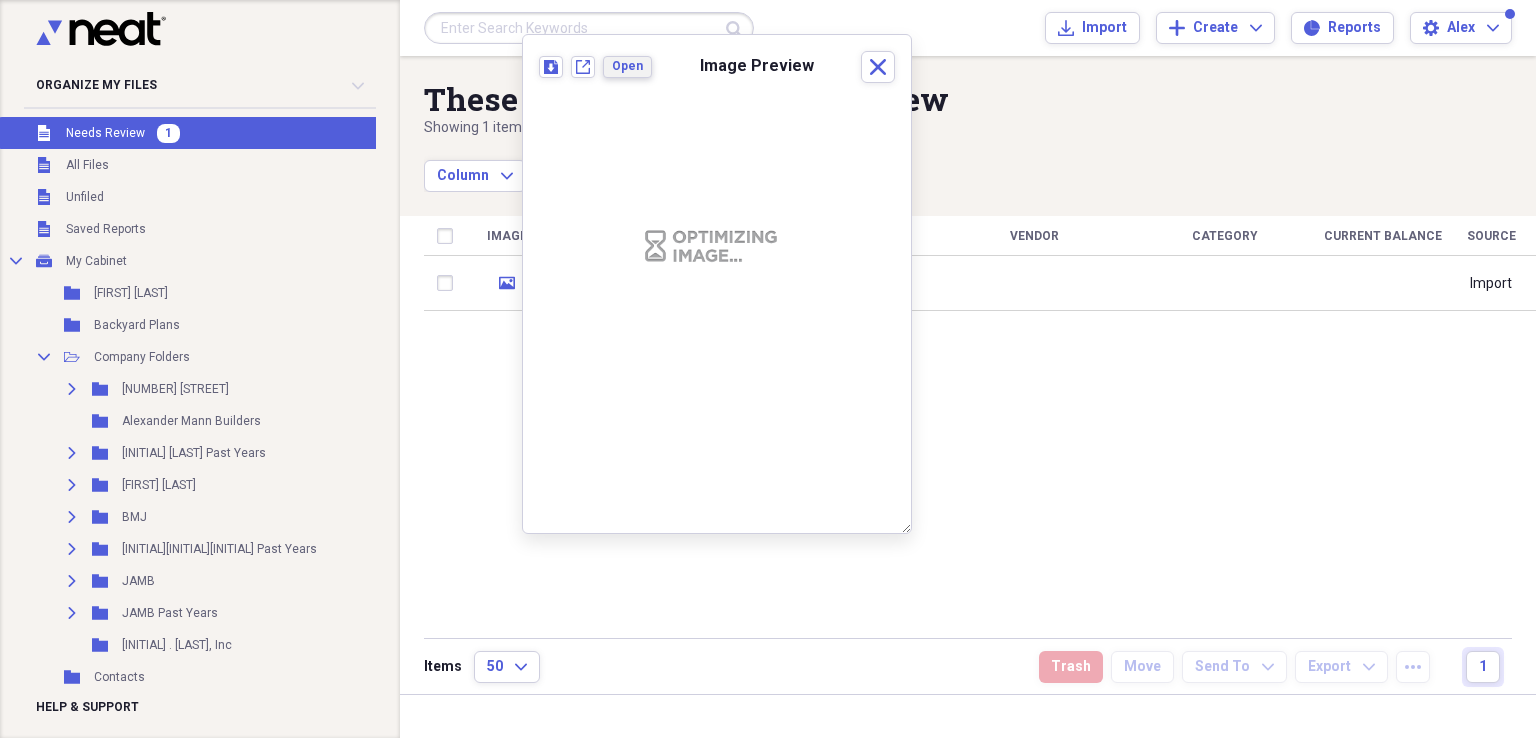 click on "Open" at bounding box center [627, 66] 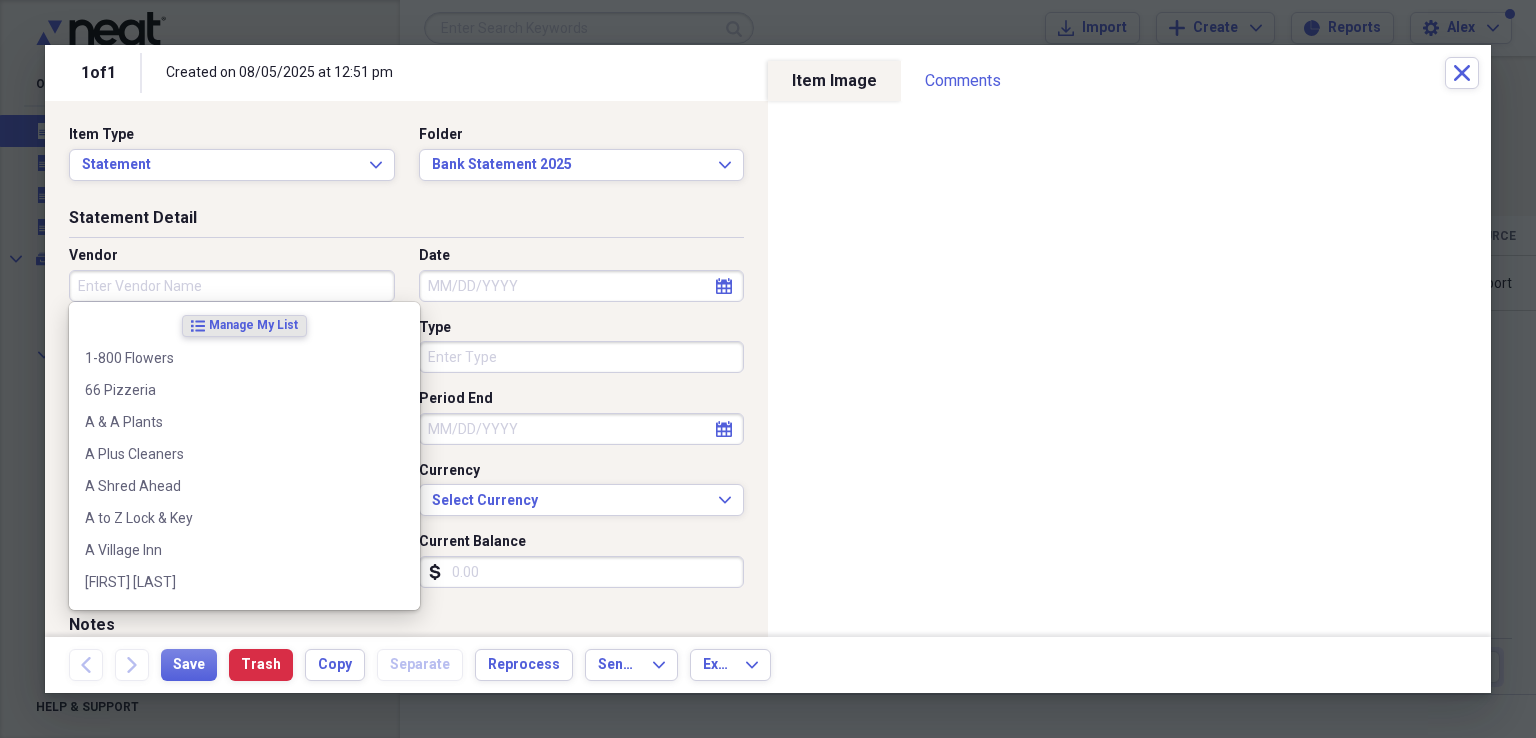 click on "Vendor" at bounding box center (232, 286) 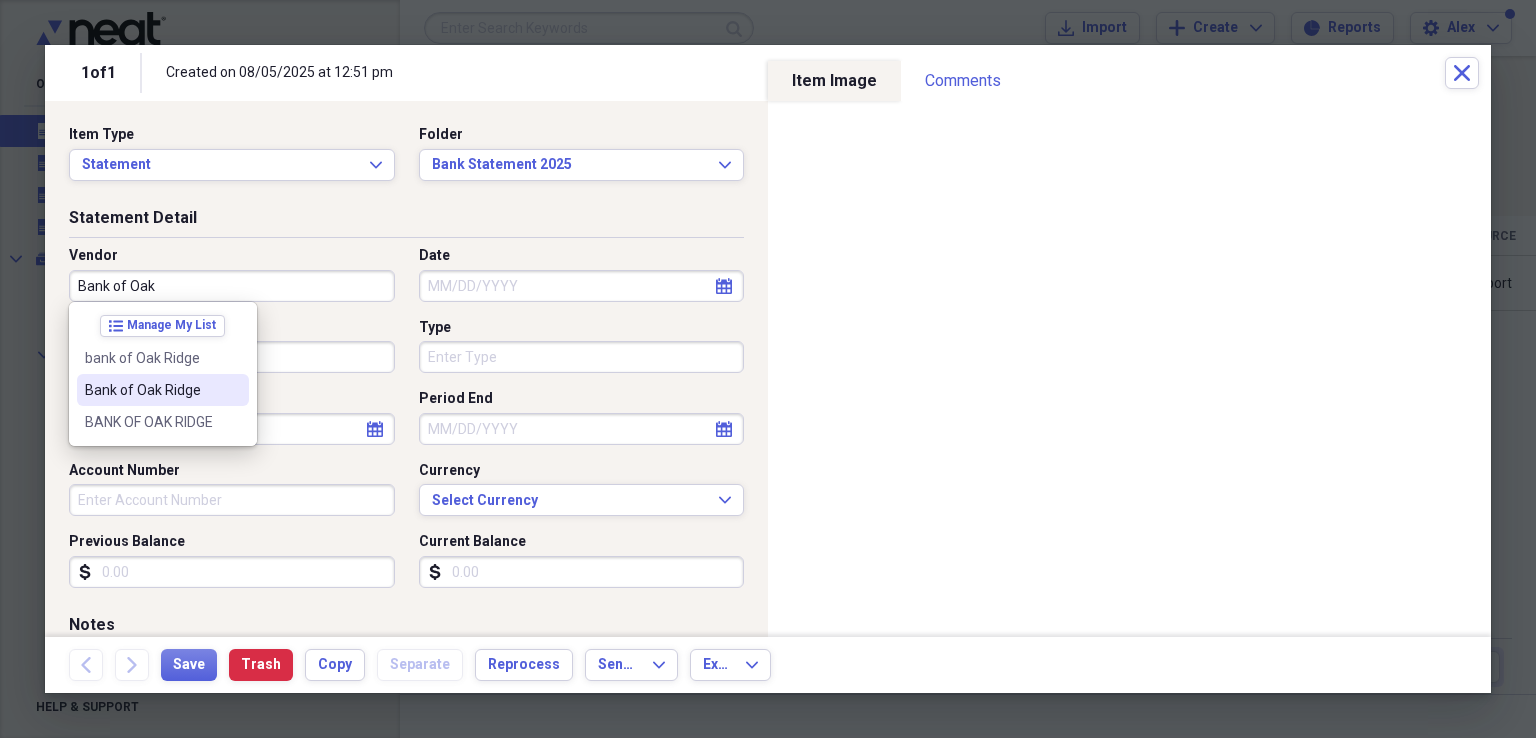 click on "Bank of Oak Ridge" at bounding box center [151, 390] 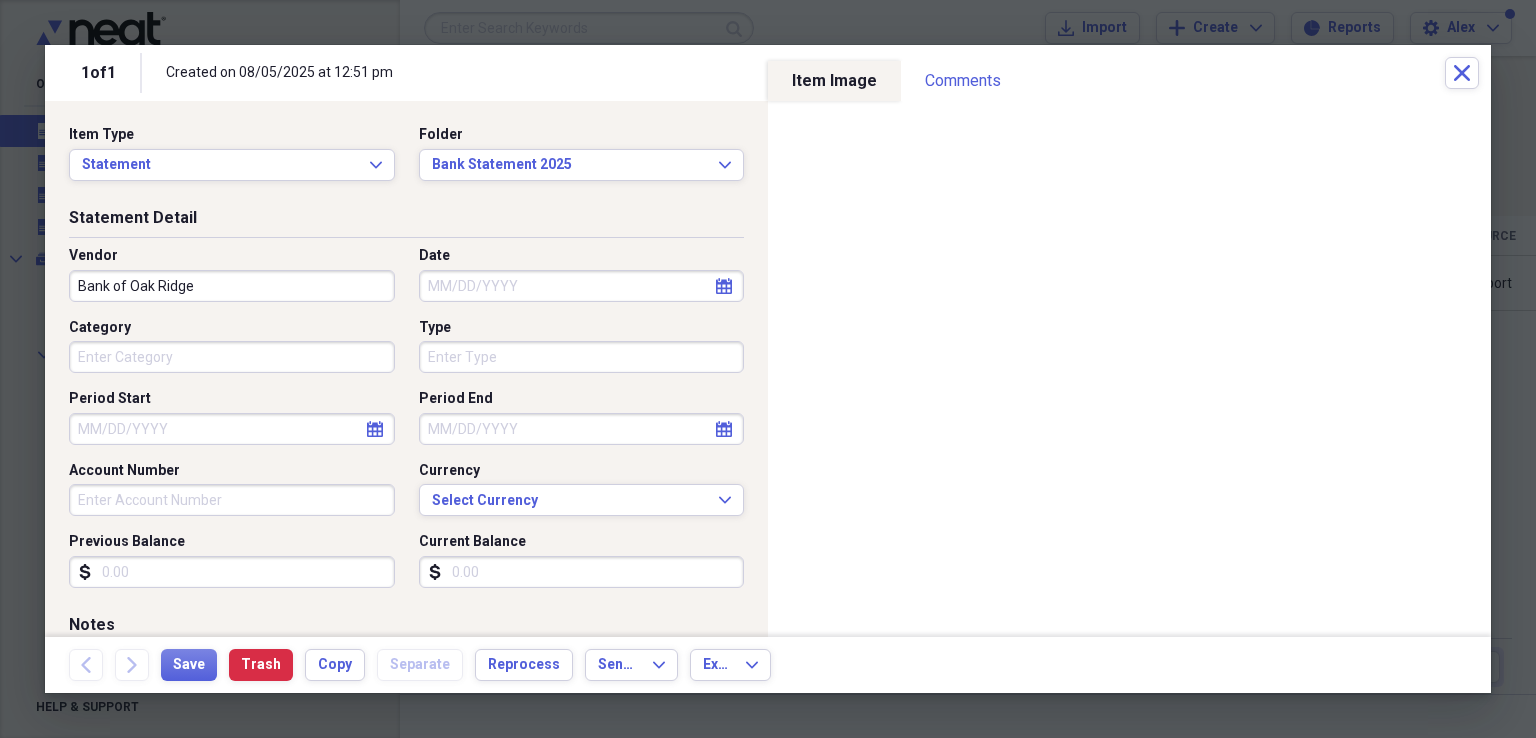 select on "7" 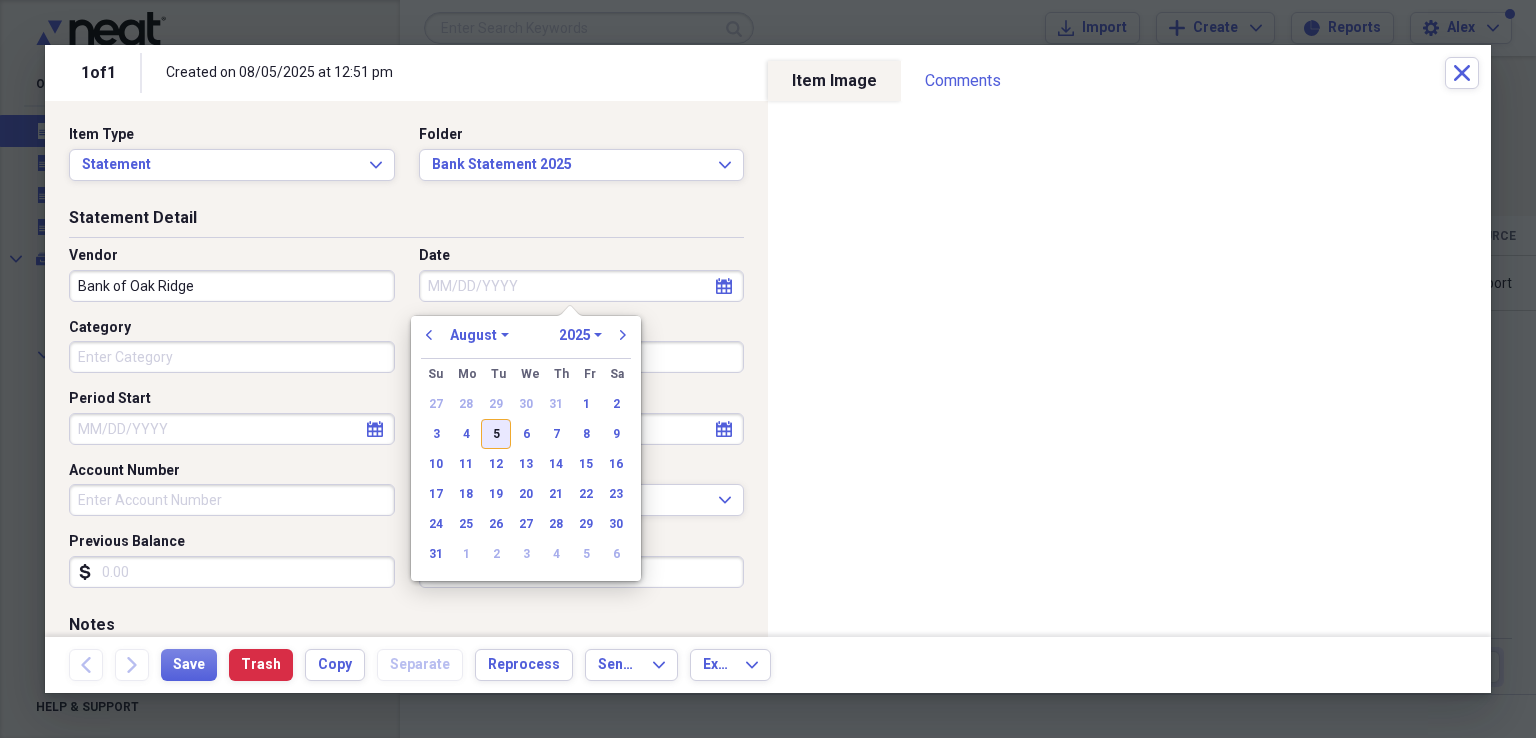 click on "5" at bounding box center (496, 434) 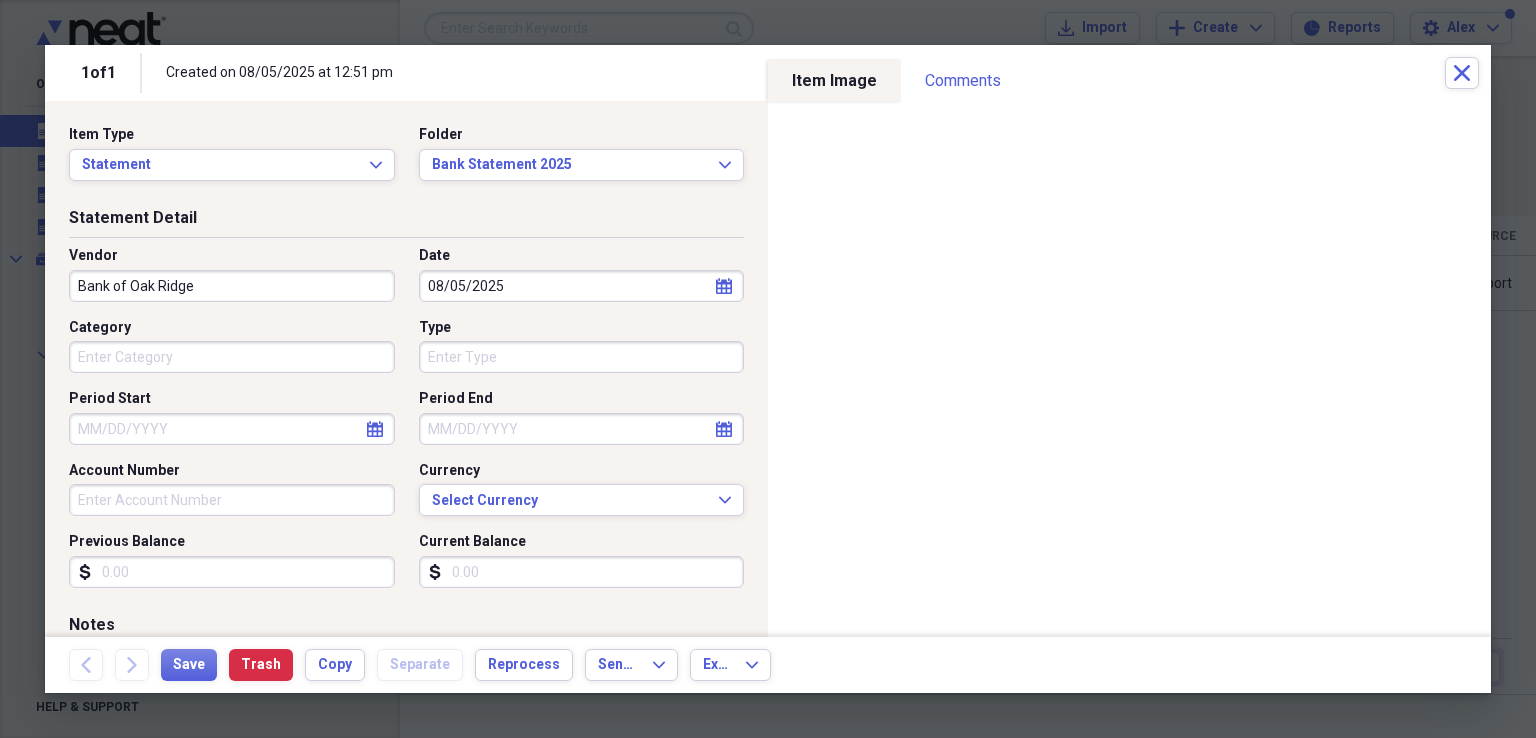 type 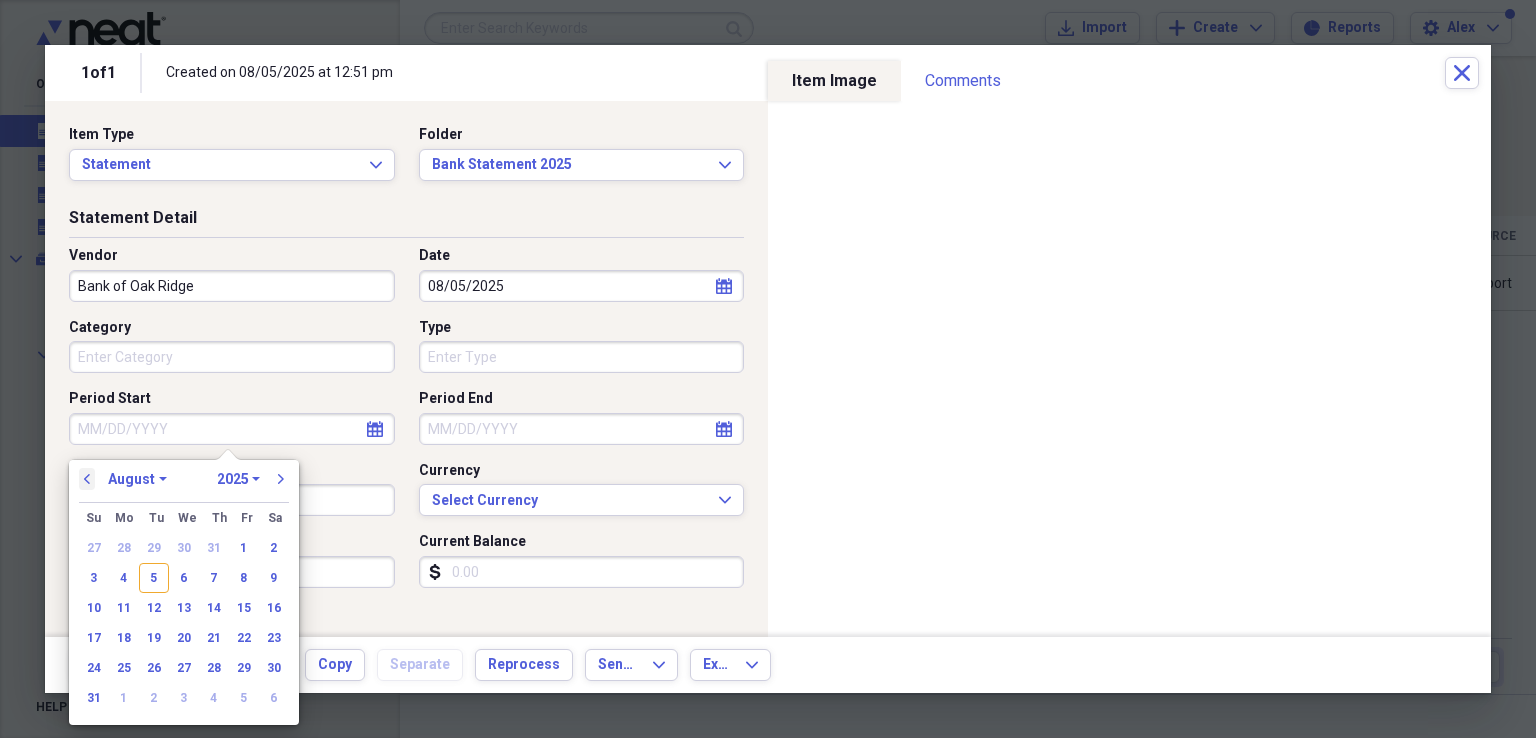click on "previous" at bounding box center [87, 479] 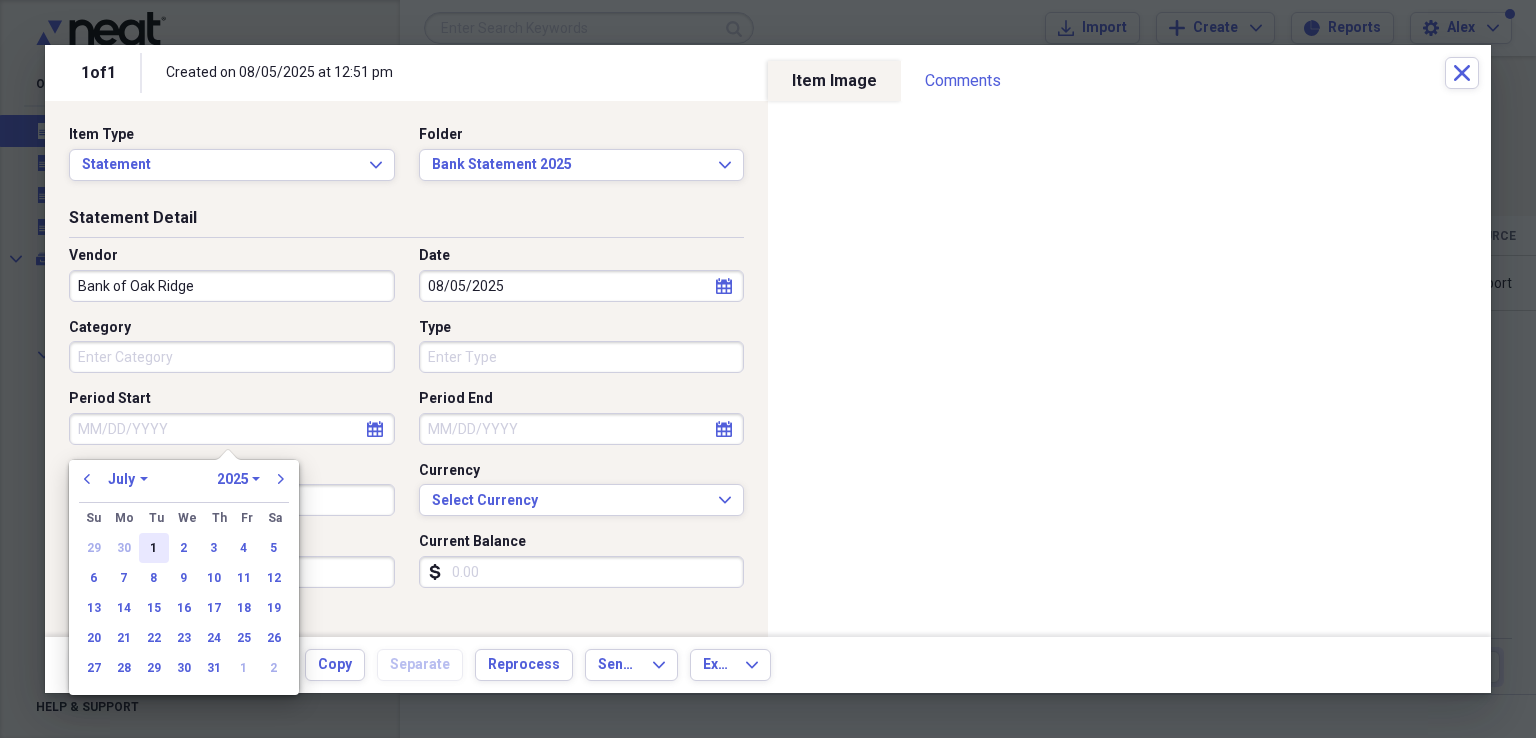 click on "1" at bounding box center (154, 548) 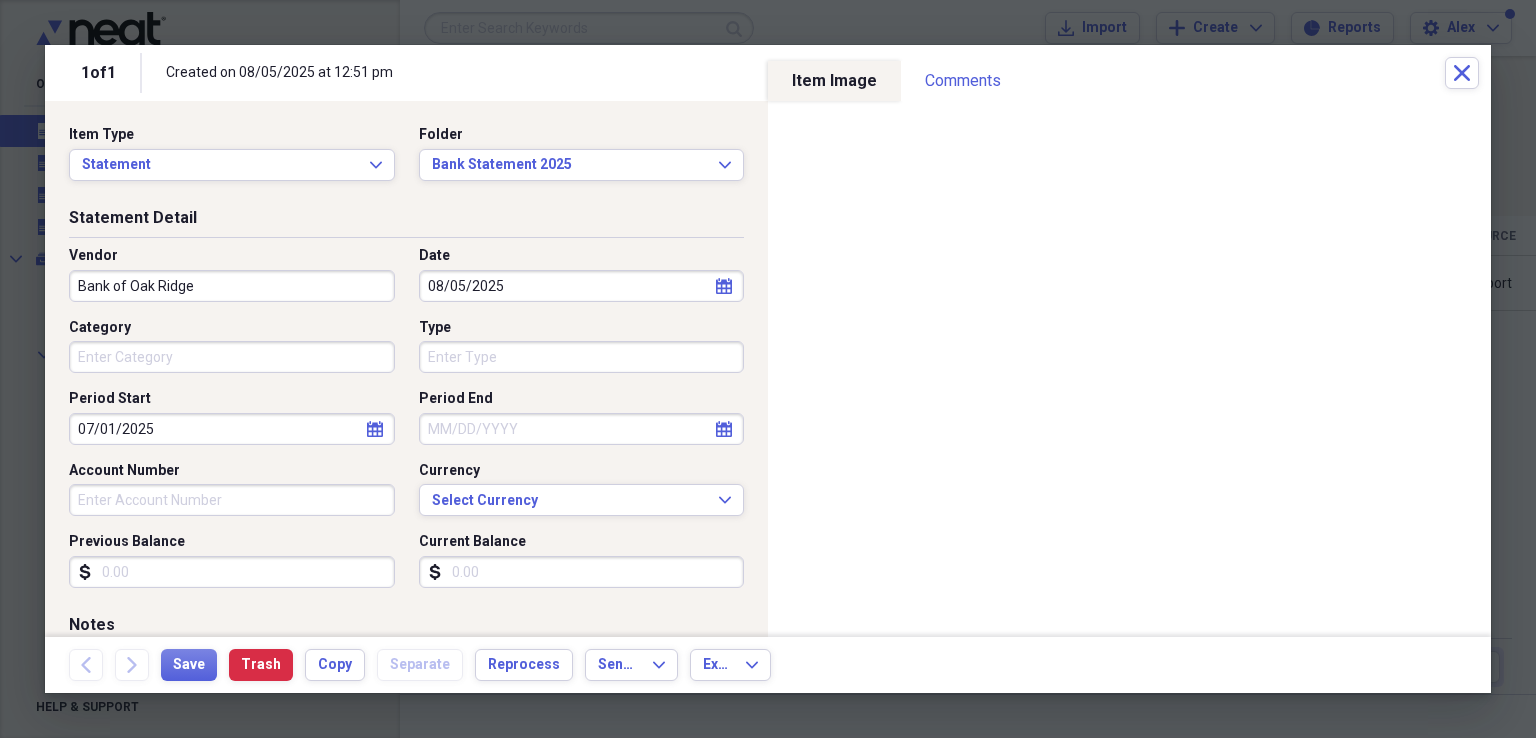 type 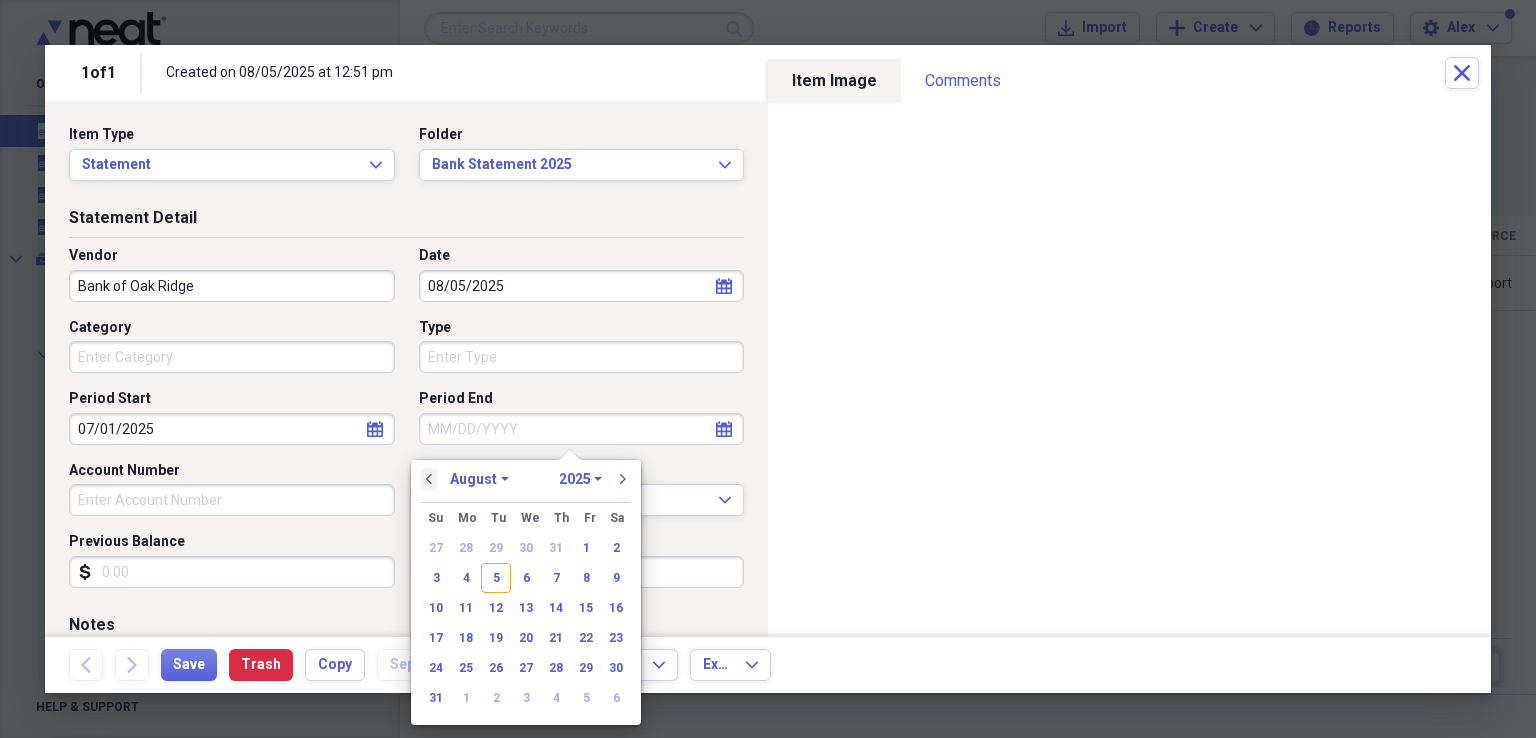 click on "previous" at bounding box center [429, 479] 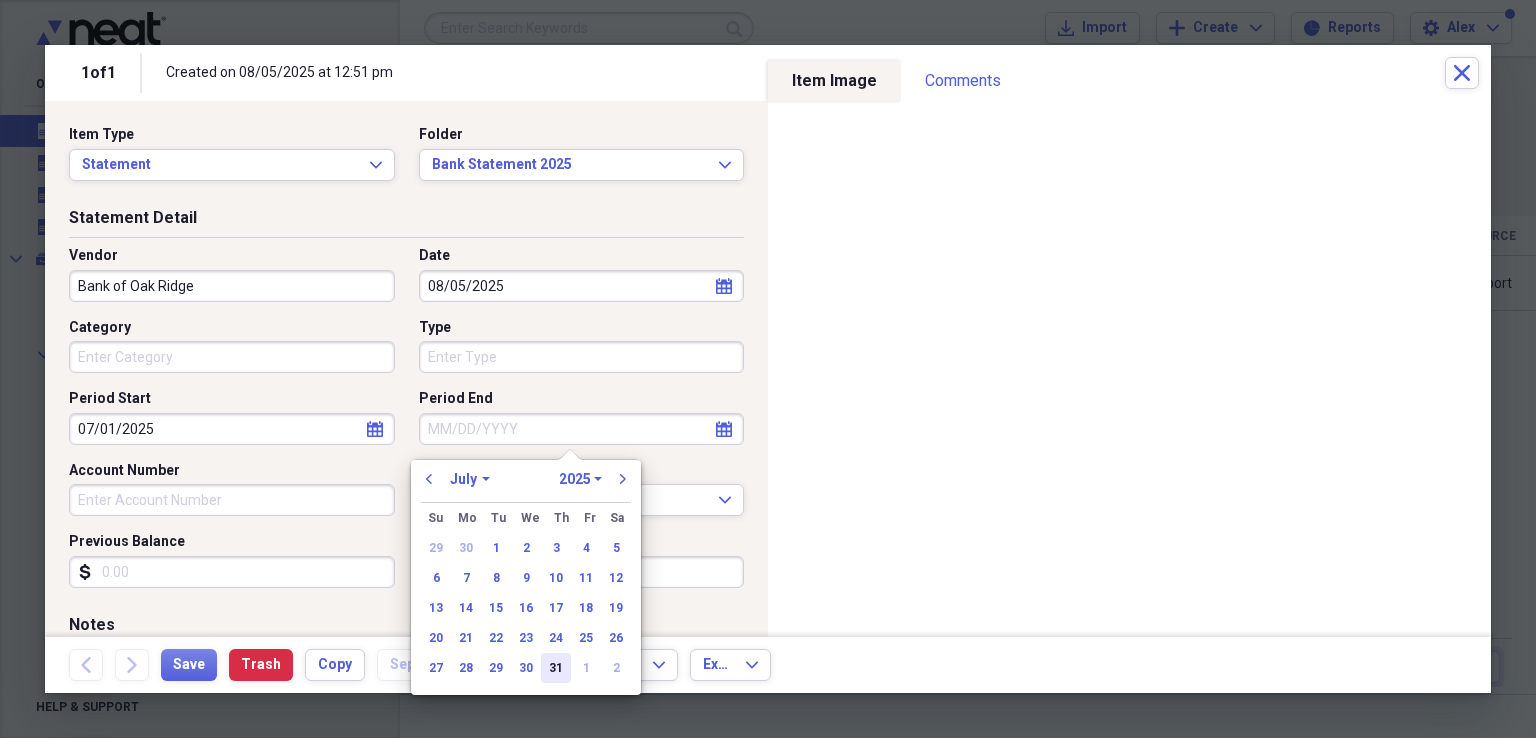click on "31" at bounding box center [556, 668] 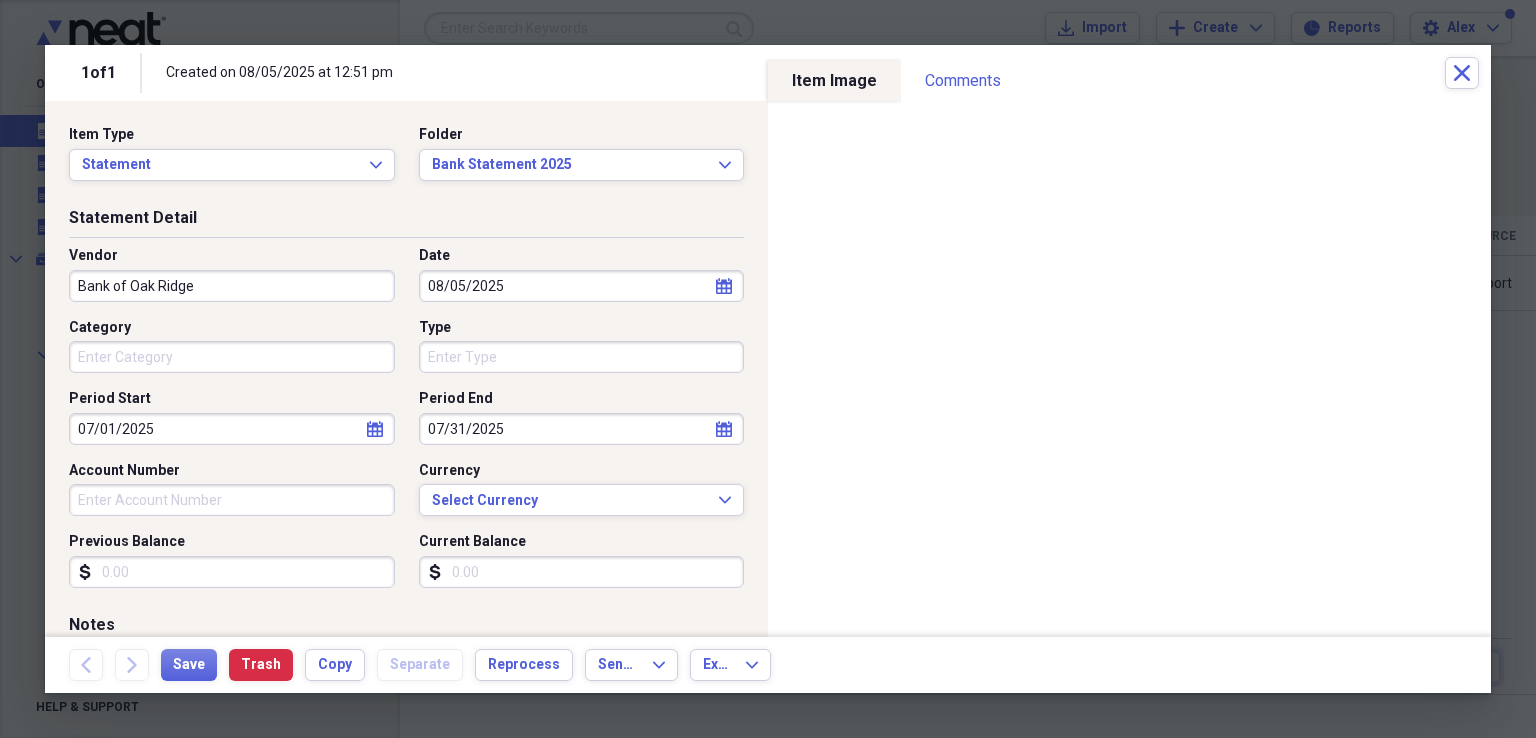 type 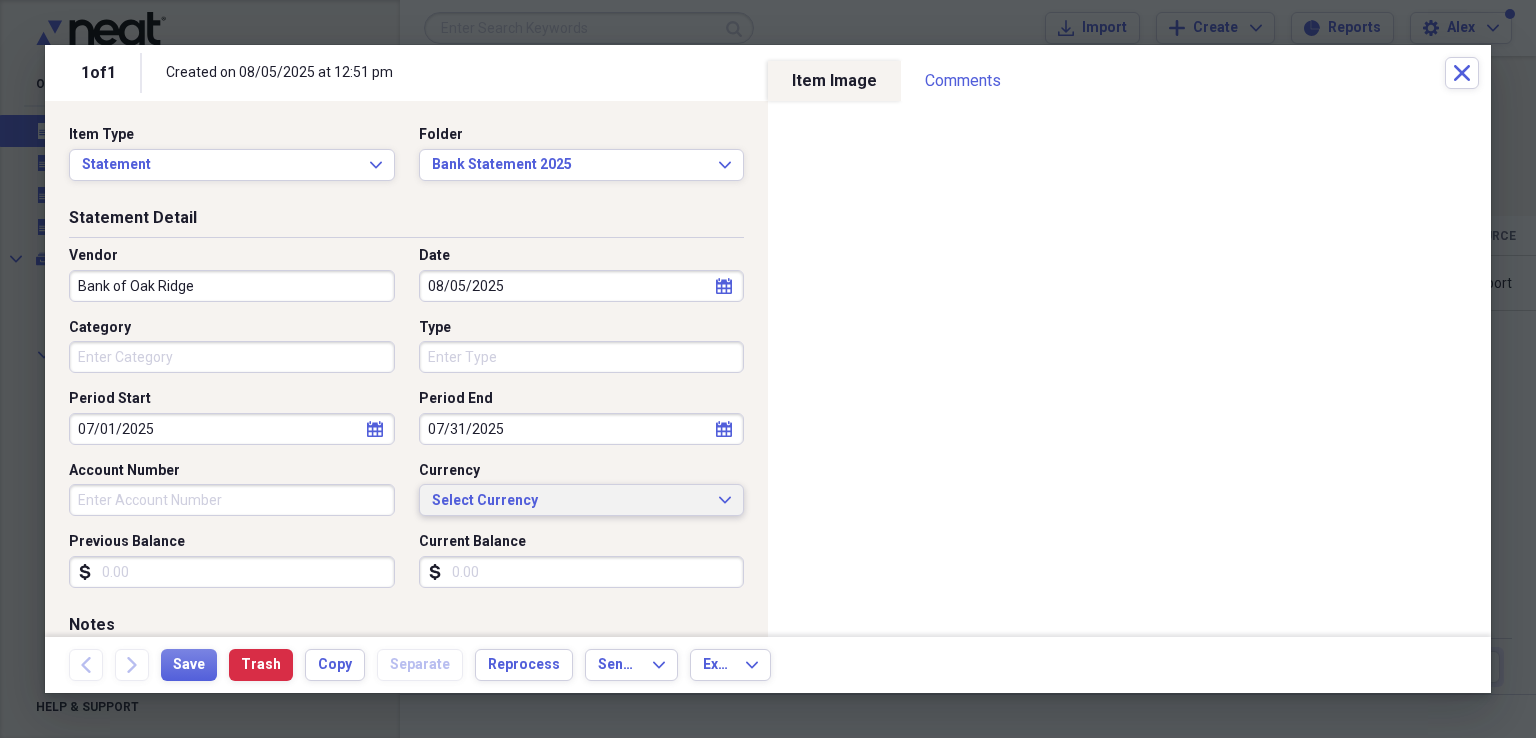 type 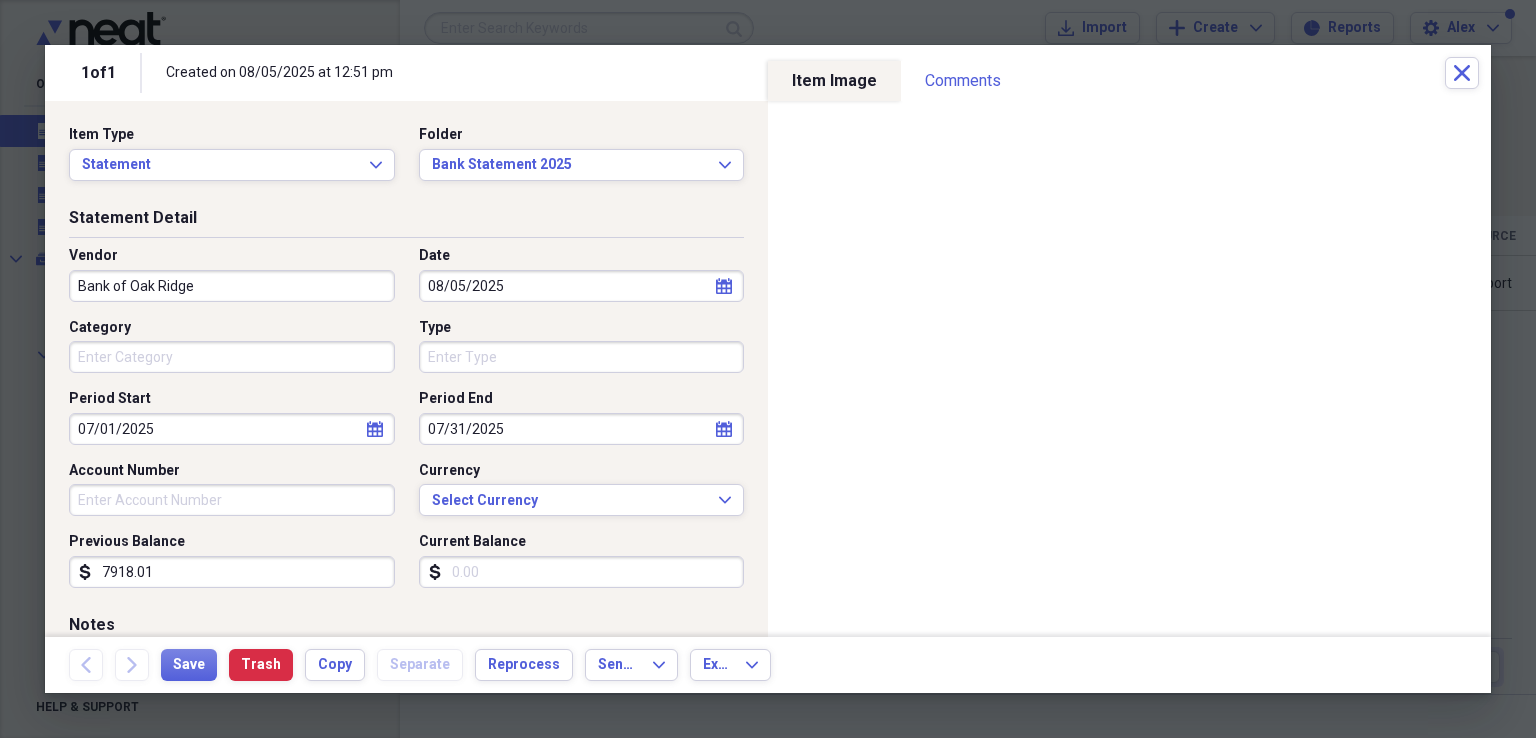 type on "7918.01" 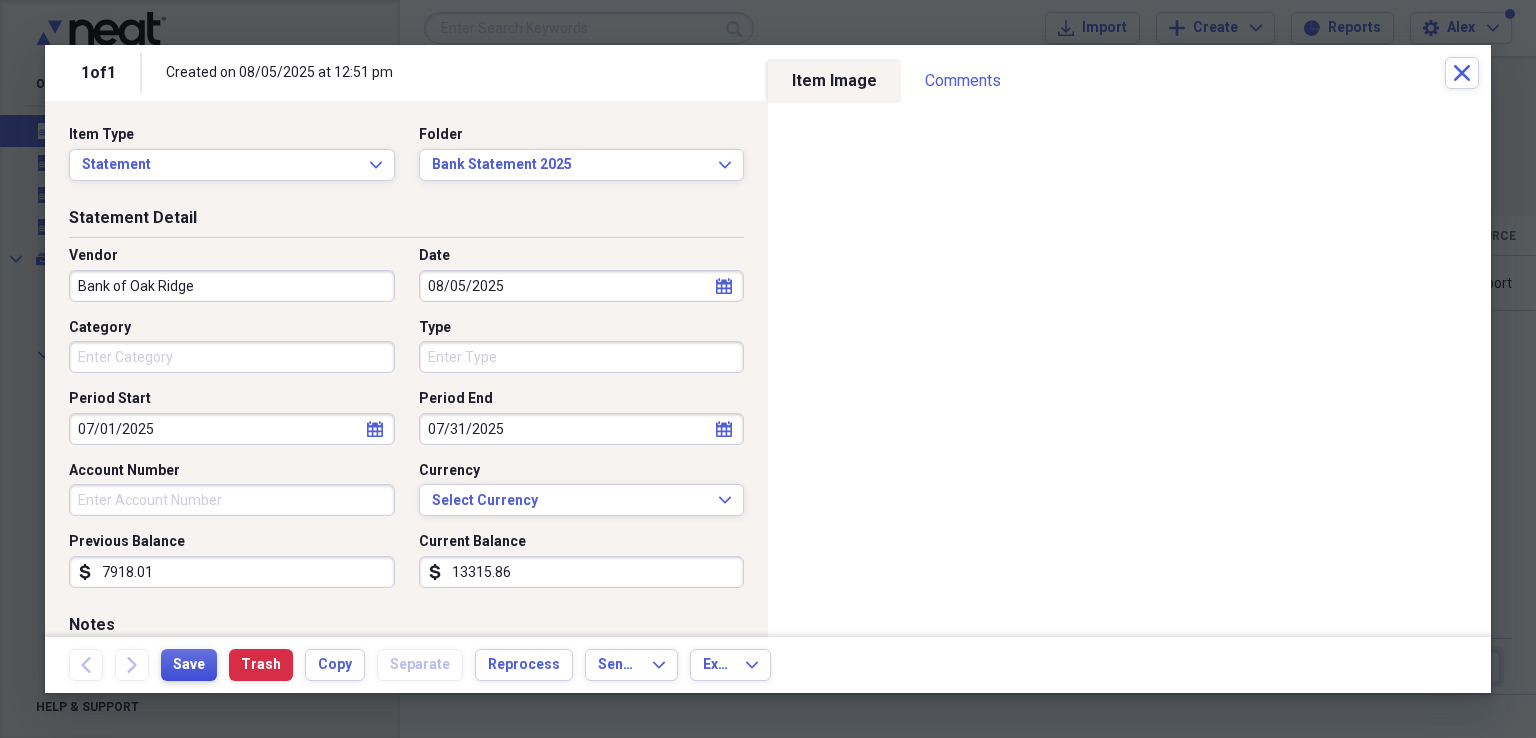 type on "13315.86" 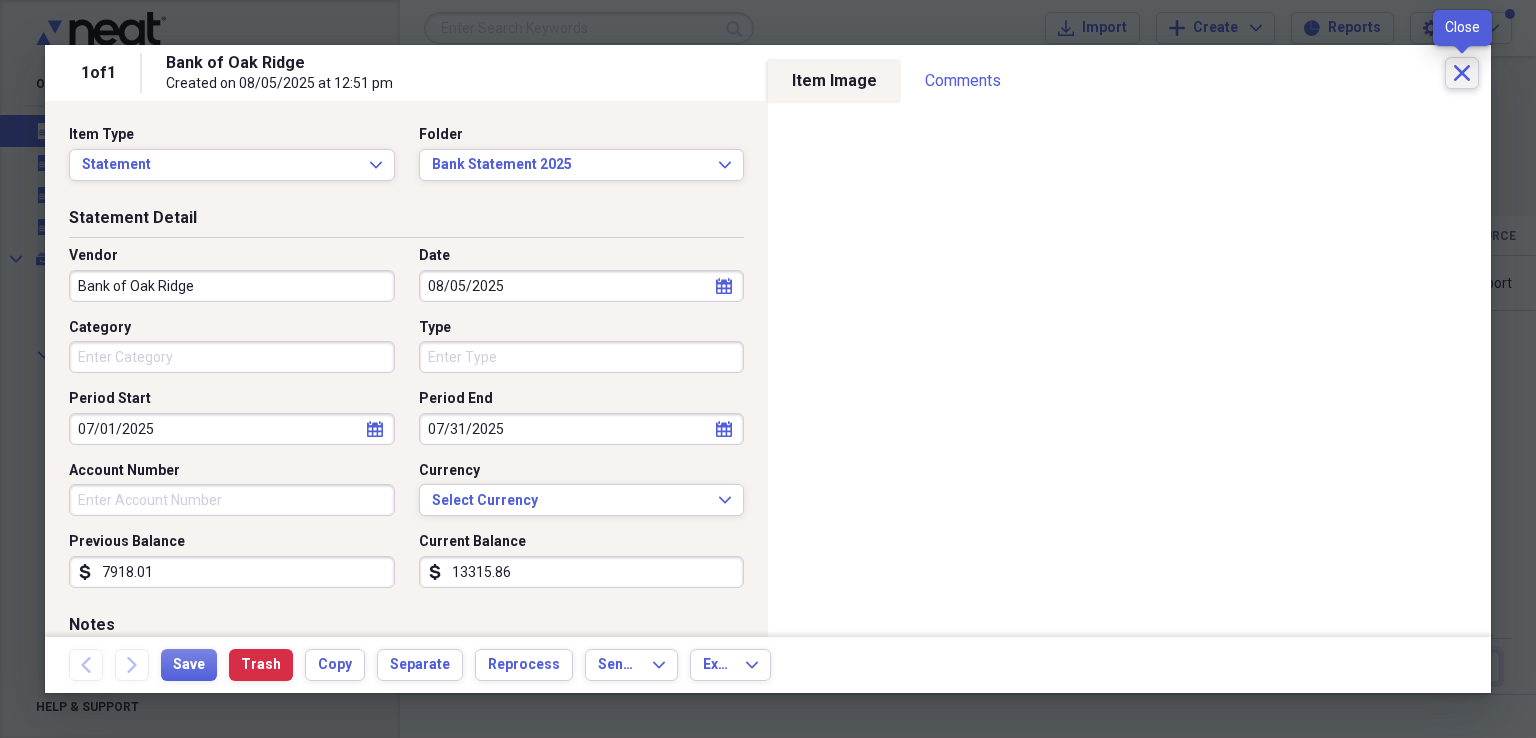 click on "Close" 